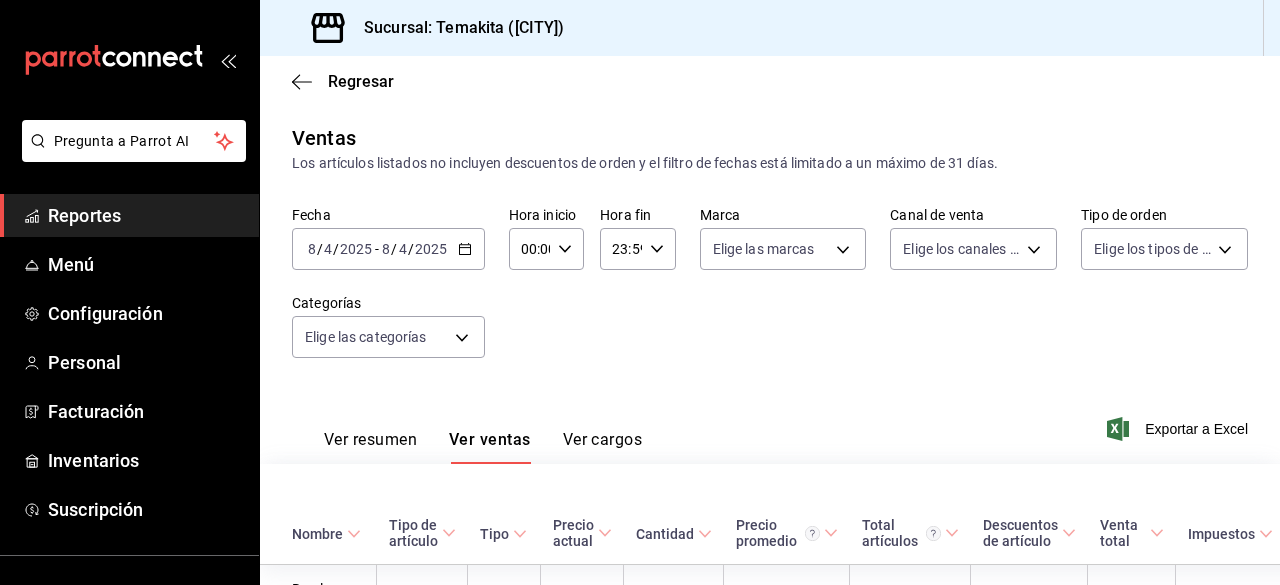 scroll, scrollTop: 0, scrollLeft: 0, axis: both 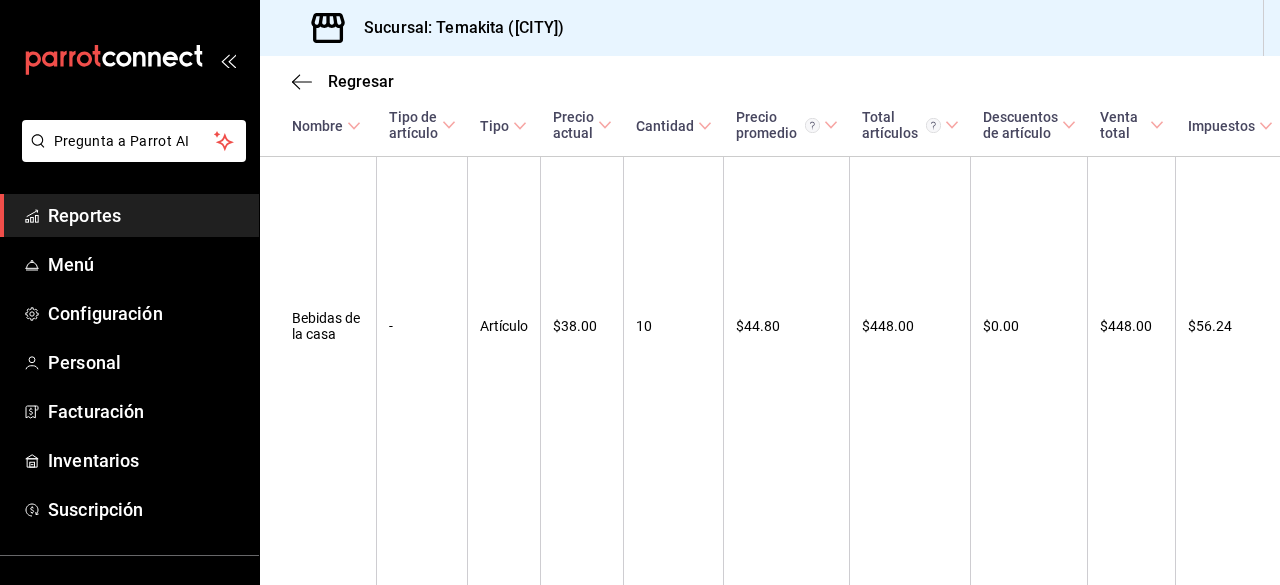 click on "Reportes" at bounding box center [145, 215] 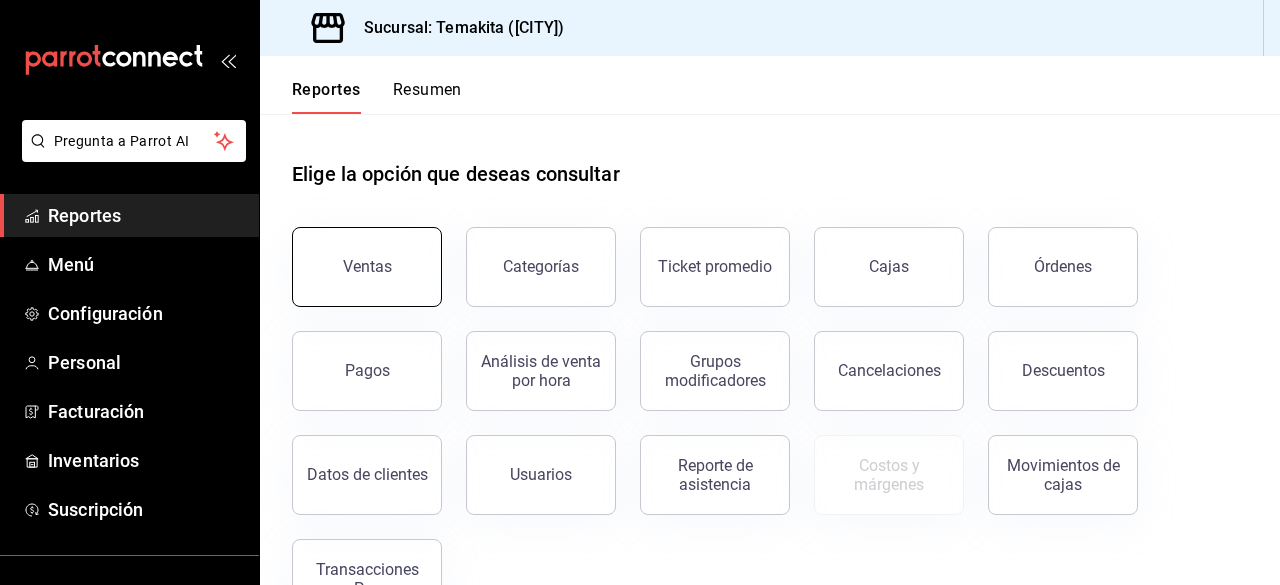 click on "Ventas" at bounding box center (367, 267) 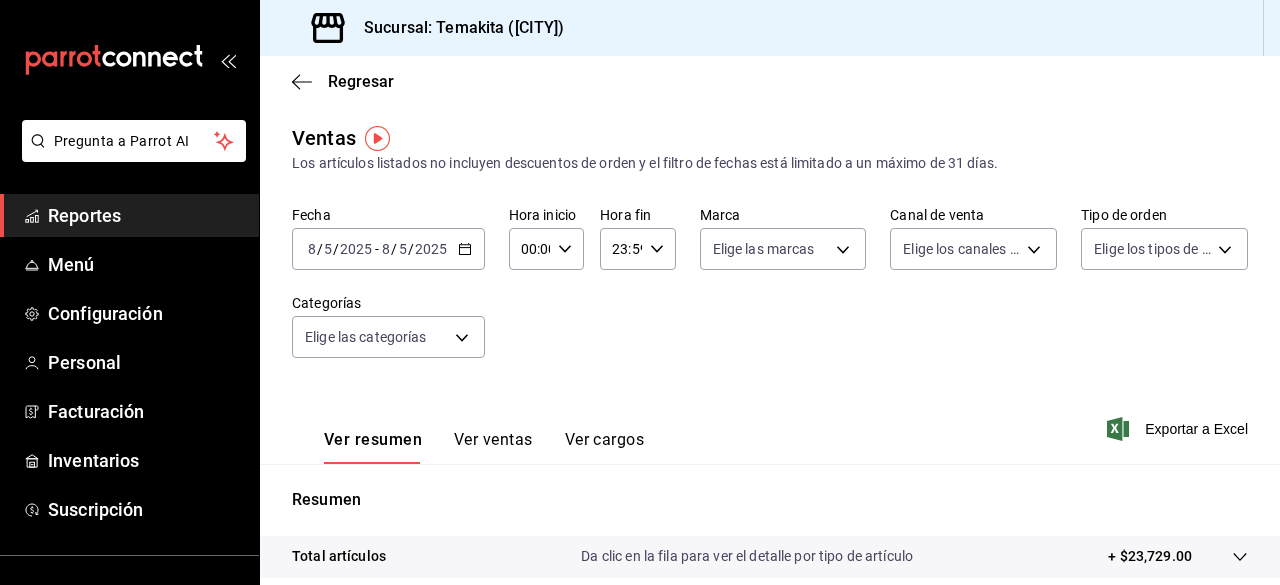 click on "2025-[DATE] [DATE] - 2025-[DATE] [DATE]" at bounding box center (388, 249) 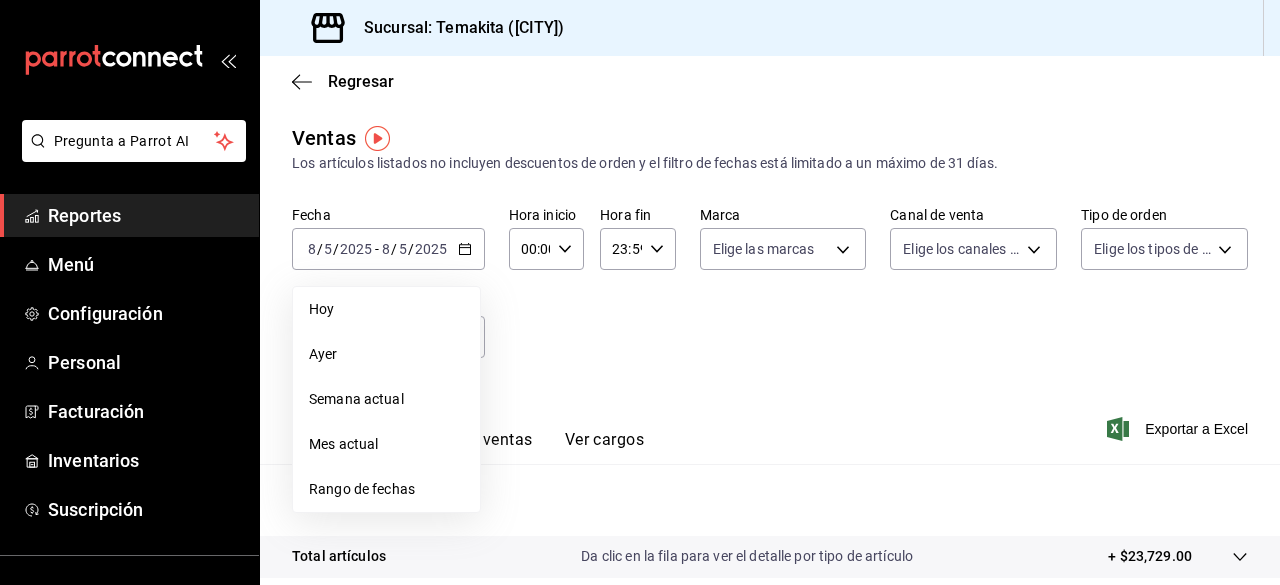 click on "Fecha 2025-08-05 8 / 5 / 2025 - 2025-08-05 8 / 5 / 2025 Hoy Ayer Semana actual Mes actual Rango de fechas Hora inicio 00:00 Hora inicio Hora fin 23:59 Hora fin Marca Elige las marcas Canal de venta Elige los canales de venta Tipo de orden Elige los tipos de orden Categorías Elige las categorías" at bounding box center [770, 294] 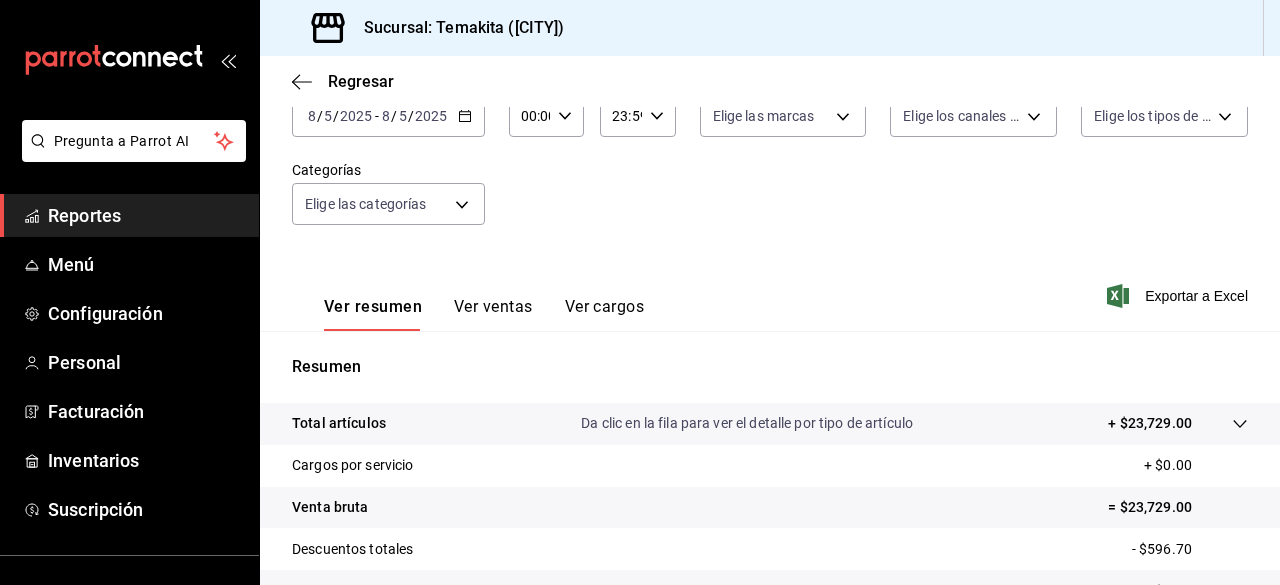 scroll, scrollTop: 135, scrollLeft: 0, axis: vertical 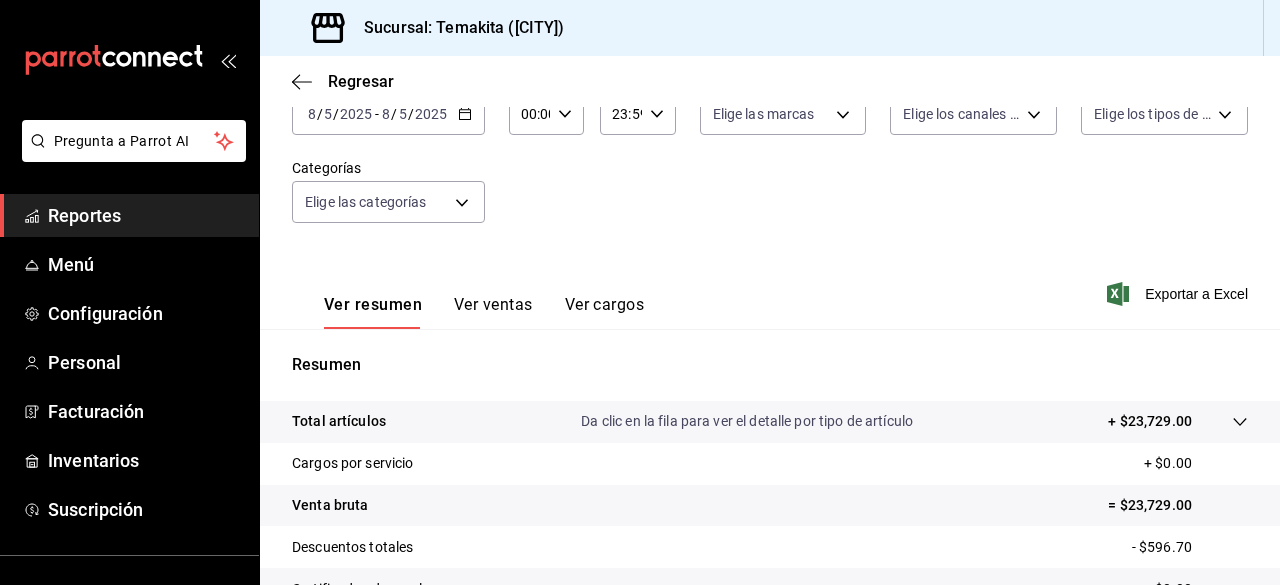 click on "Ver ventas" at bounding box center (493, 312) 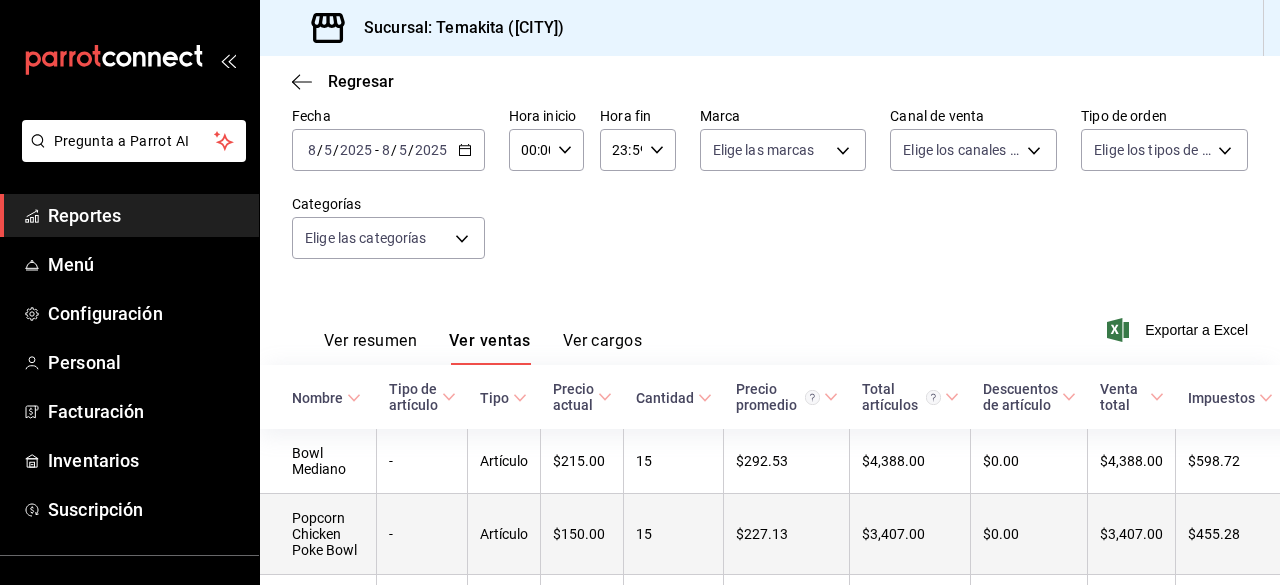 scroll, scrollTop: 0, scrollLeft: 0, axis: both 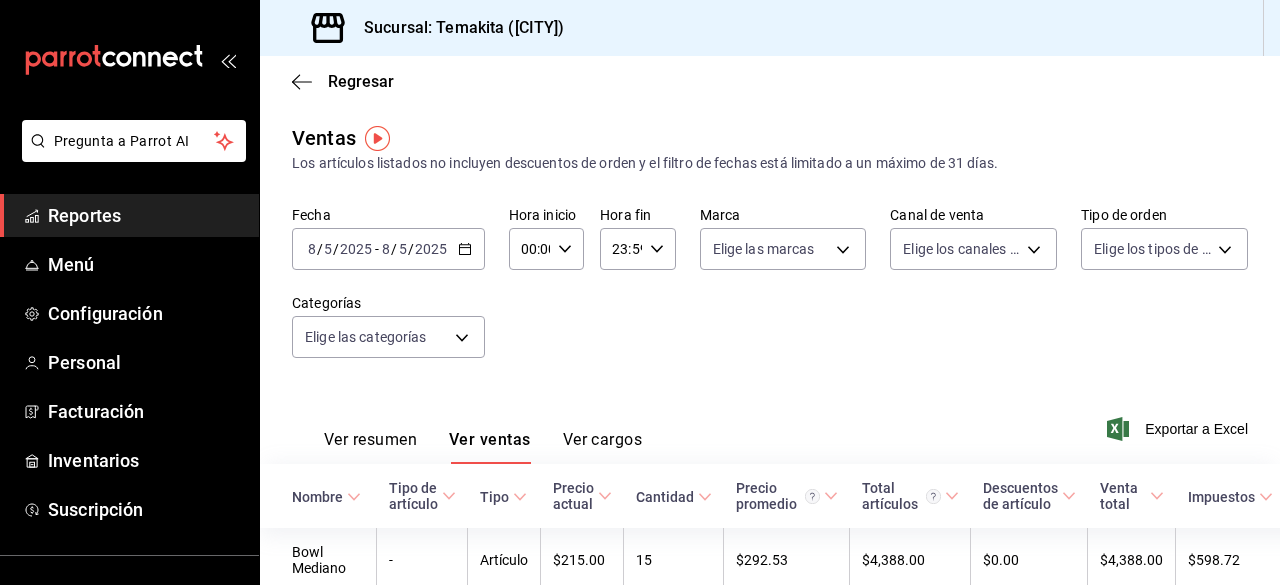 click on "Reportes" at bounding box center (145, 215) 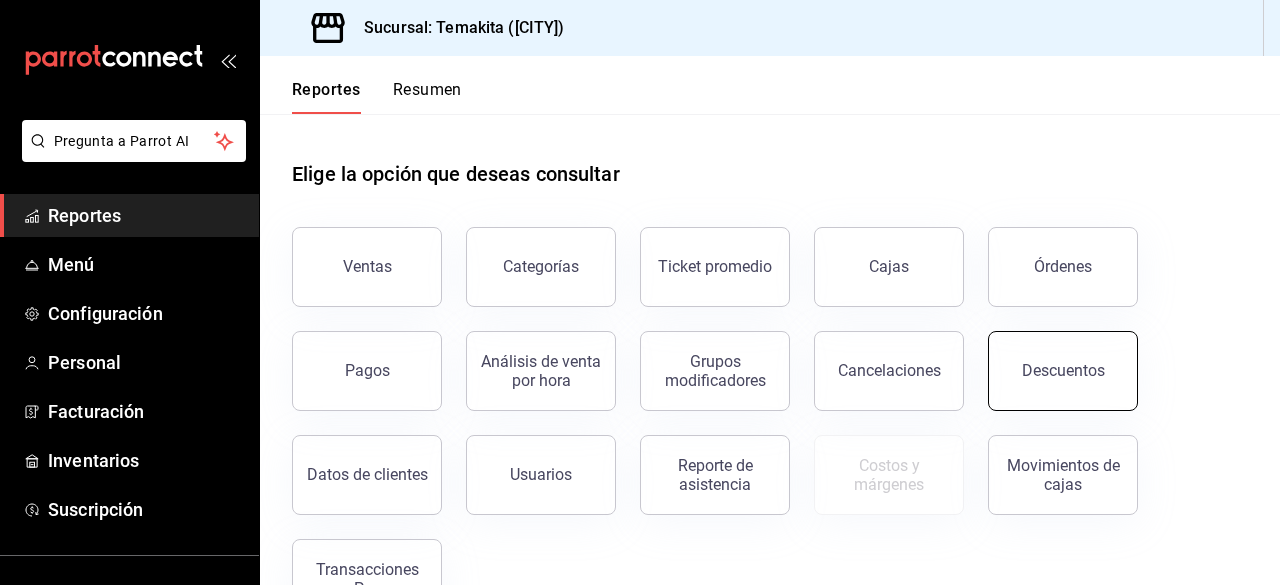 click on "Descuentos" at bounding box center (1063, 371) 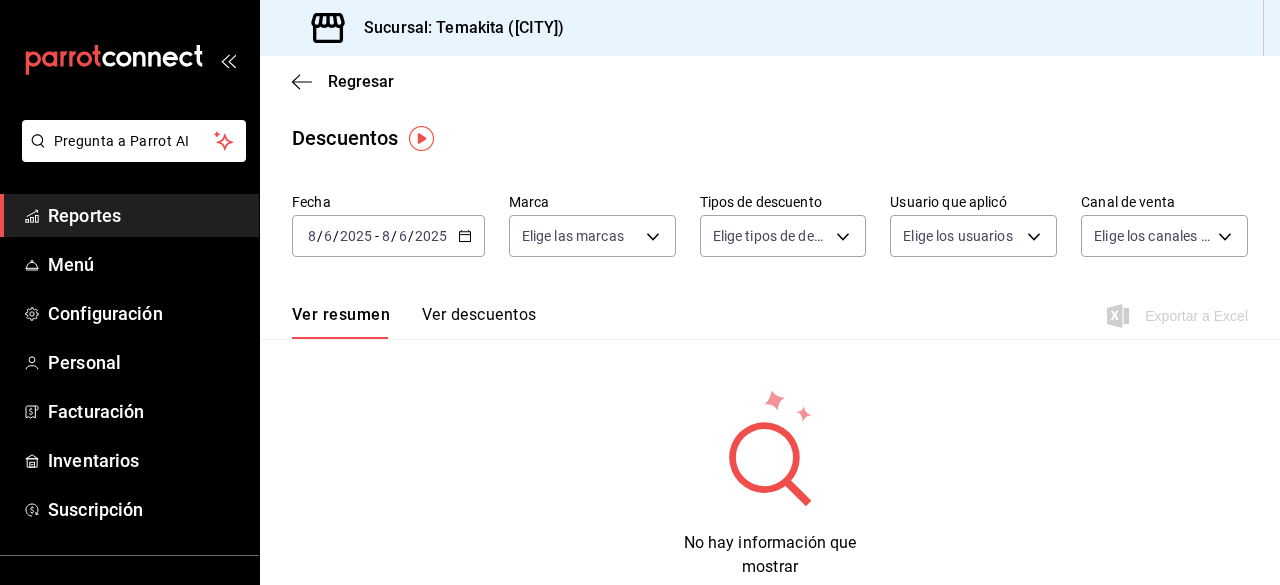click on "2025-08-06 8 / 6 / 2025 - 2025-08-06 8 / 6 / 2025" at bounding box center [388, 236] 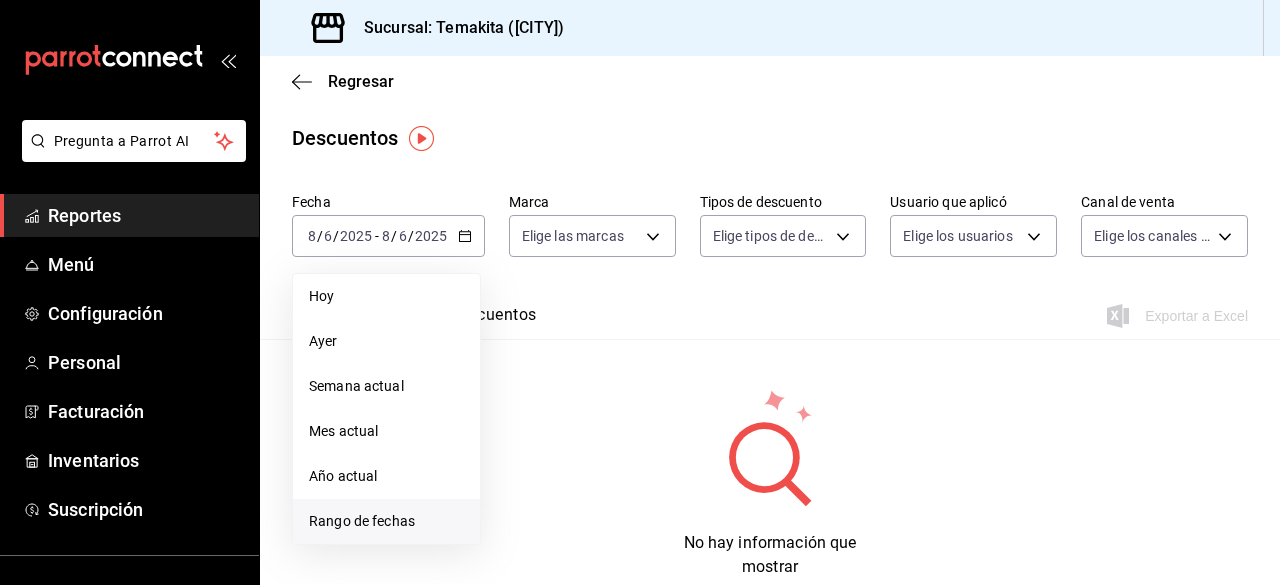 click on "Rango de fechas" at bounding box center (386, 521) 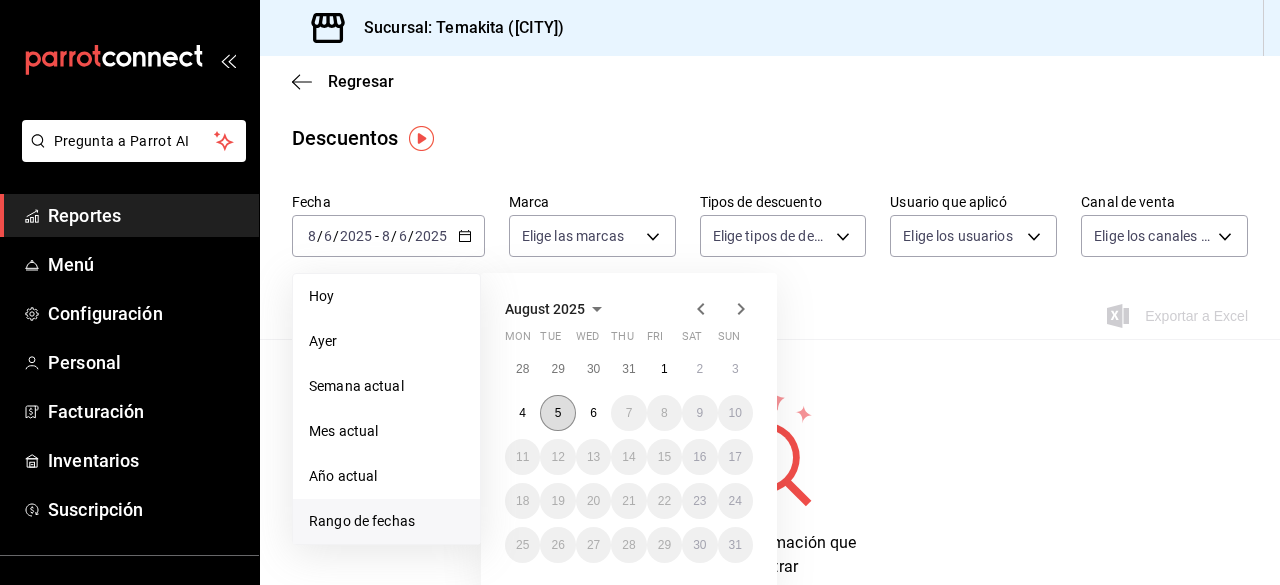 click on "5" at bounding box center (557, 413) 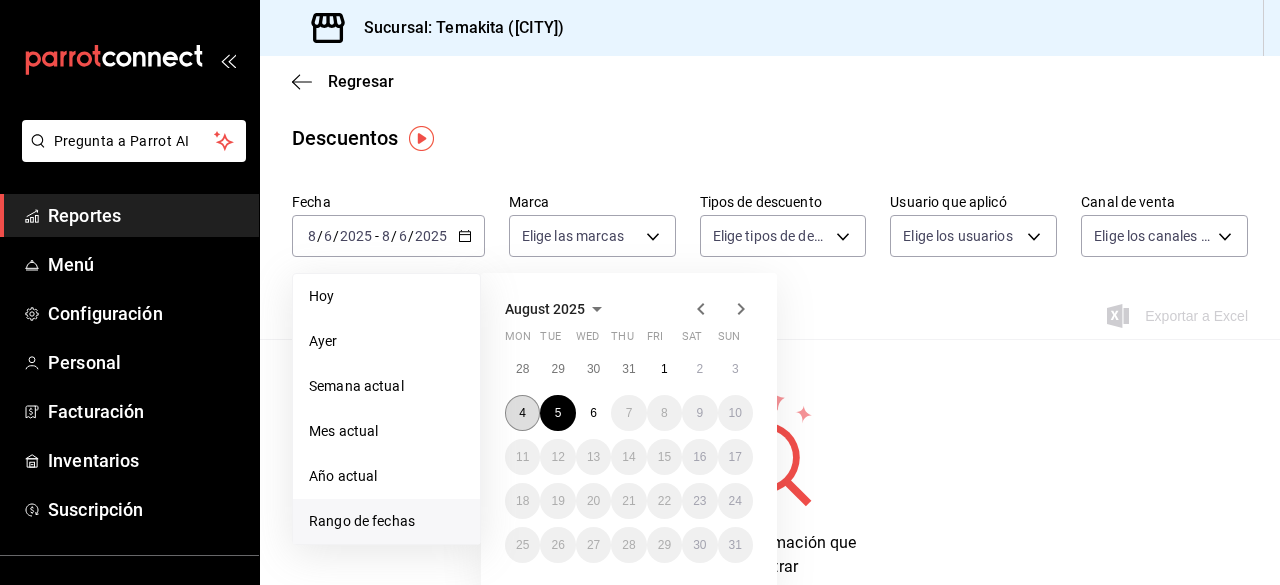 click on "4" at bounding box center [522, 413] 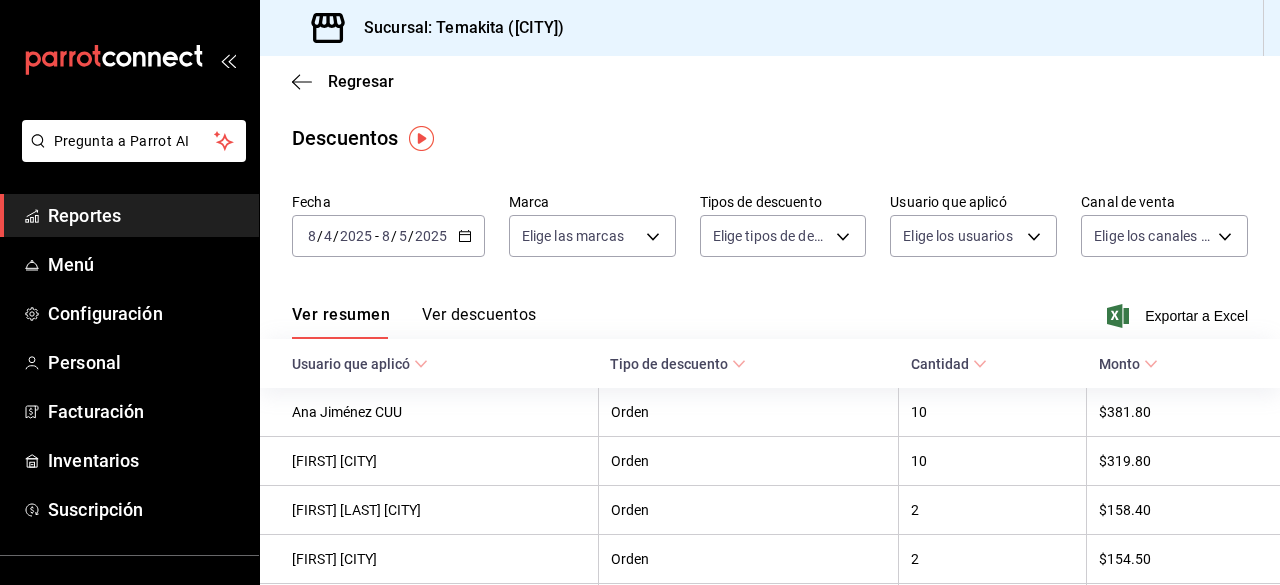 click on "Ver descuentos" at bounding box center (479, 322) 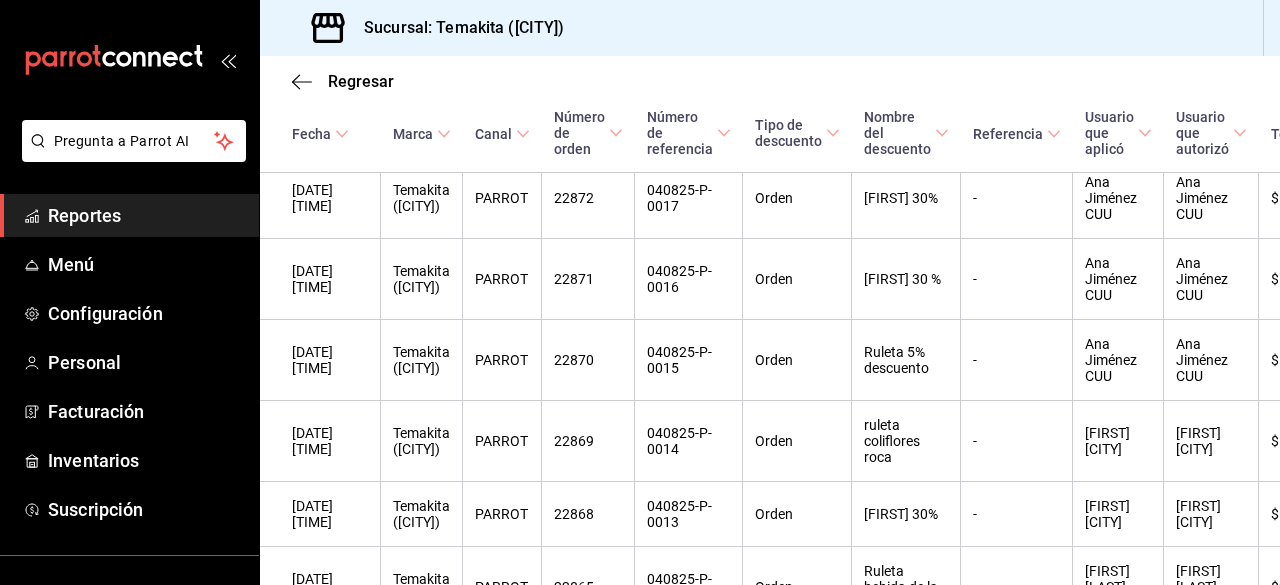scroll, scrollTop: 1669, scrollLeft: 0, axis: vertical 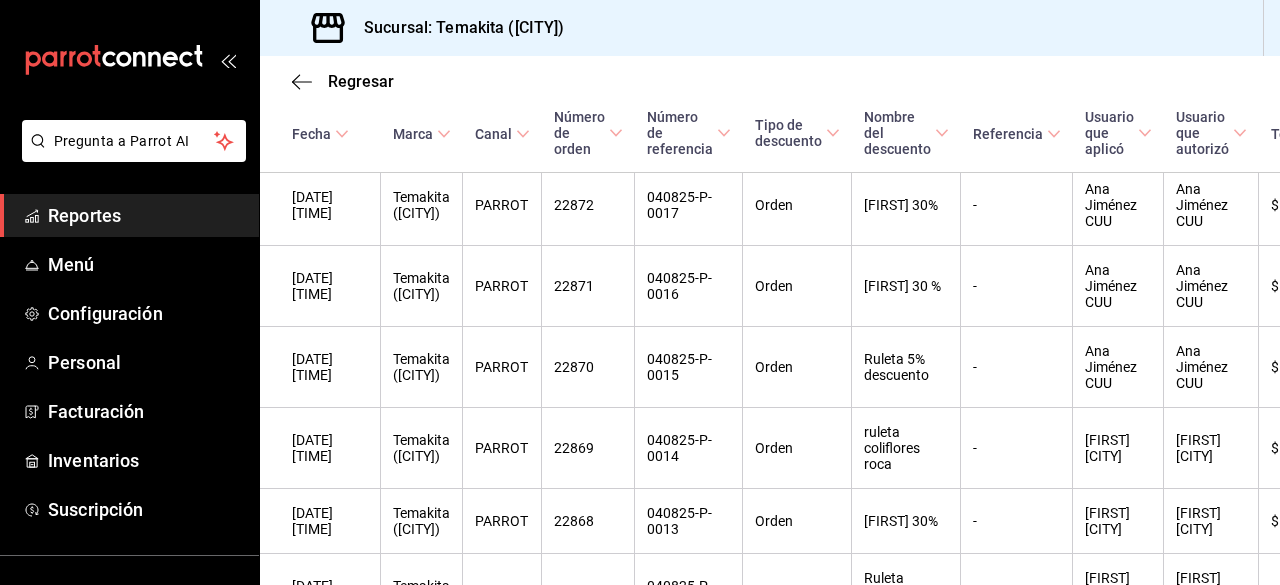 click on "Reportes" at bounding box center [145, 215] 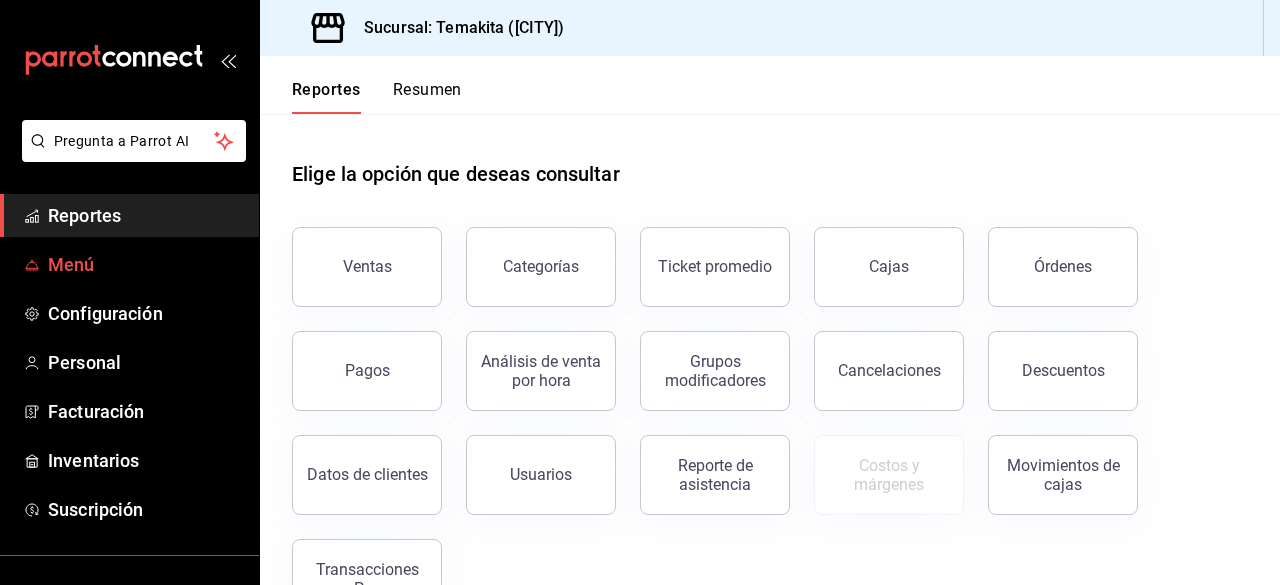 click on "Menú" at bounding box center (145, 264) 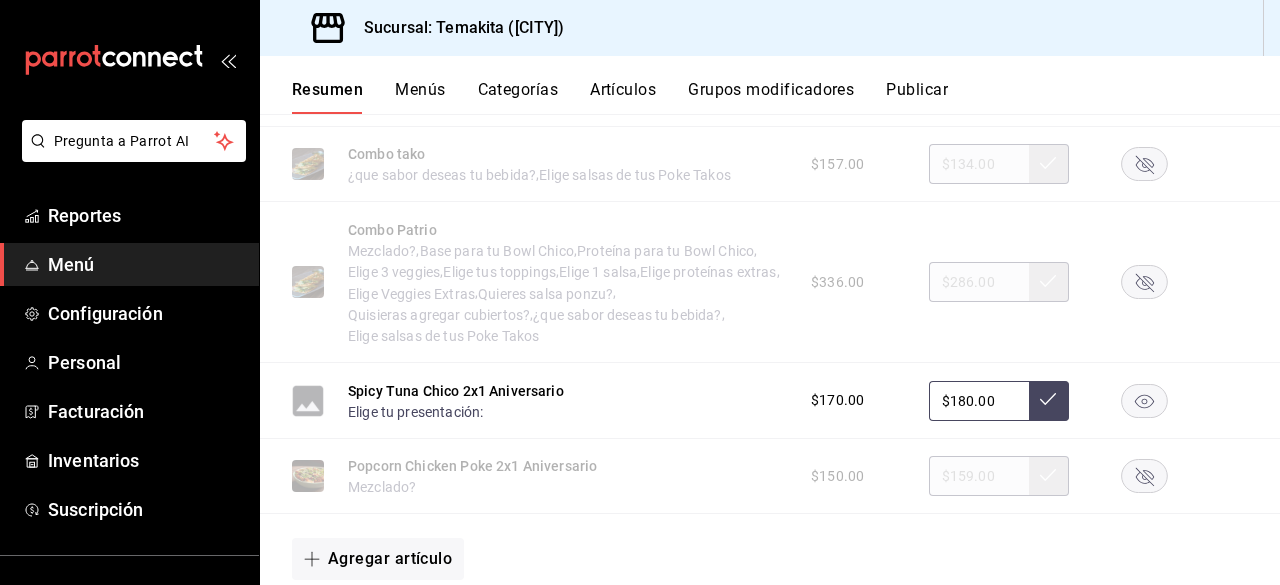 scroll, scrollTop: 841, scrollLeft: 0, axis: vertical 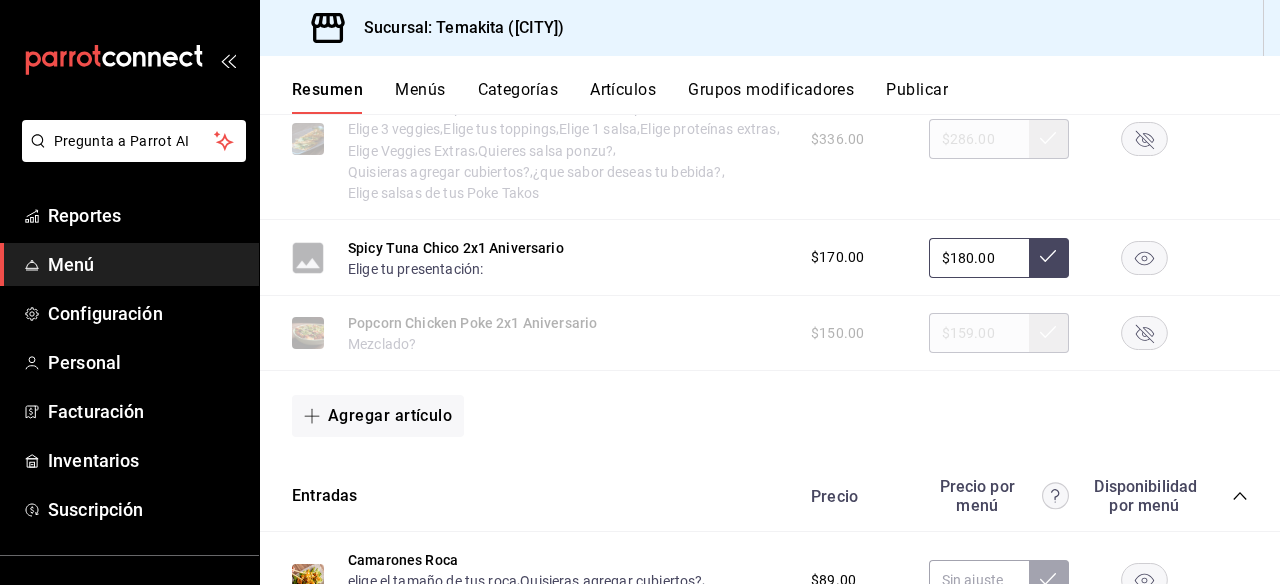 click 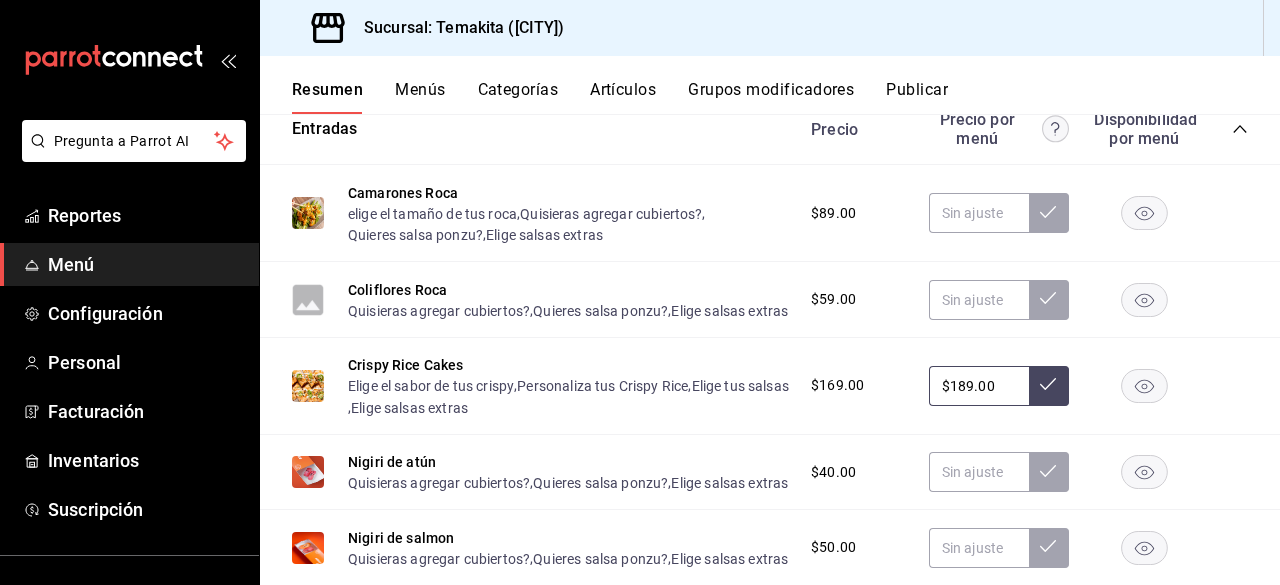 scroll, scrollTop: 1213, scrollLeft: 0, axis: vertical 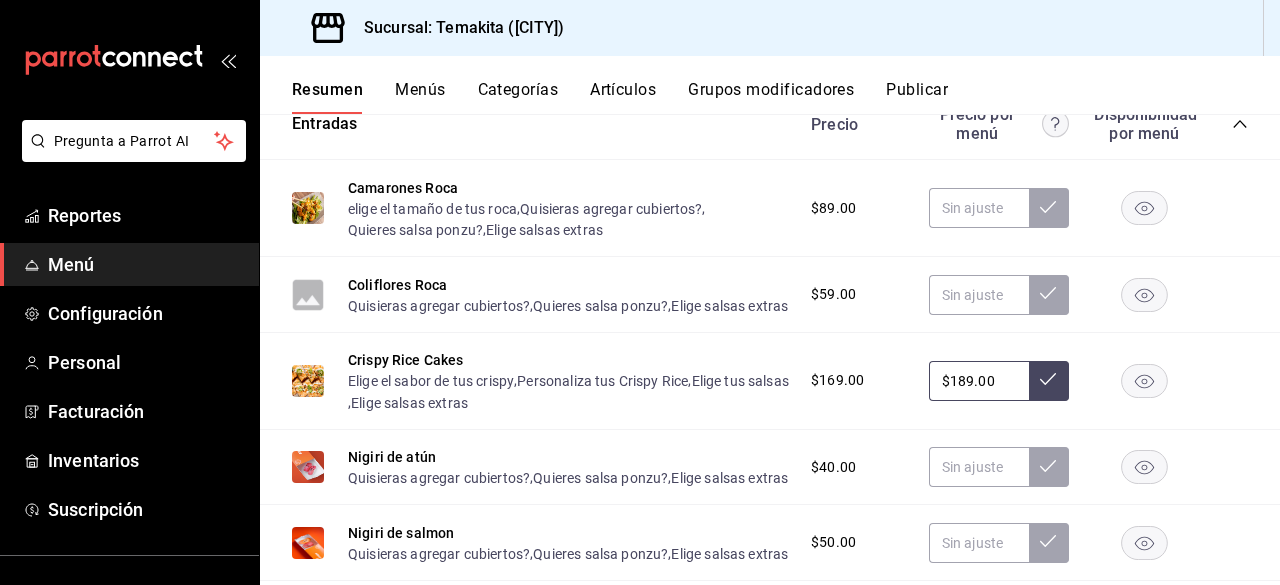 click on "Artículos" at bounding box center [623, 97] 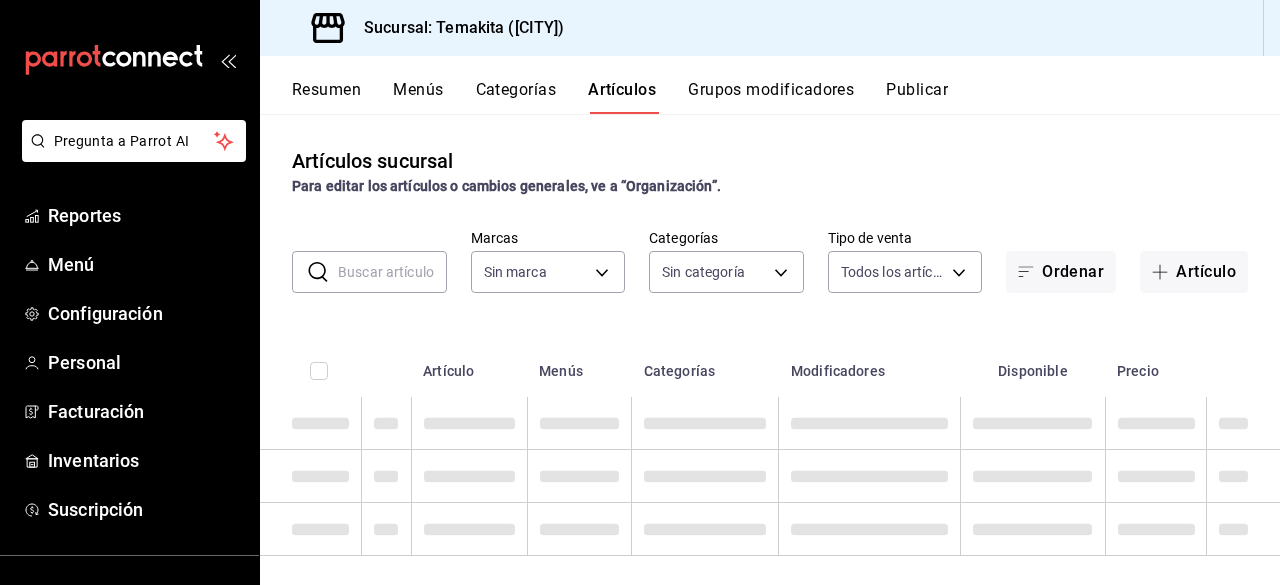 type on "e3240b2a-191c-470c-b62a-223b667b9bd8" 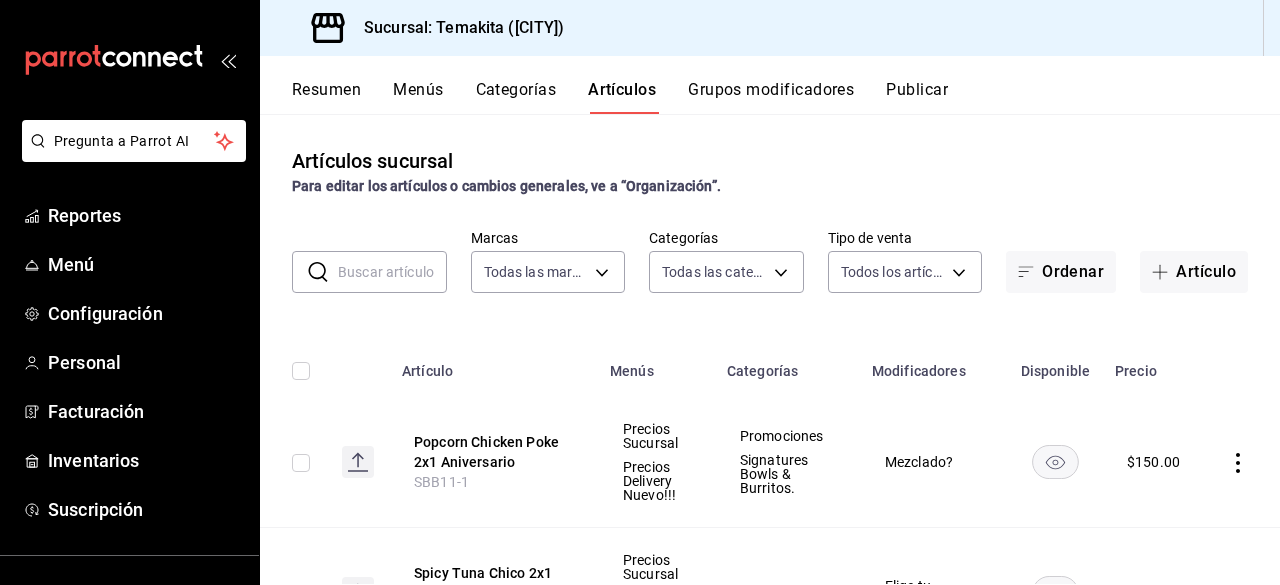 type on "3b0126db-2b91-46aa-9dfd-e6355b2f4305,1eb3d080-541b-4a5e-8cec-4dfdea3f5e9e,f59377b7-1b8d-49c8-900d-e495df228235,1b9decab-cb70-414a-b5ae-09567f0726e4,591d4cb0-3a12-4c53-9344-7471183ce3d3,46aed094-2a8c-4c02-bd8a-bfc620727e02,67899600-77be-42df-bf07-66dad2dc0818,34fcead2-2b44-416c-8d5f-a8cbd5124b32,ada67f05-8e91-493e-997f-ce1ae501d26d,9e58e8f7-b634-4b1f-b9ff-db65252401d1,7c3c902e-f640-43ce-b856-04b8bb3883d2" 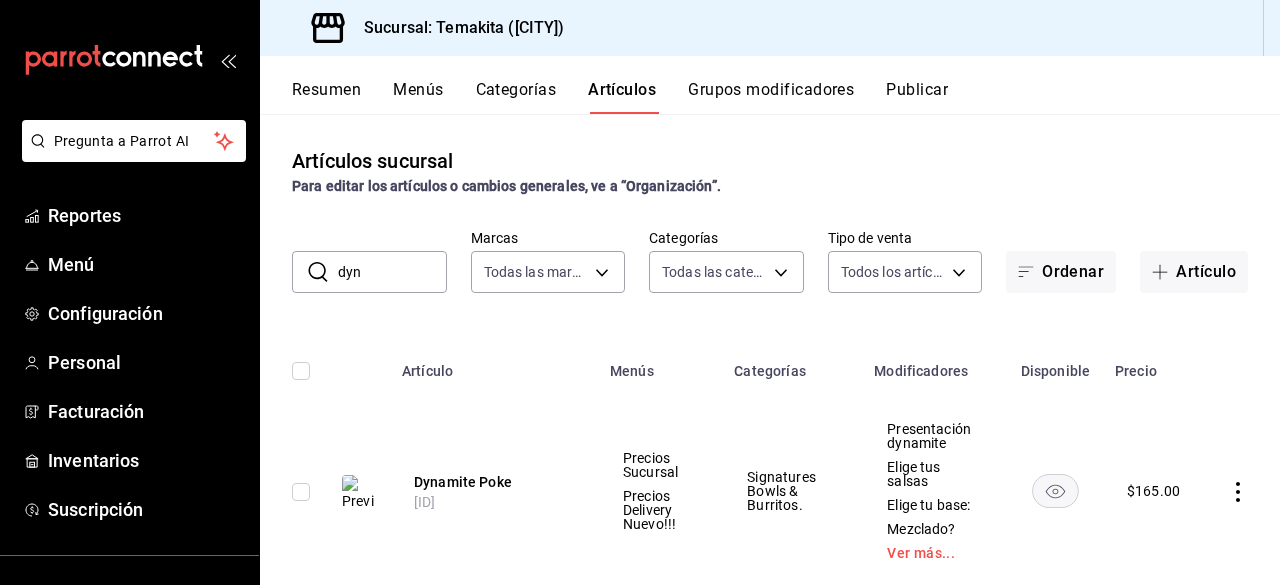 scroll, scrollTop: 49, scrollLeft: 0, axis: vertical 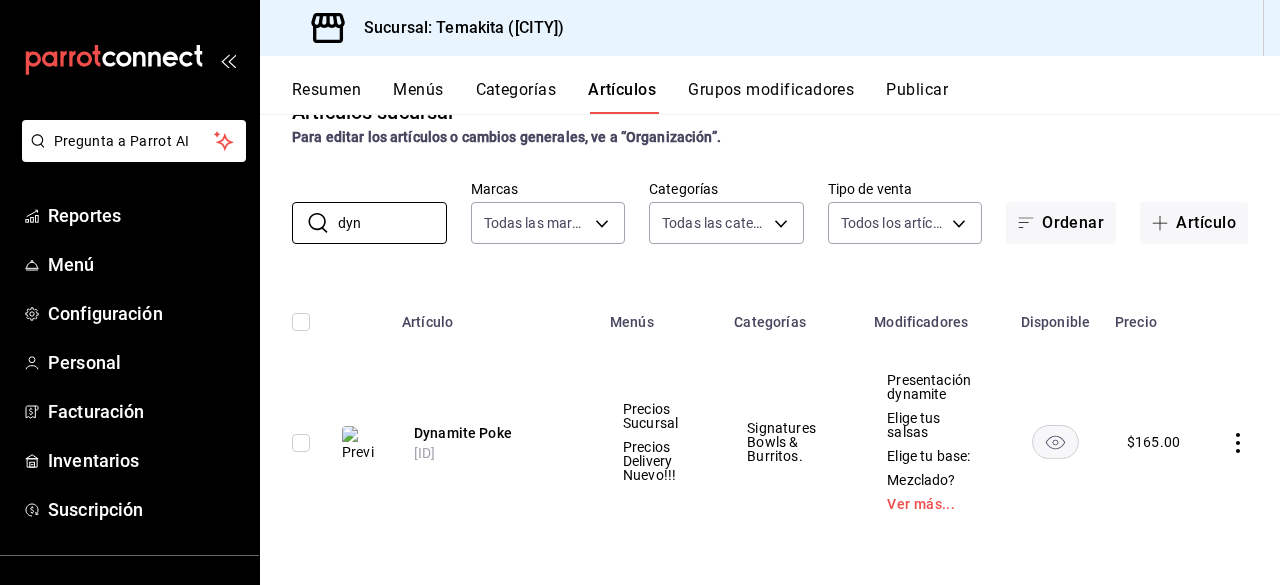 type on "dyn" 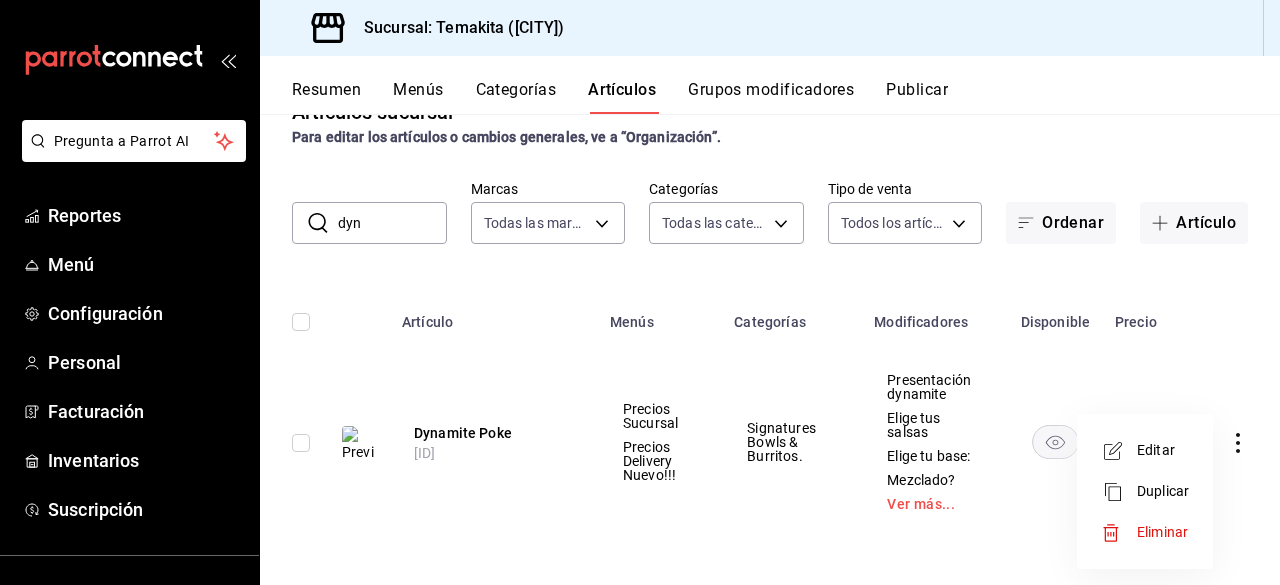 click on "Duplicar" at bounding box center [1163, 491] 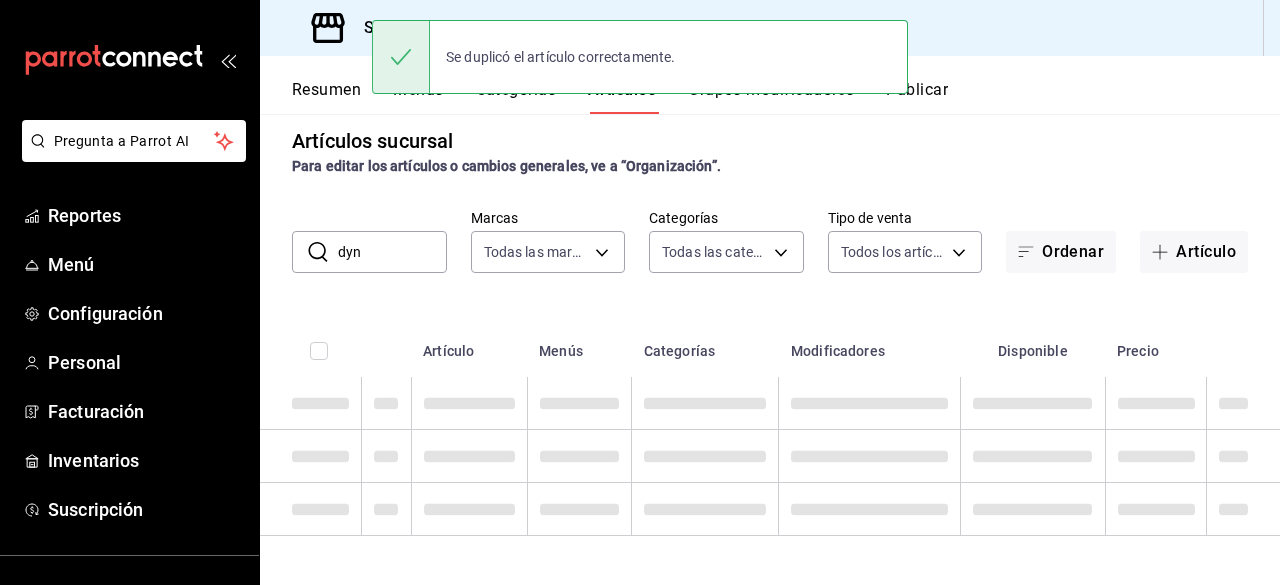 scroll, scrollTop: 49, scrollLeft: 0, axis: vertical 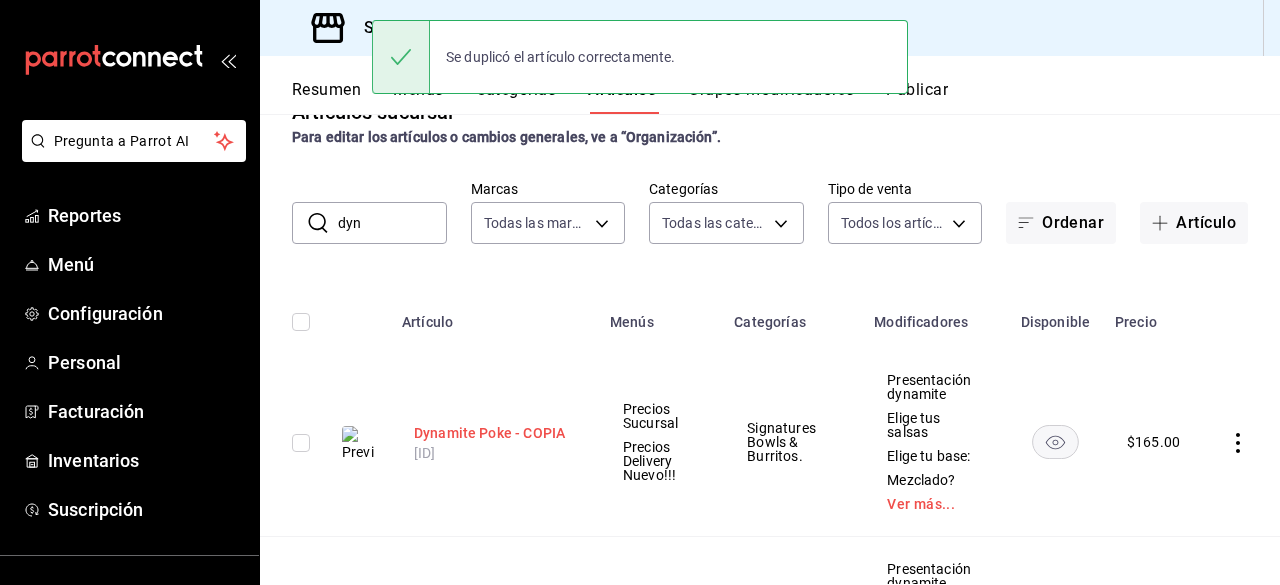 click on "Dynamite Poke - COPIA" at bounding box center (494, 433) 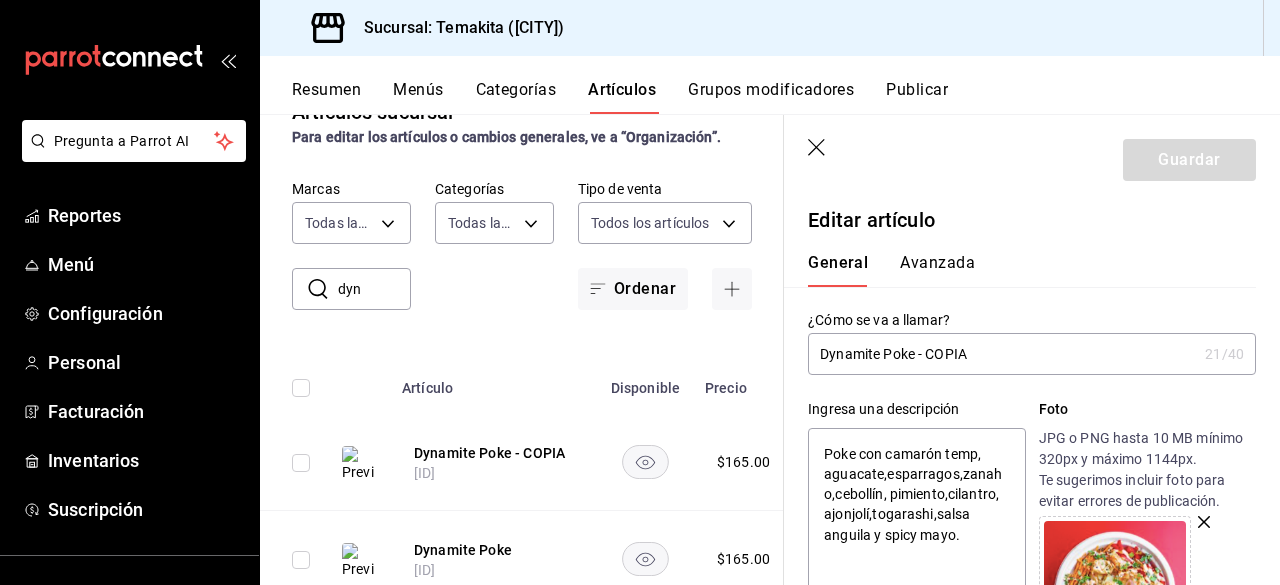 click on "Dynamite Poke - COPIA" at bounding box center [1002, 354] 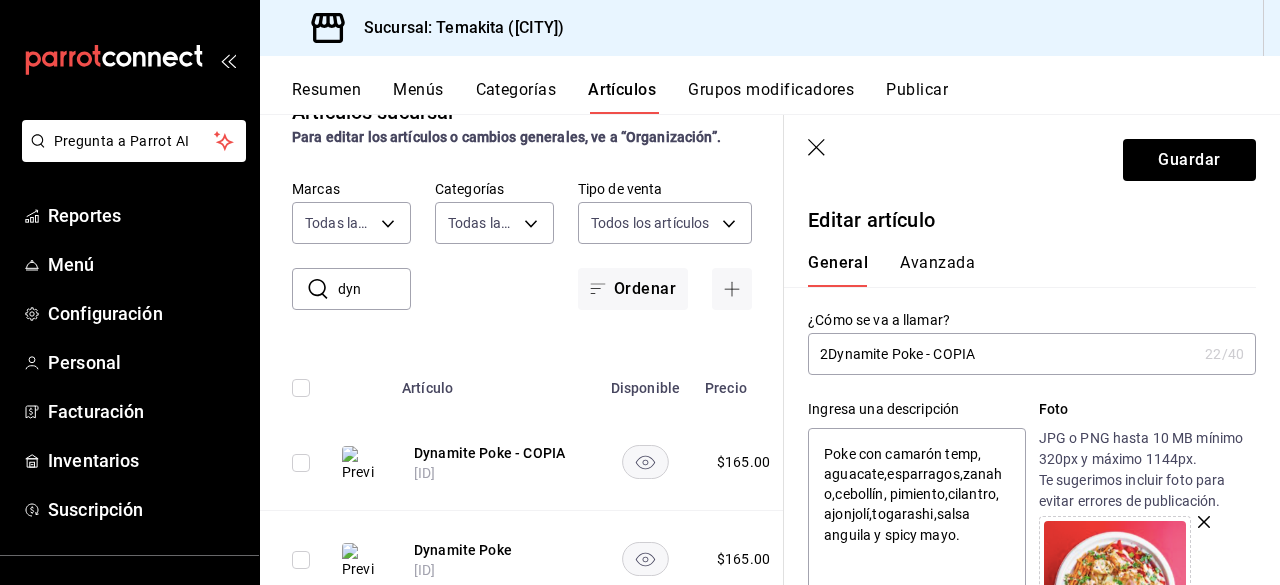 type on "x" 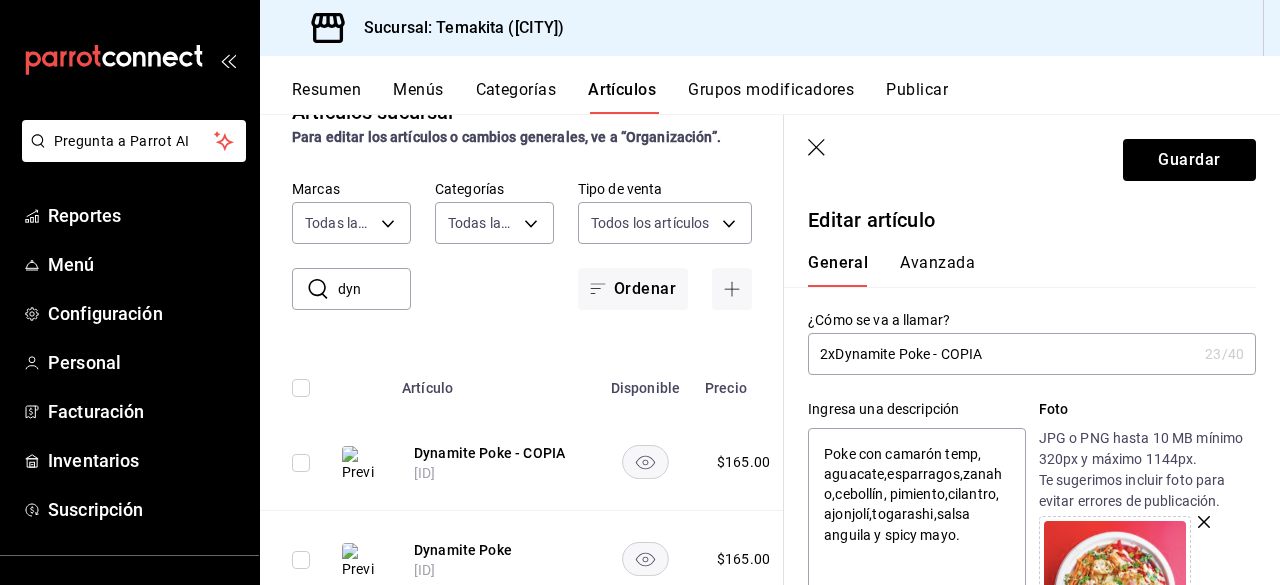 type on "2x1Dynamite Poke - COPIA" 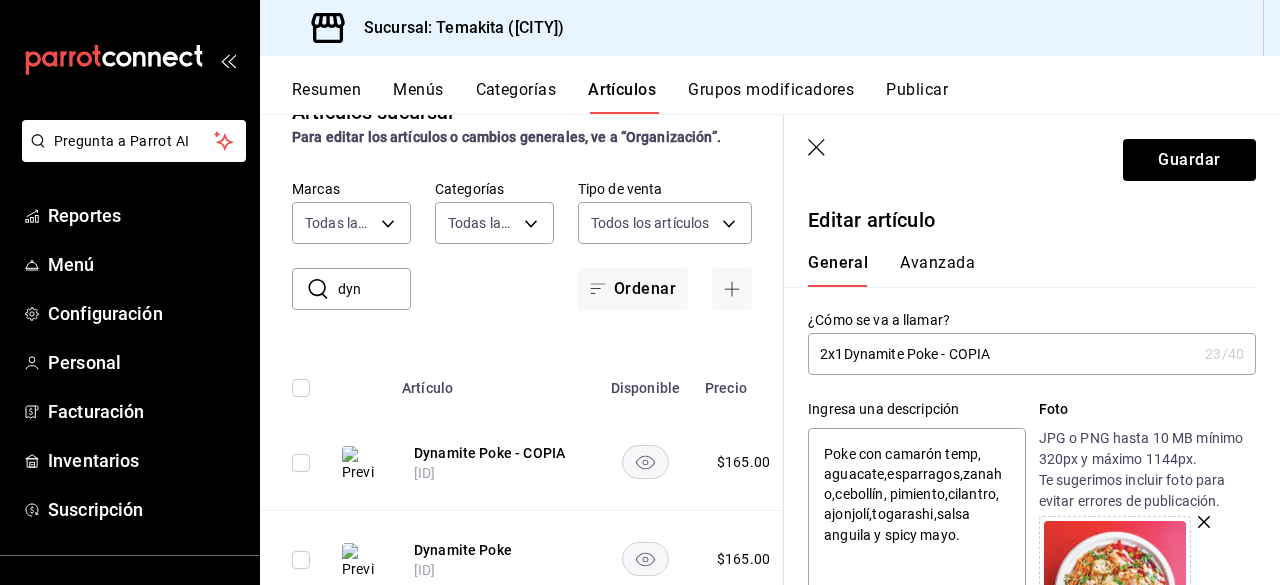 type on "x" 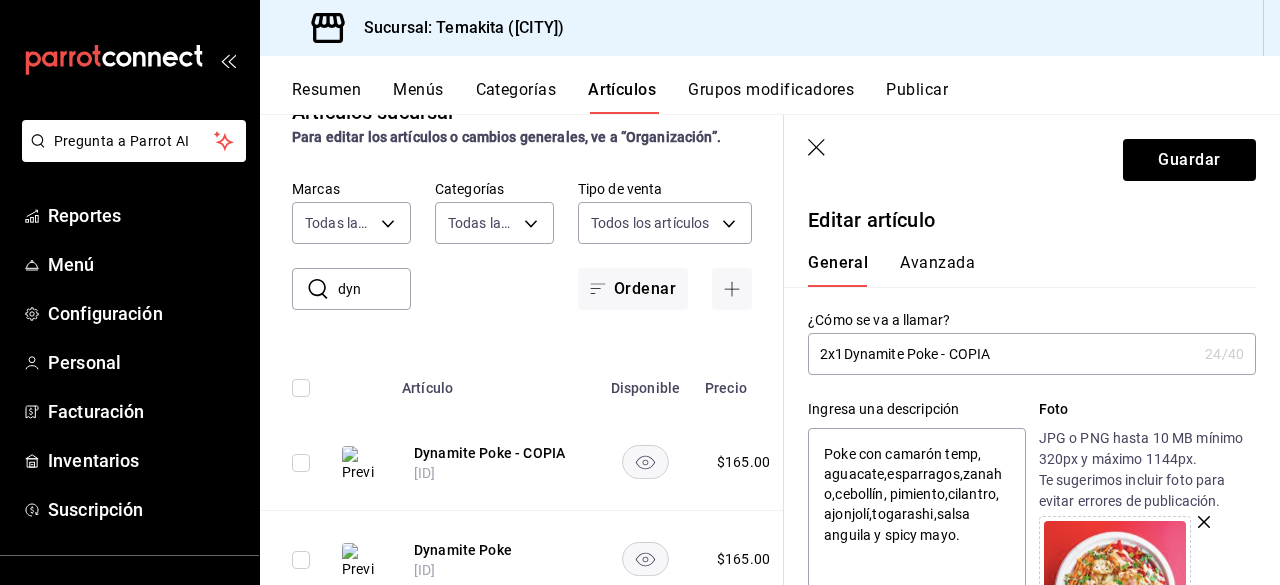 type on "2x1 Dynamite Poke - COPIA" 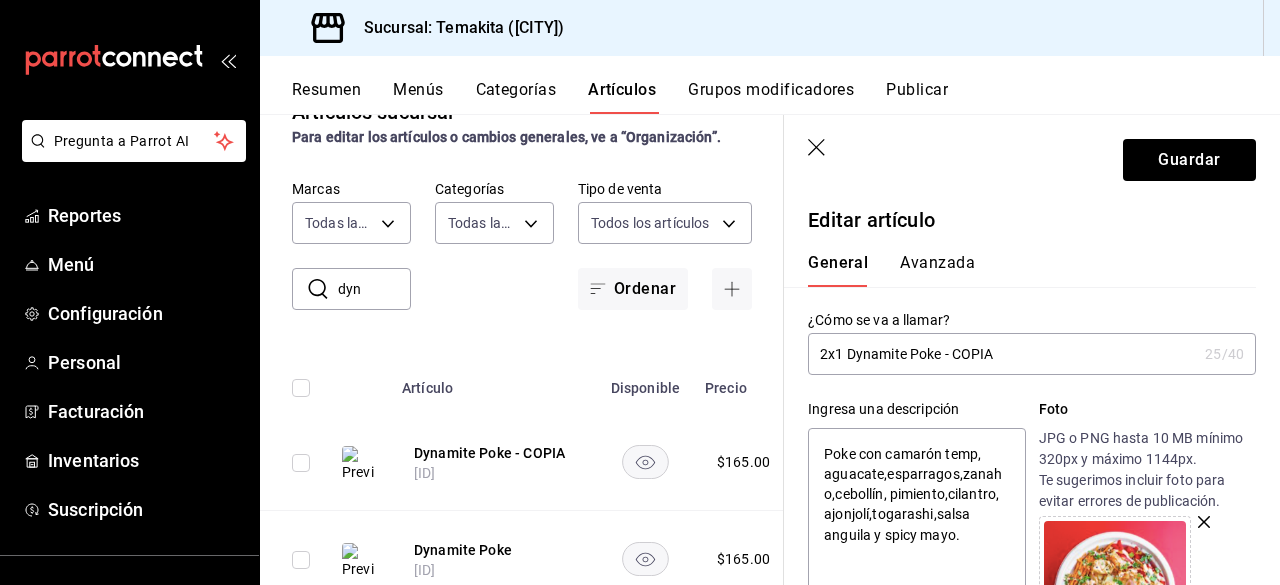 drag, startPoint x: 1017, startPoint y: 361, endPoint x: 944, endPoint y: 358, distance: 73.061615 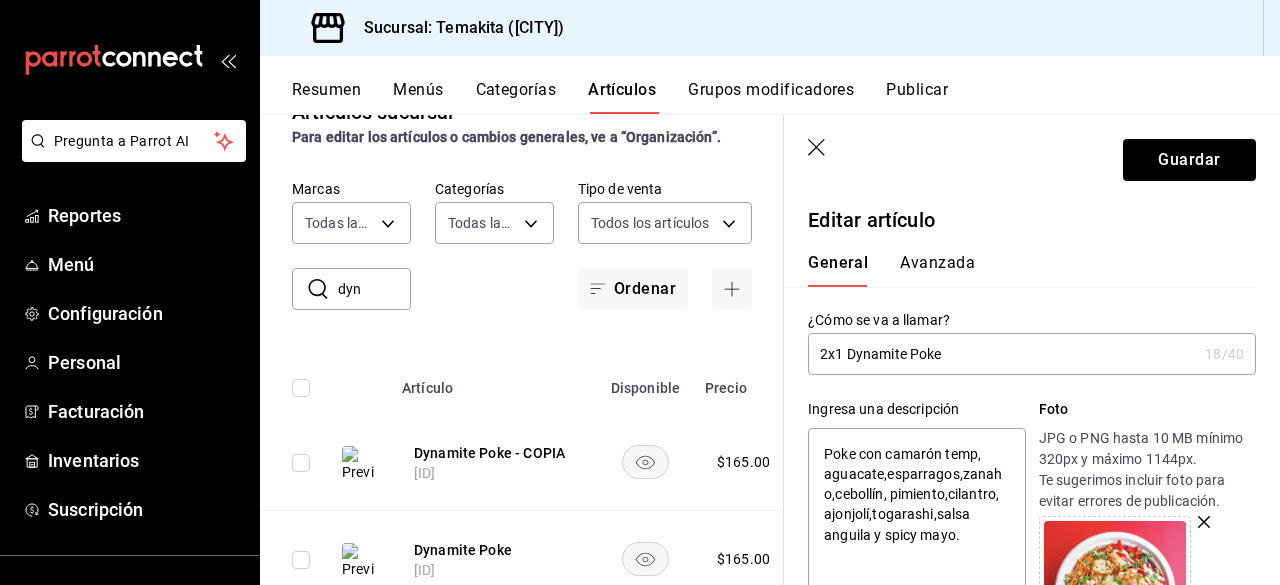 type on "2x1 Dynamite Poke a" 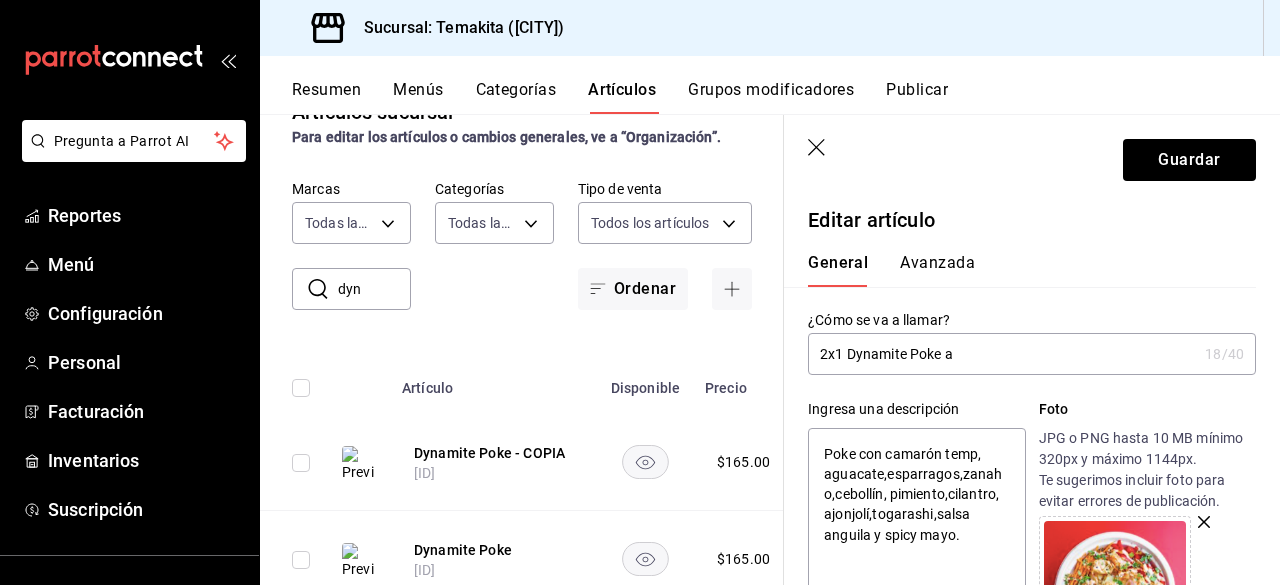 type on "x" 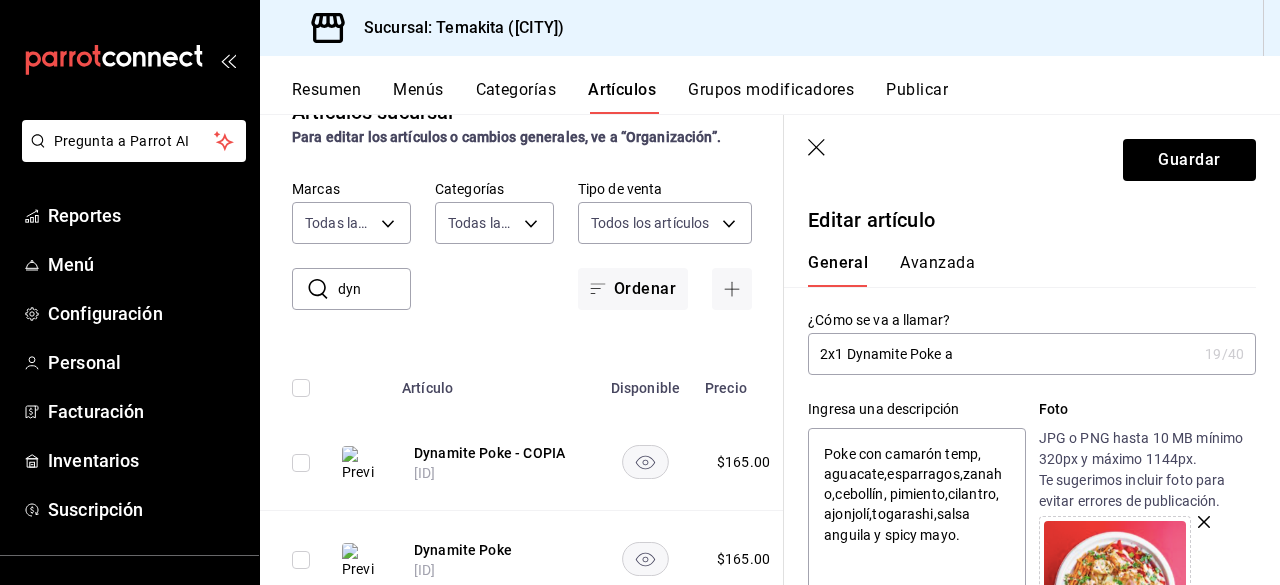 type on "2x1 Dynamite Poke an" 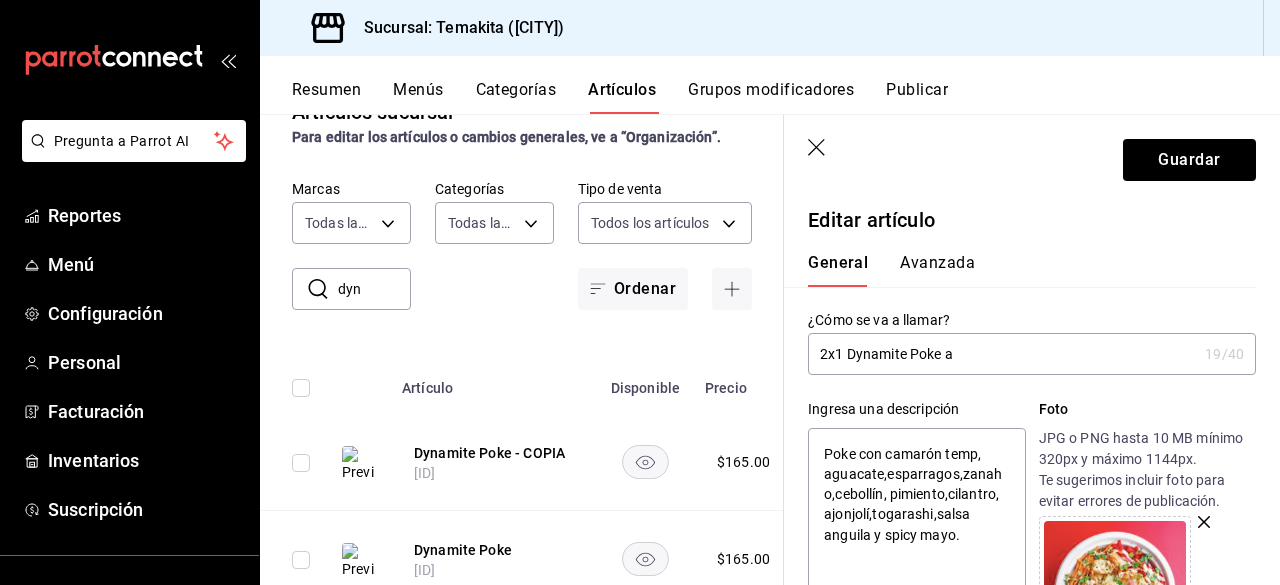 type on "x" 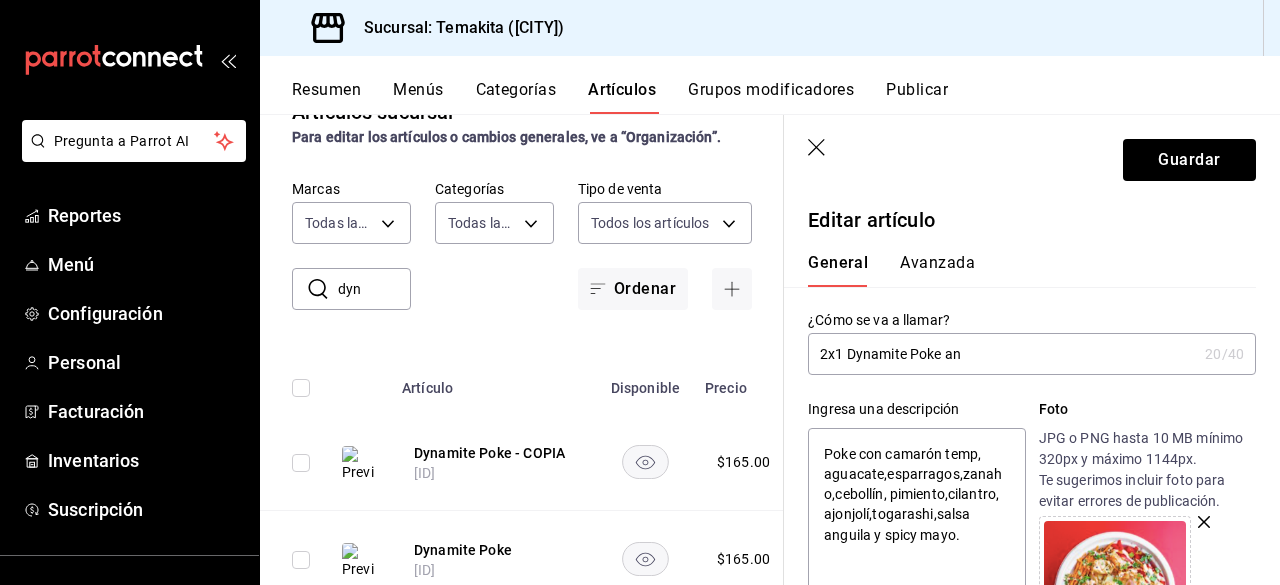 type on "2x1 Dynamite Poke ani" 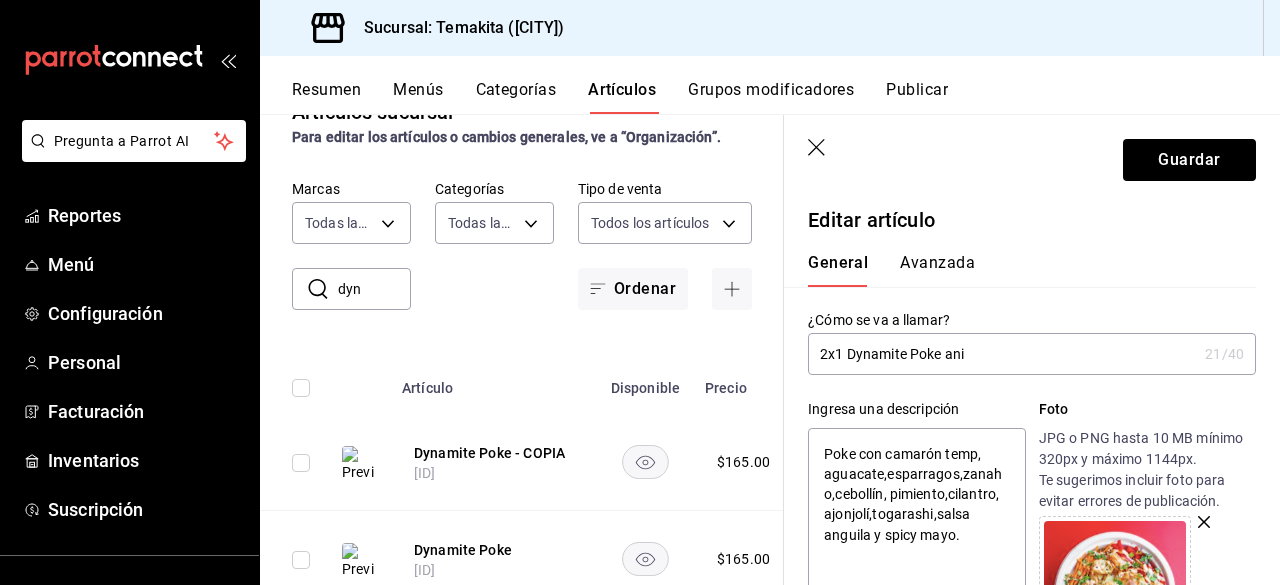type on "2x1 Dynamite Poke aniv" 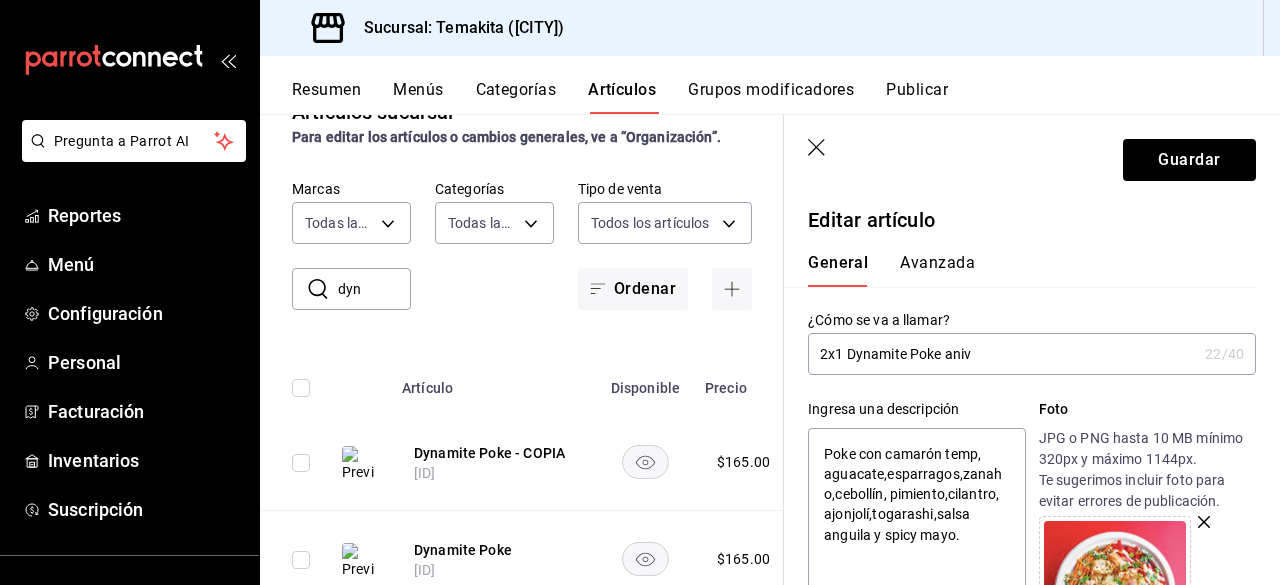 type on "2x1 Dynamite Poke anive" 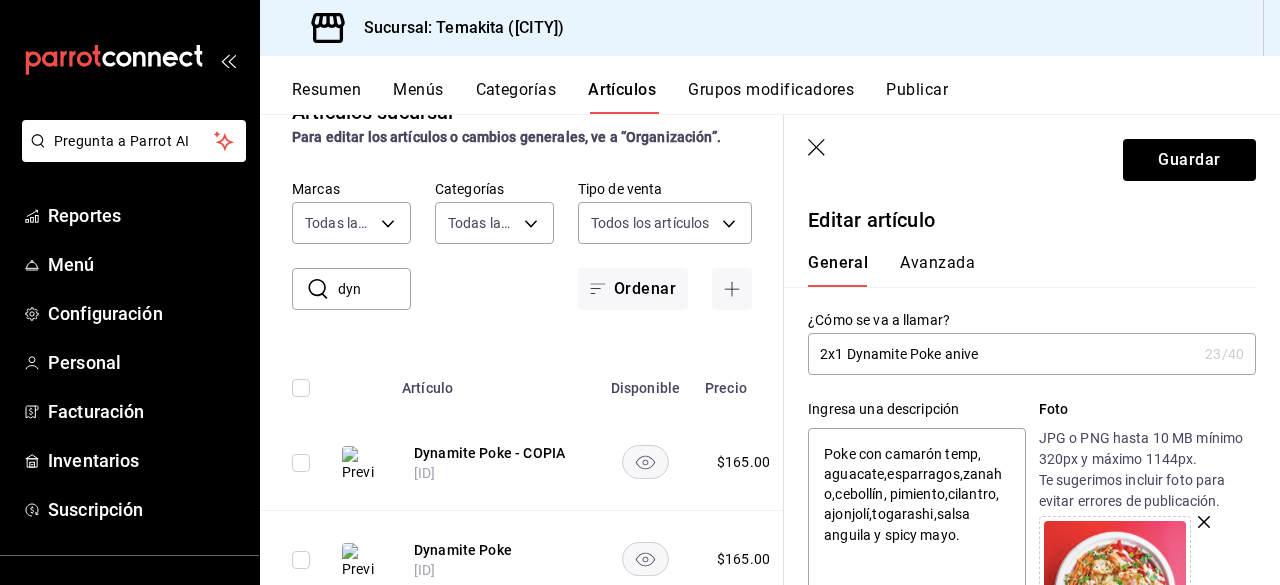 type on "2x1 Dynamite Poke aniver" 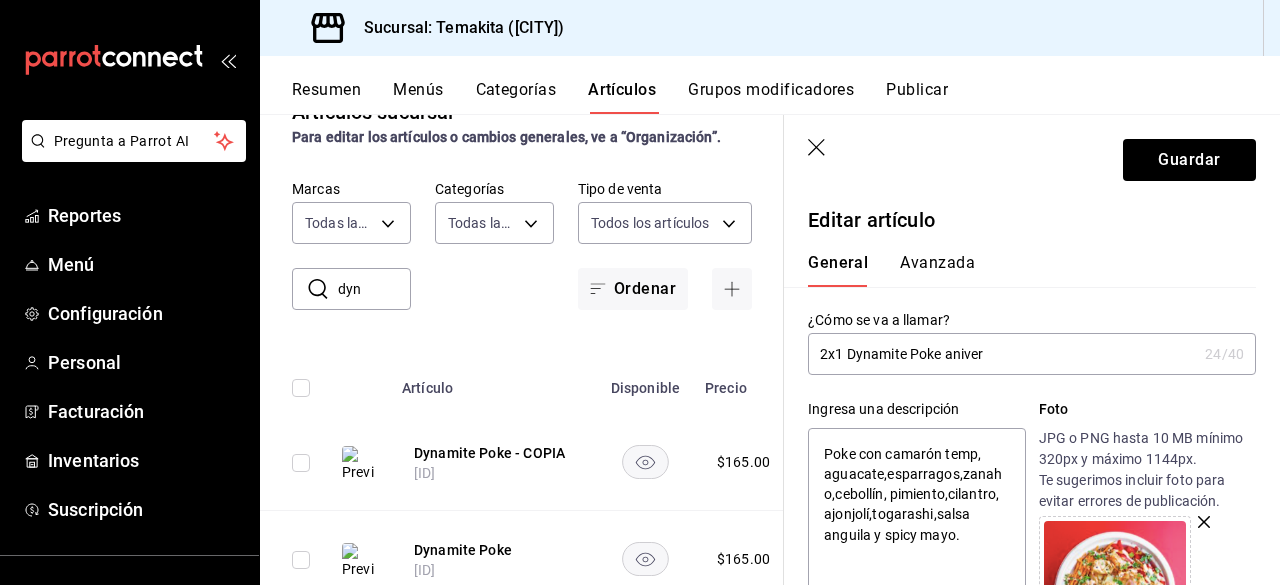 type on "2x1 Dynamite Poke anivers" 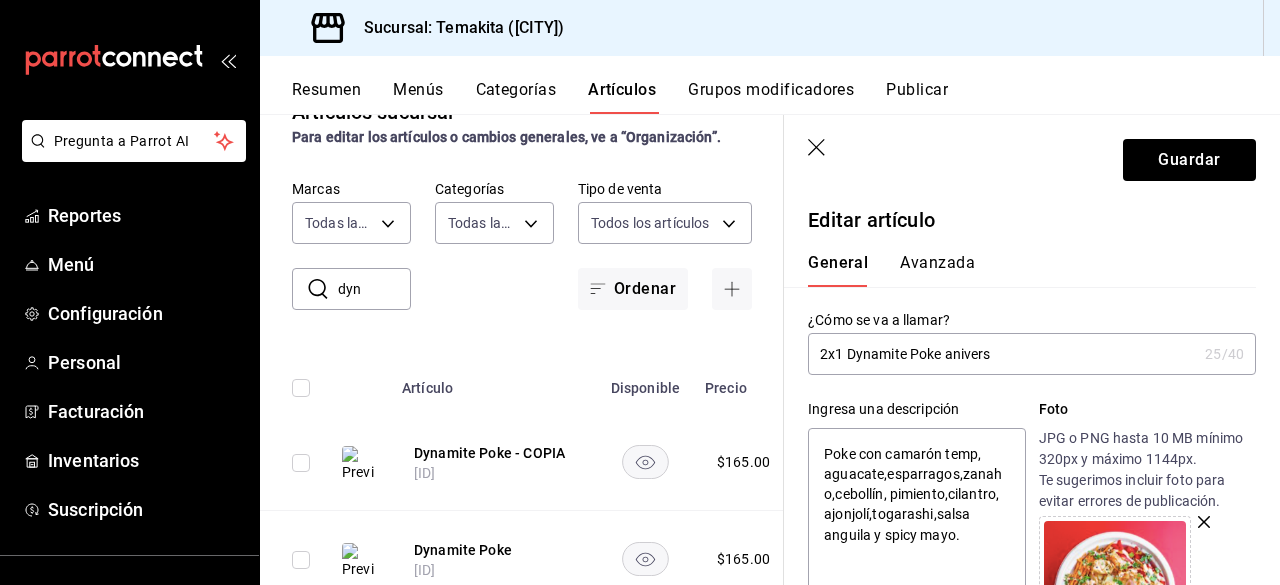 type on "2x1 Dynamite Poke aniversa" 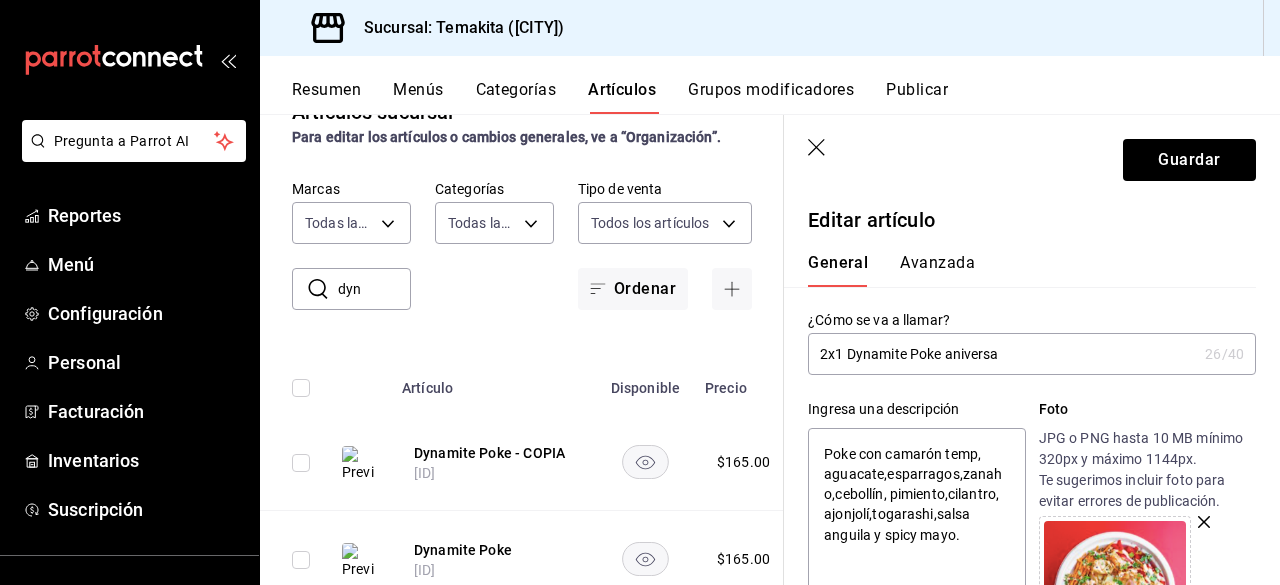 type on "2x1 Dynamite Poke aniversar" 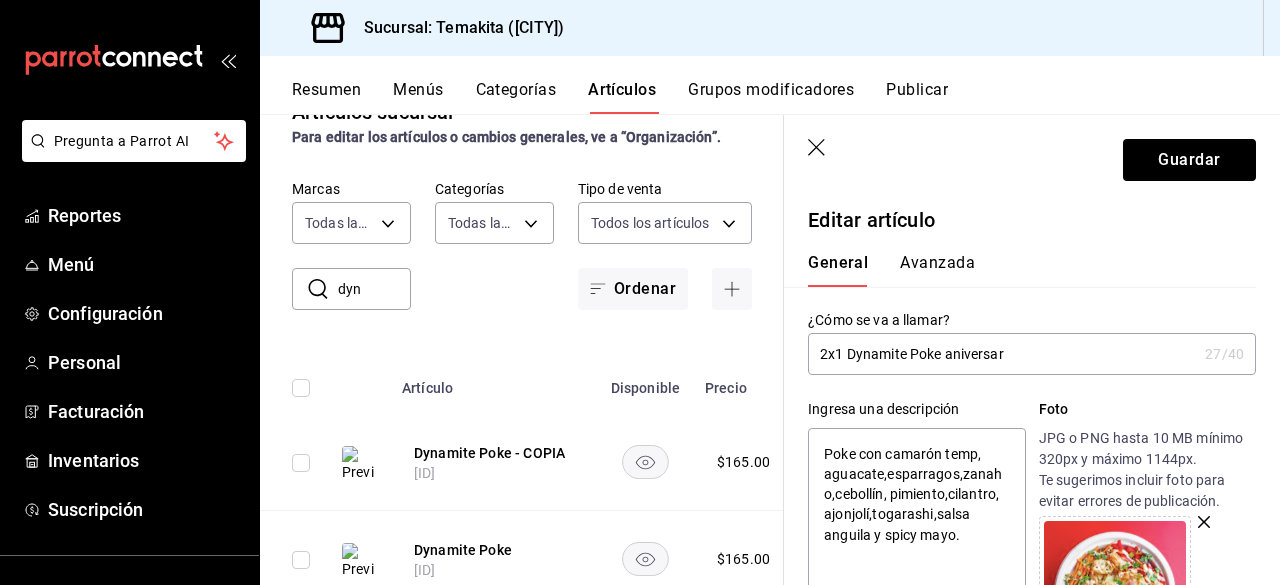 type on "2x1 Dynamite Poke aniversari" 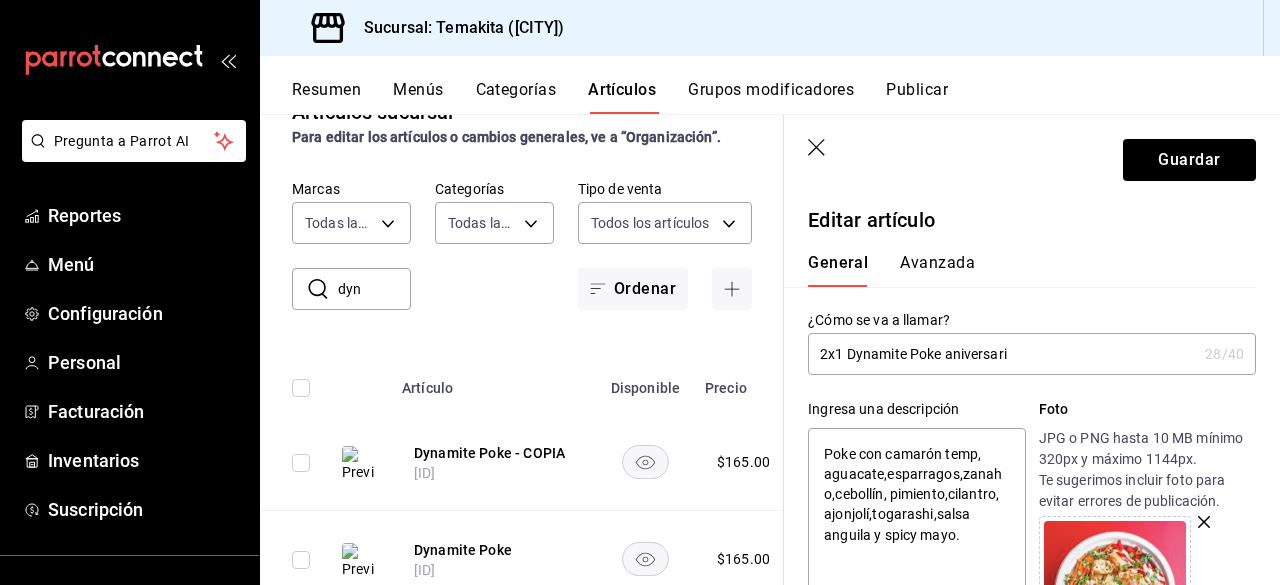 type on "2x1 Dynamite Poke aniversario" 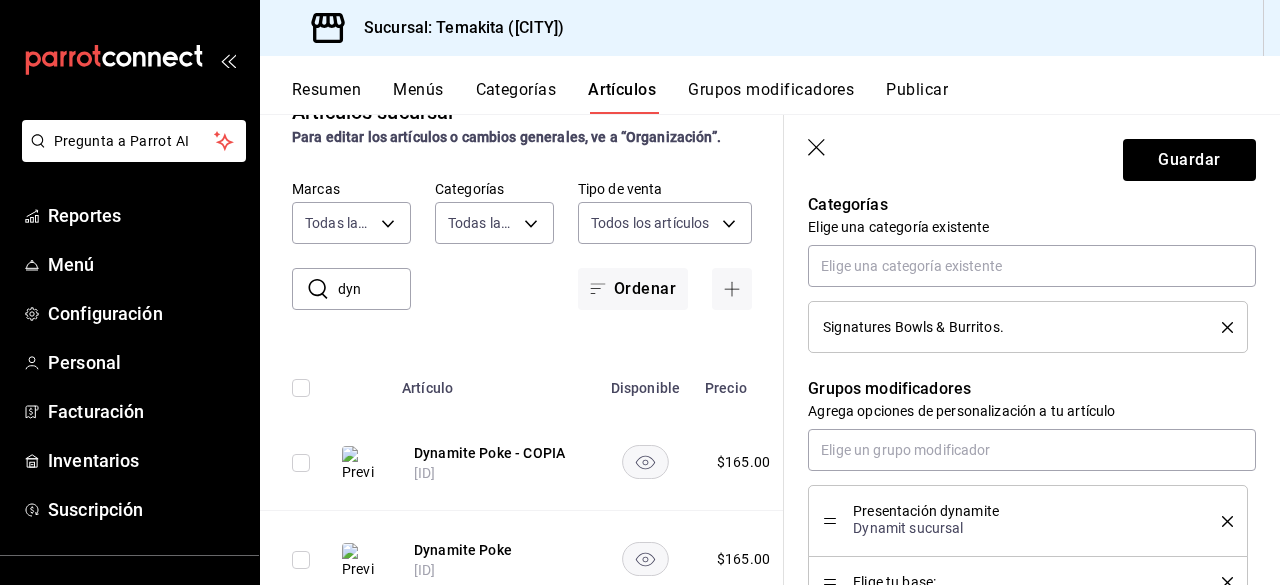 scroll, scrollTop: 691, scrollLeft: 0, axis: vertical 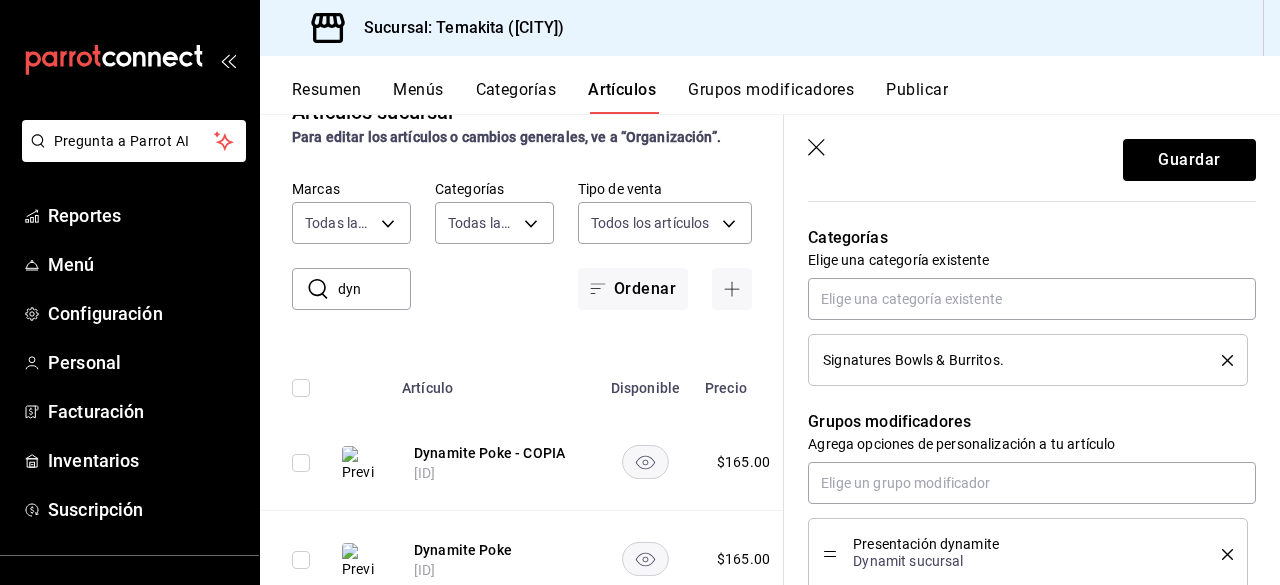 type on "2x1 Dynamite Poke aniversario" 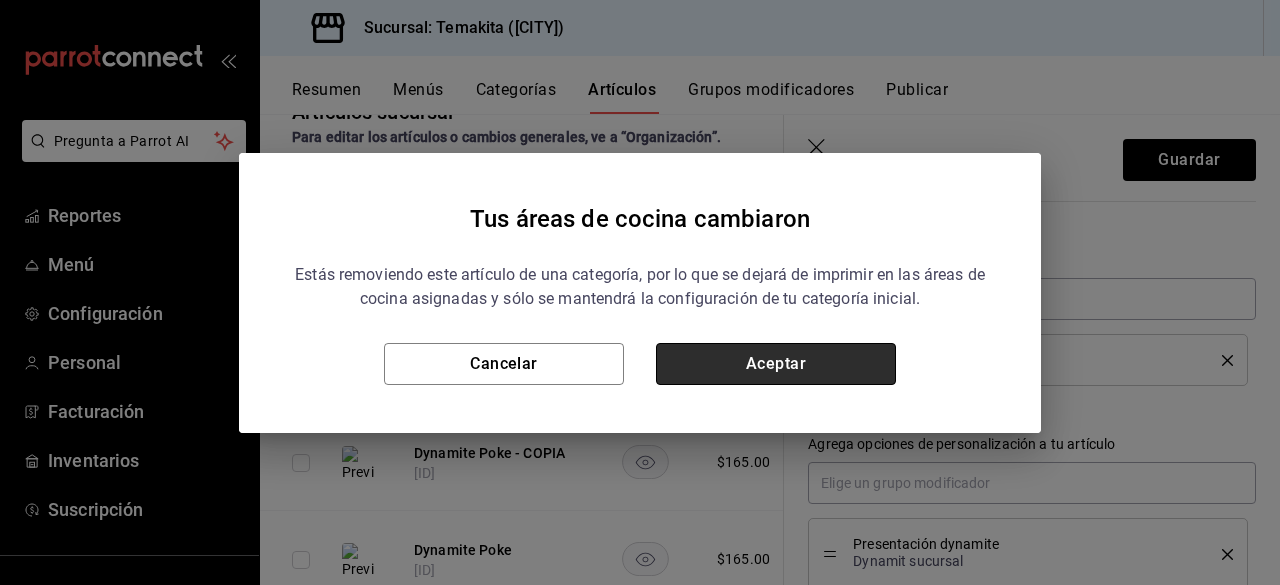 click on "Aceptar" at bounding box center (776, 364) 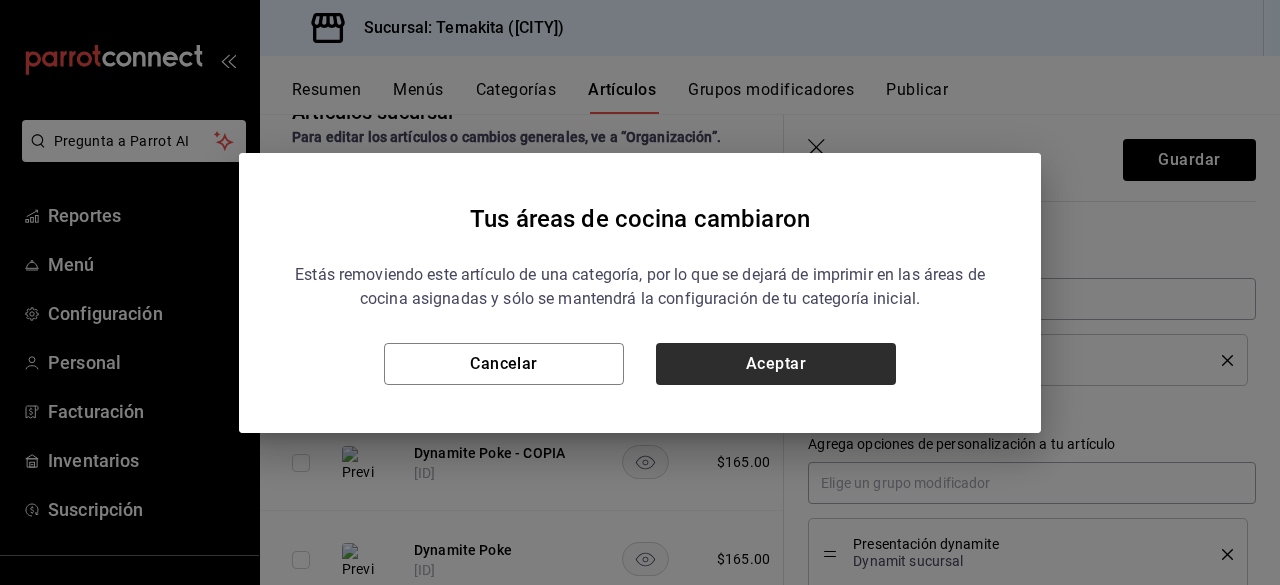 type on "x" 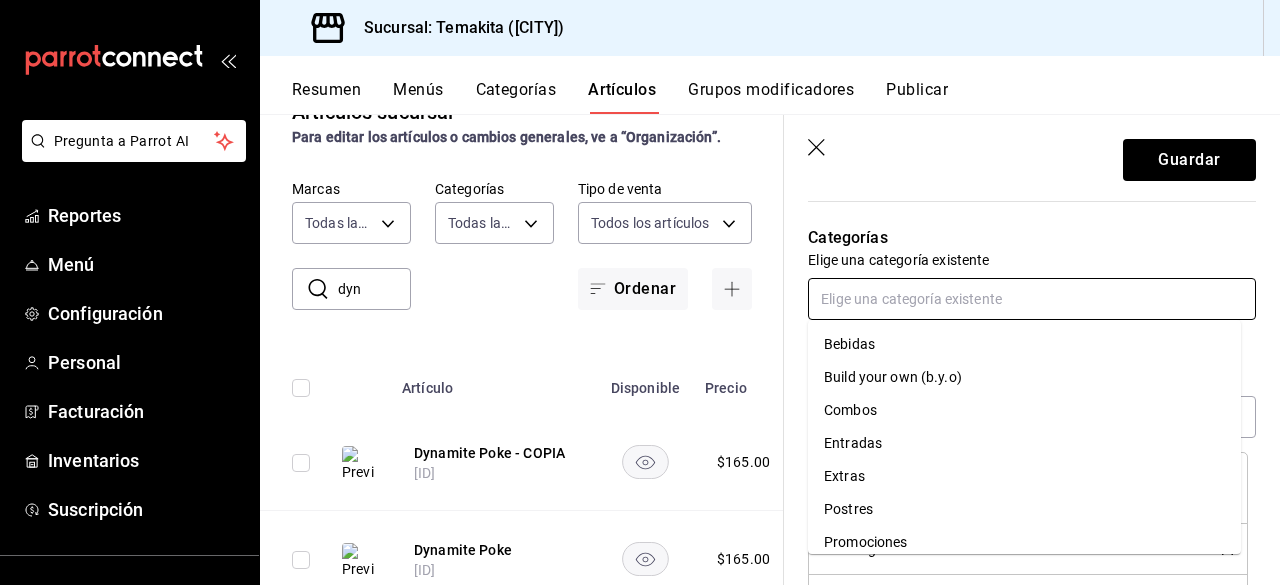 click at bounding box center [1032, 299] 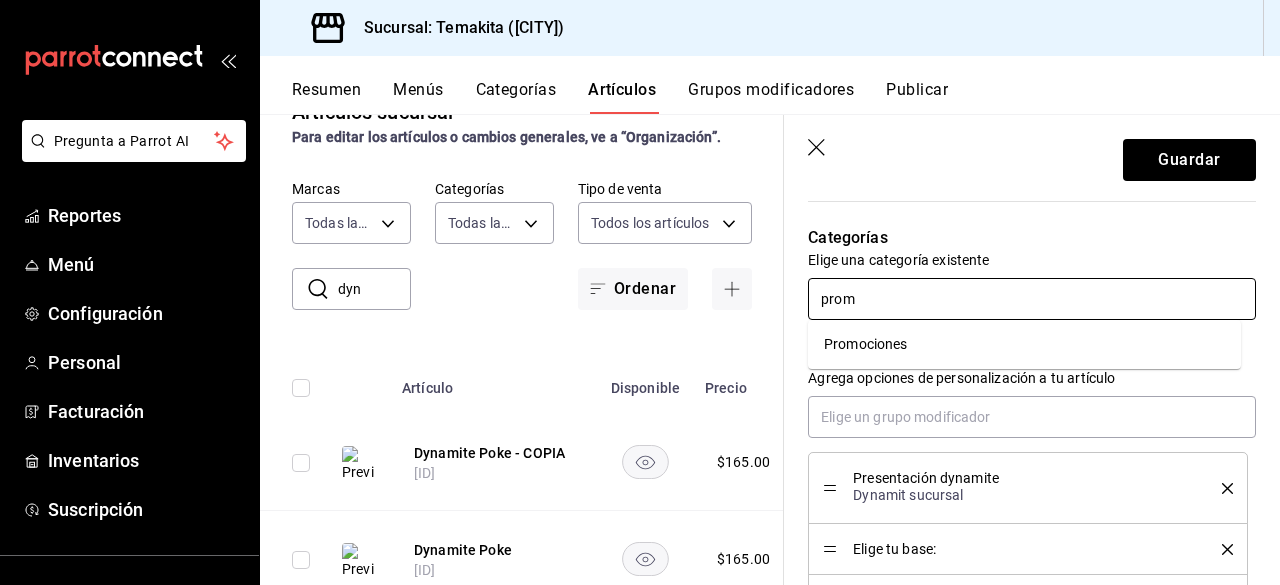 type on "promo" 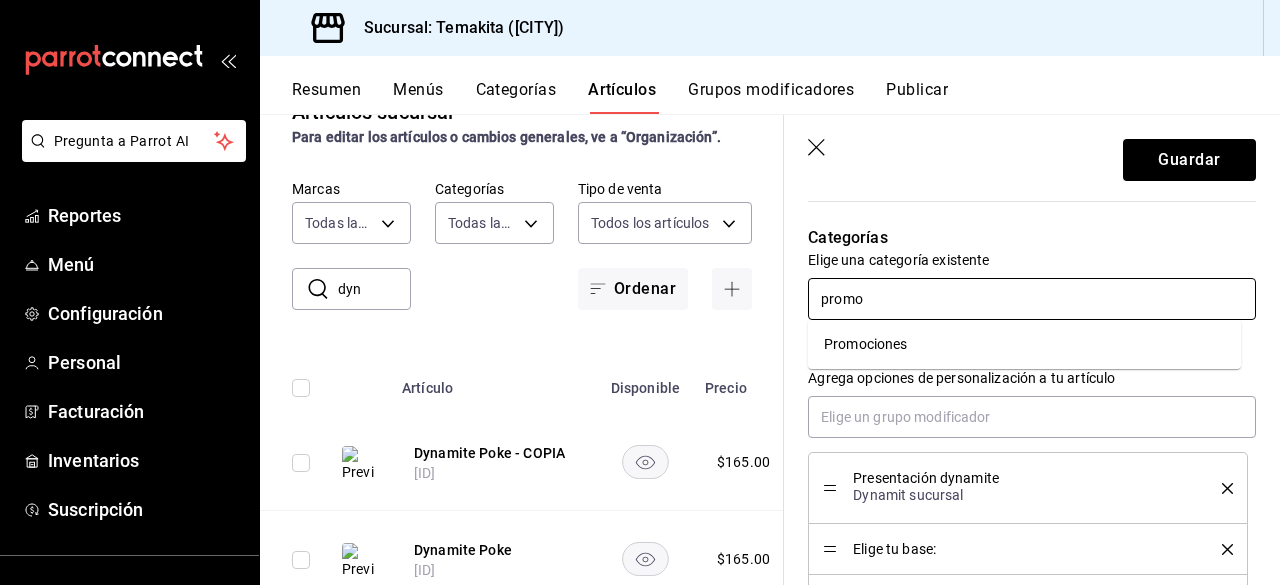 click on "Promociones" at bounding box center (1024, 344) 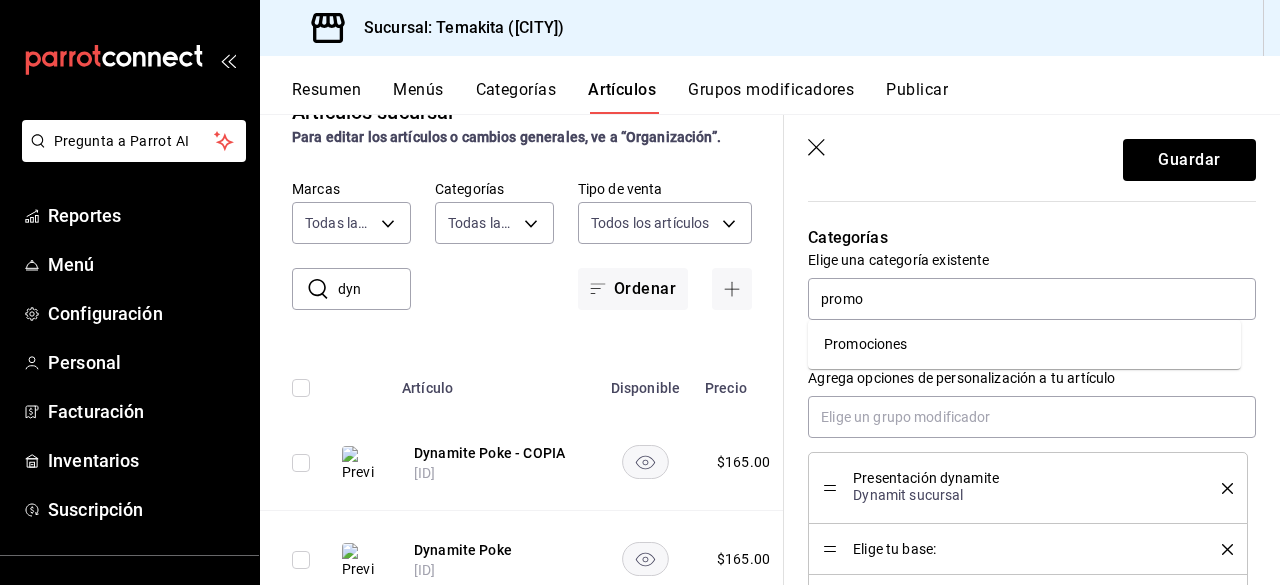 type on "x" 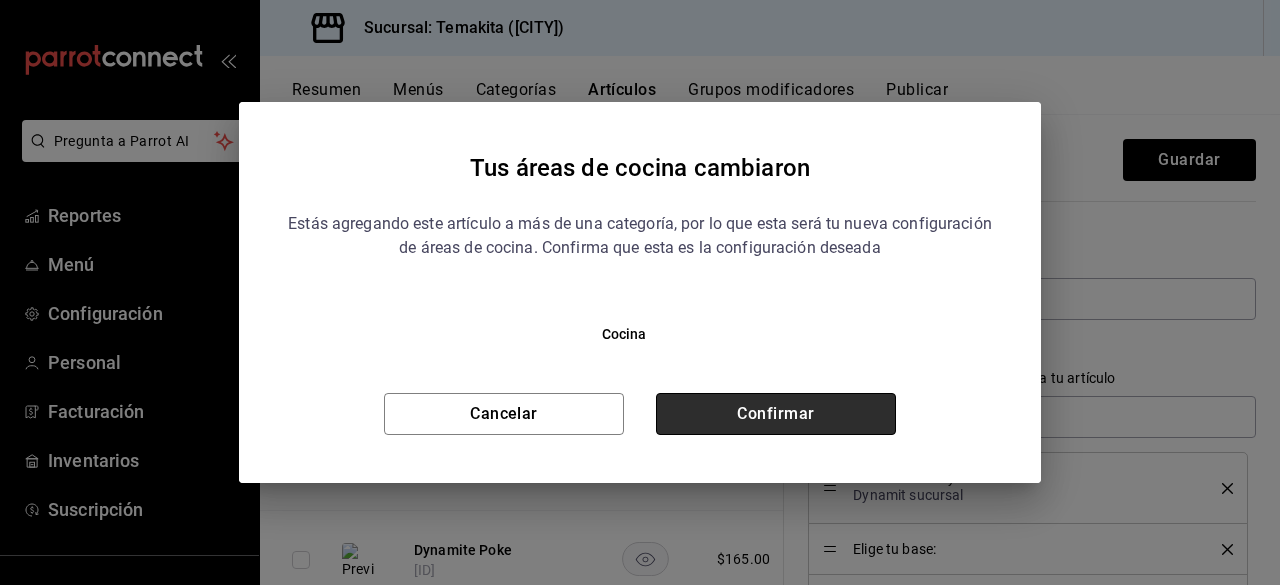 click on "Confirmar" at bounding box center (776, 414) 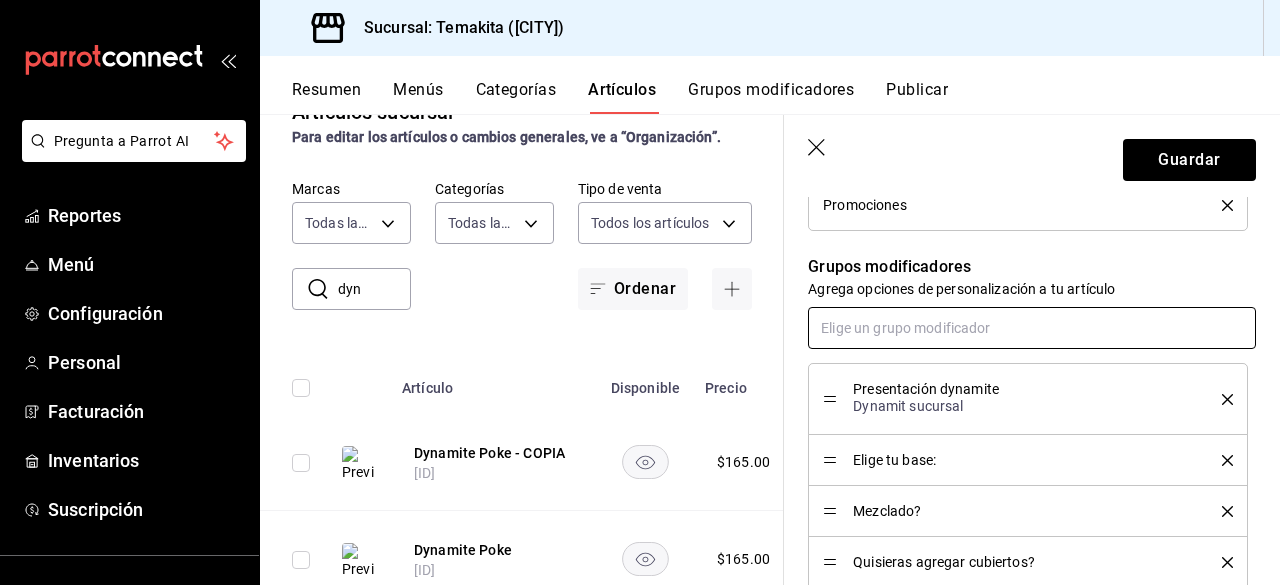 scroll, scrollTop: 847, scrollLeft: 0, axis: vertical 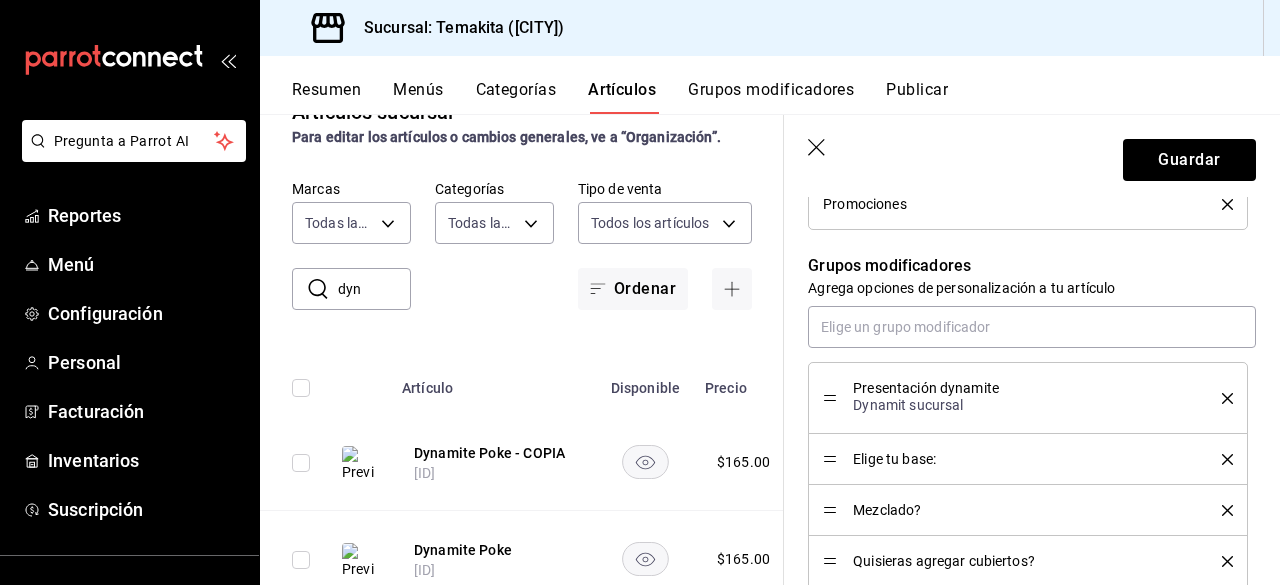 click 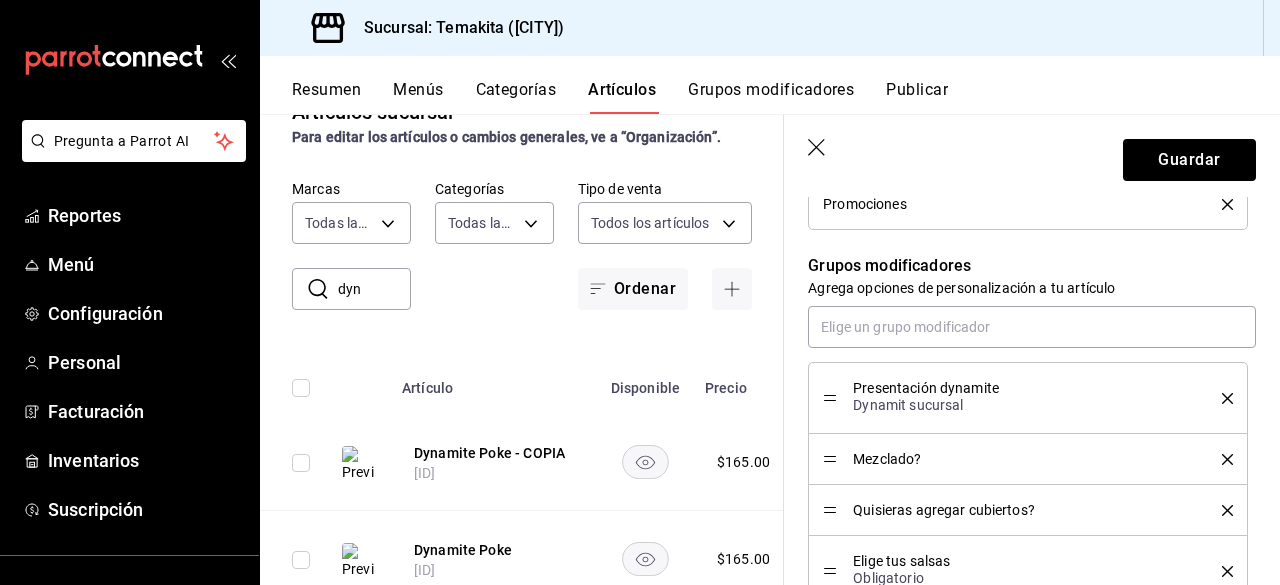 click 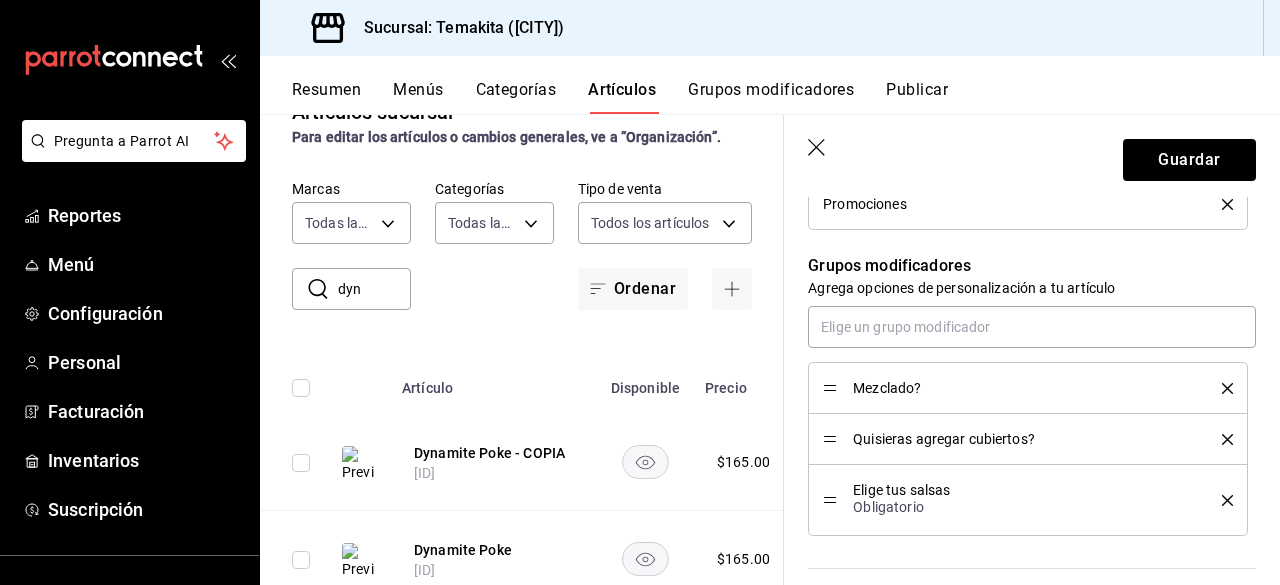 click 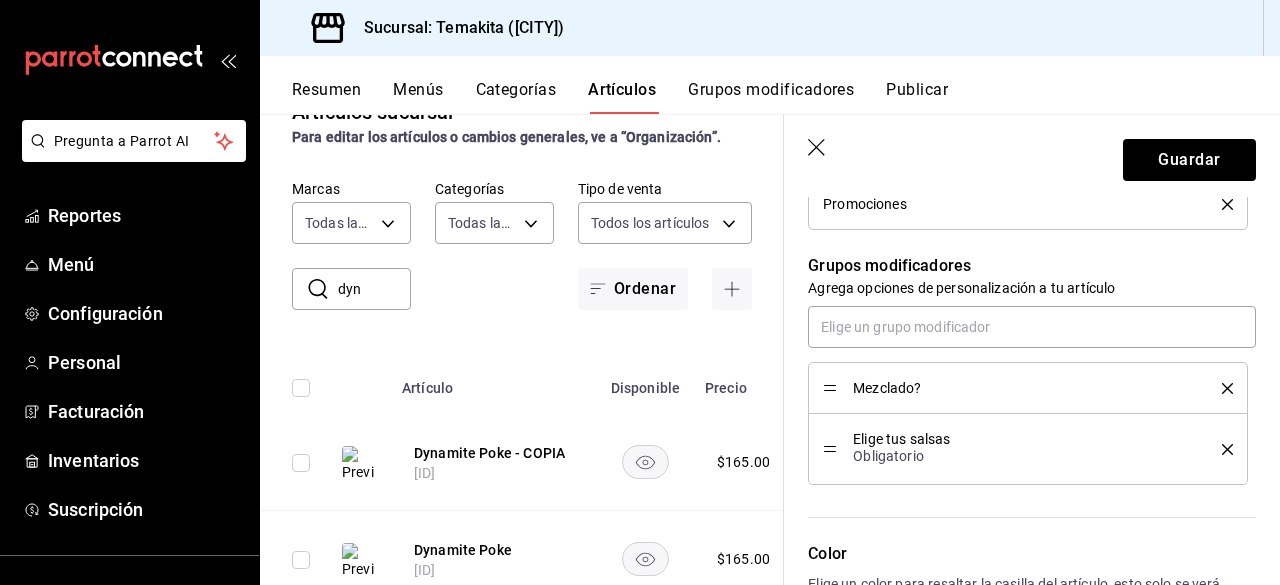 click 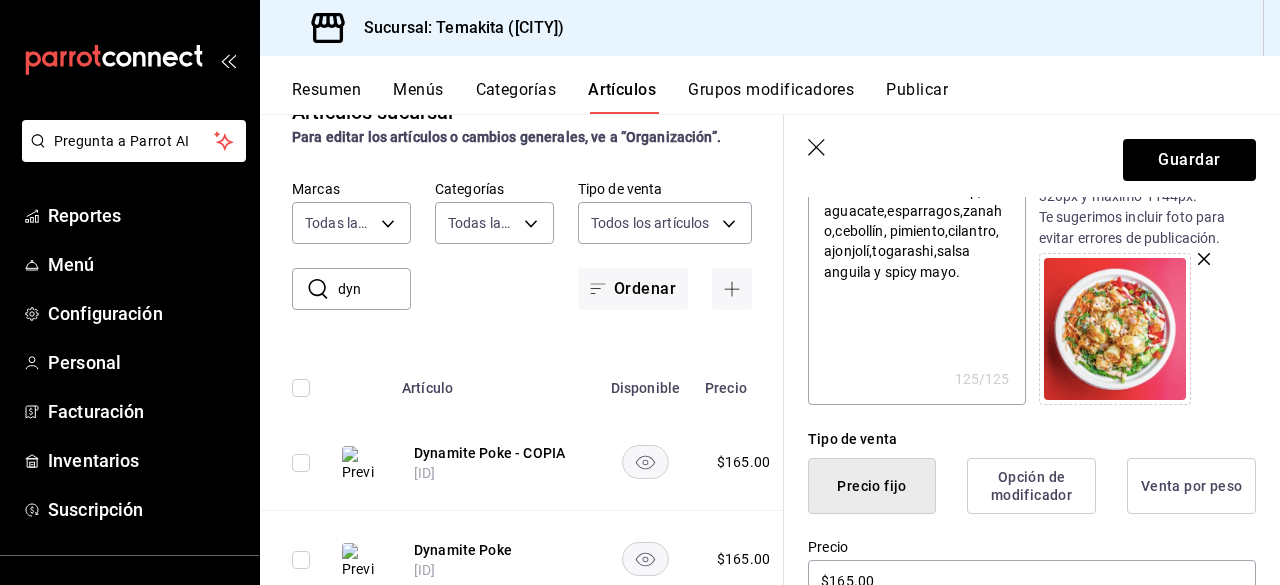 scroll, scrollTop: 0, scrollLeft: 0, axis: both 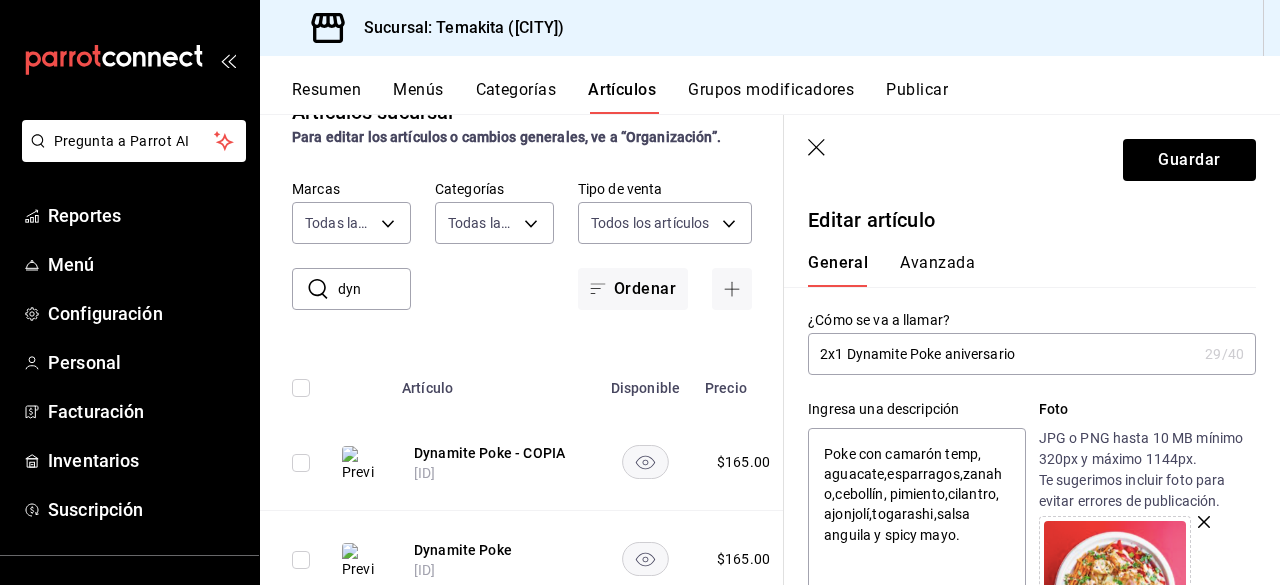 click on "2x1 Dynamite Poke aniversario" at bounding box center (1002, 354) 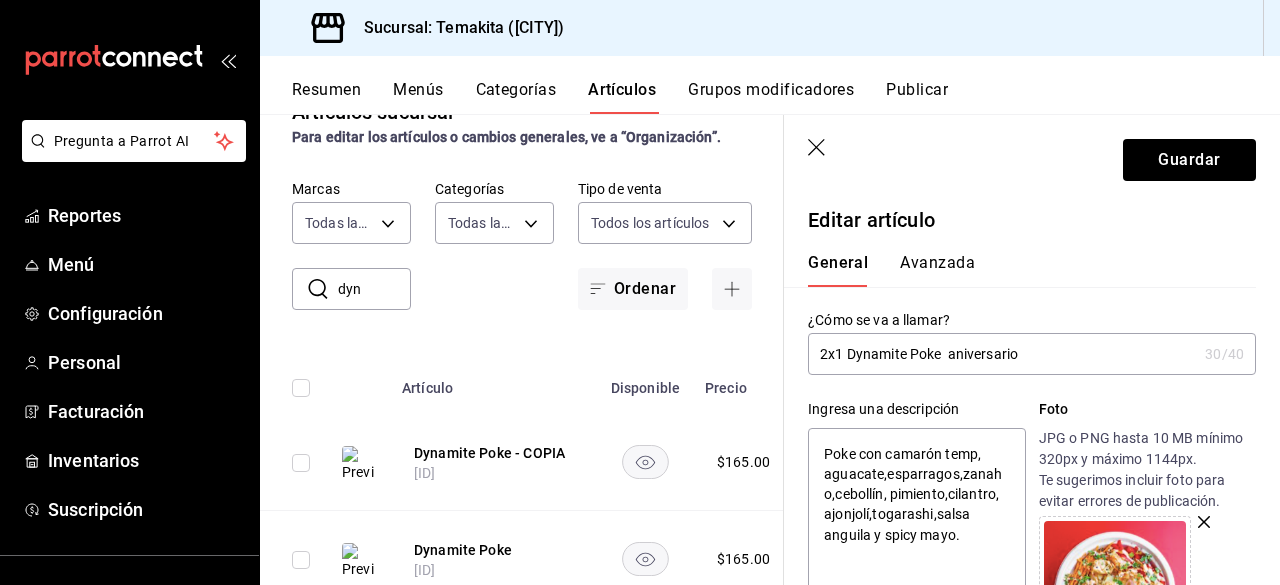 type on "2x1 Dynamite Poke c aniversario" 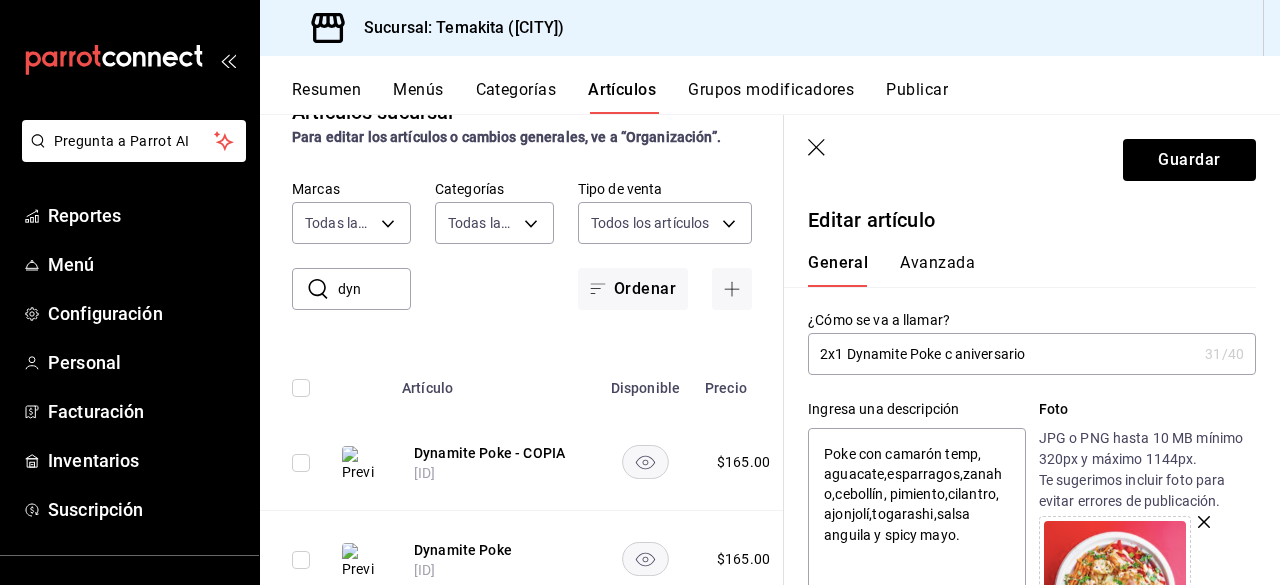 type on "2x1 Dynamite Poke ch aniversario" 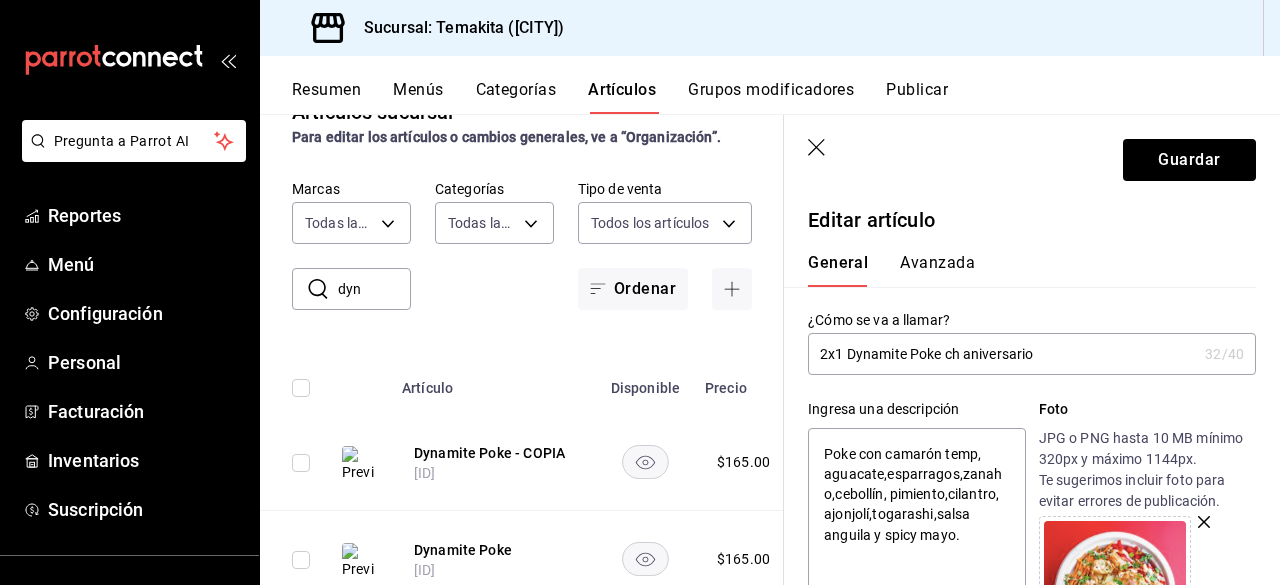 type on "2x1 Dynamite Poke chi aniversario" 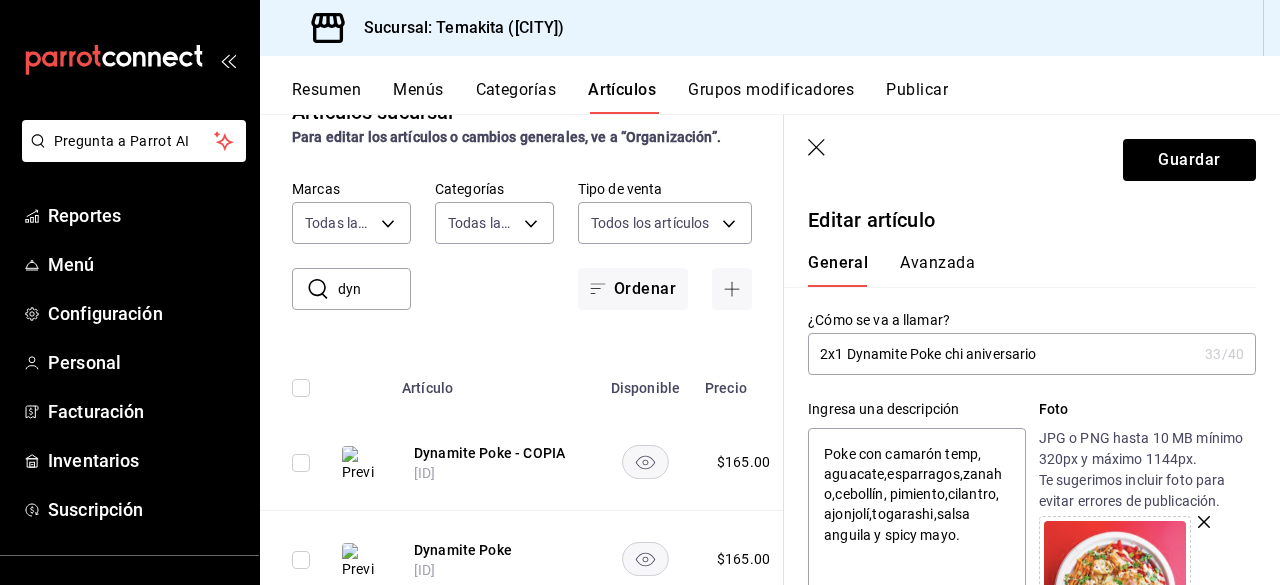 type on "2x1 Dynamite Poke chic aniversario" 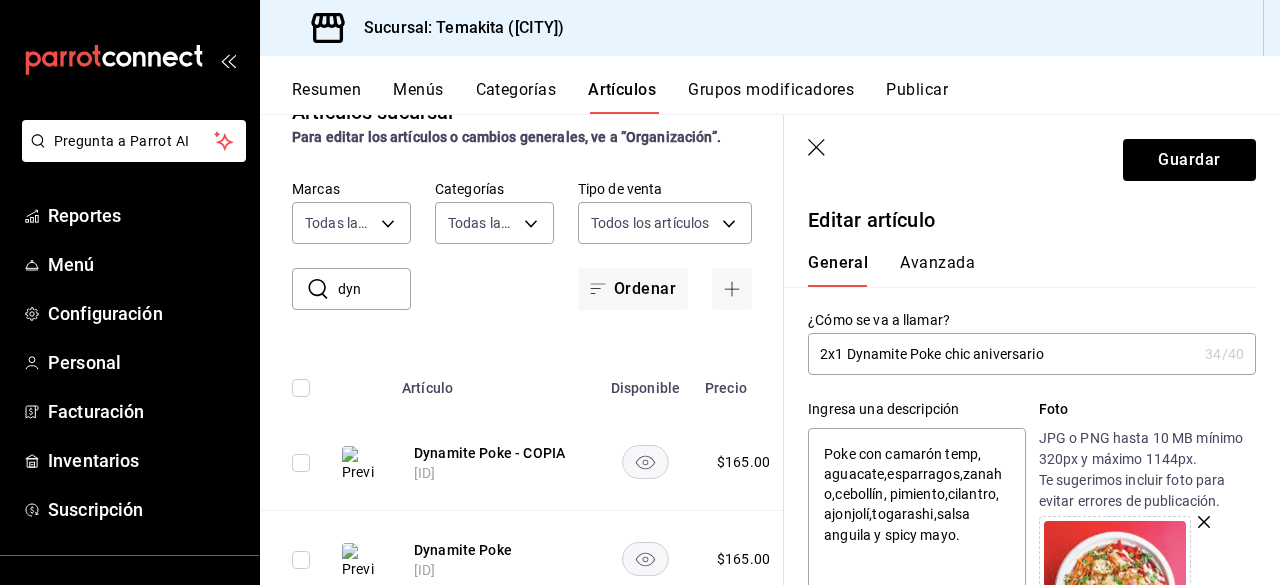 type on "2x1 Dynamite Poke chico aniversario" 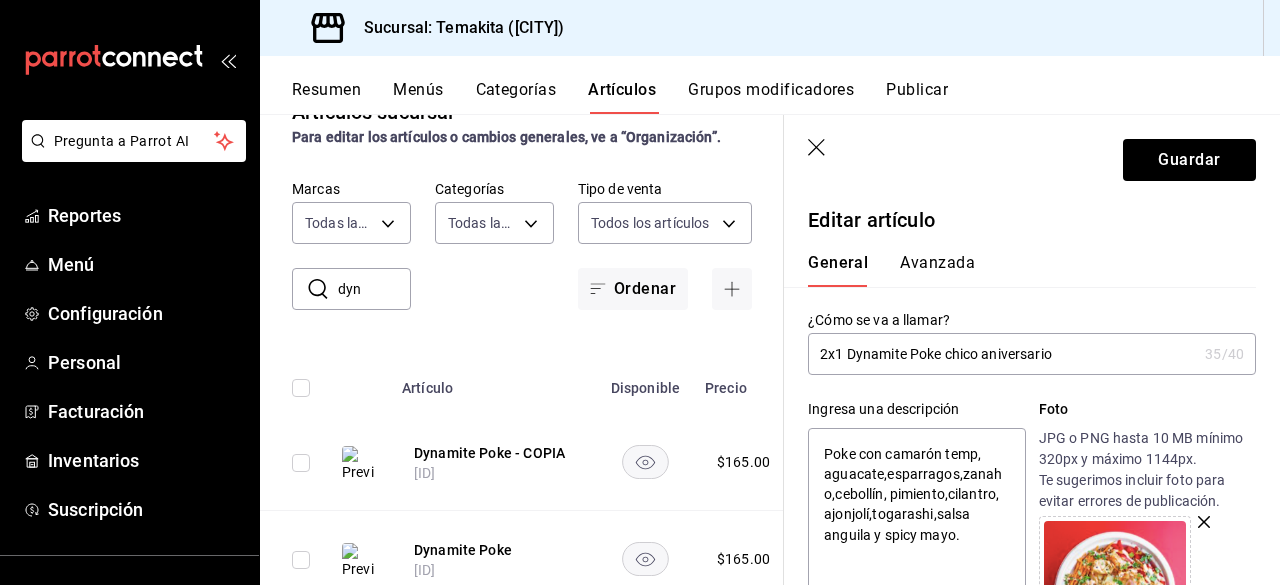 type on "2x1 Dynamite Poke chico  aniversario" 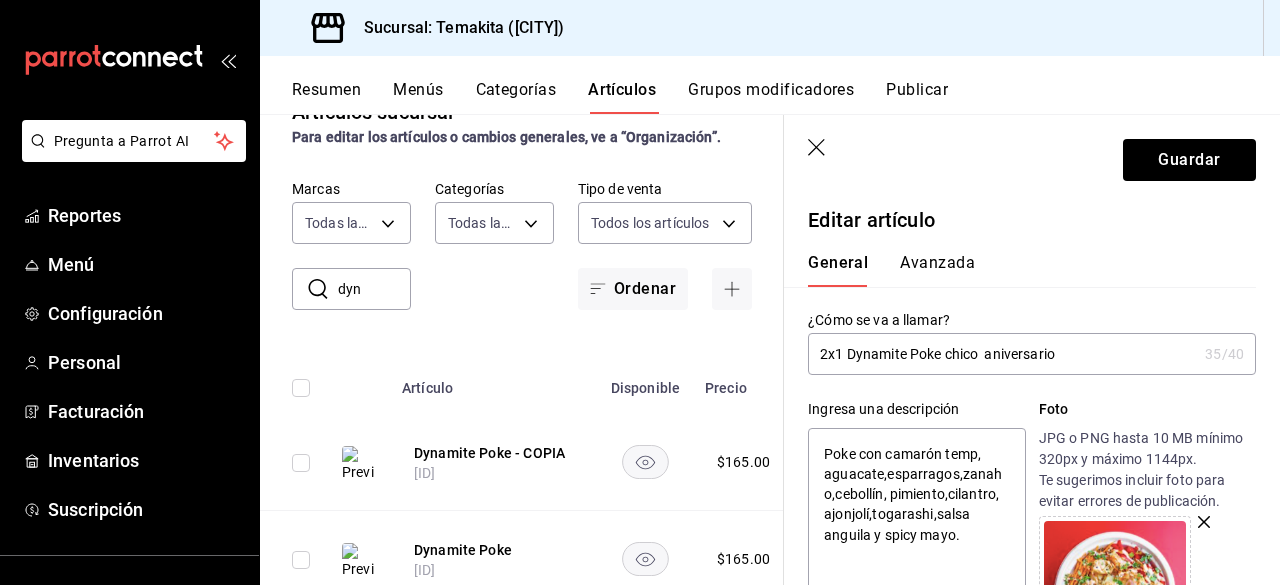 type on "x" 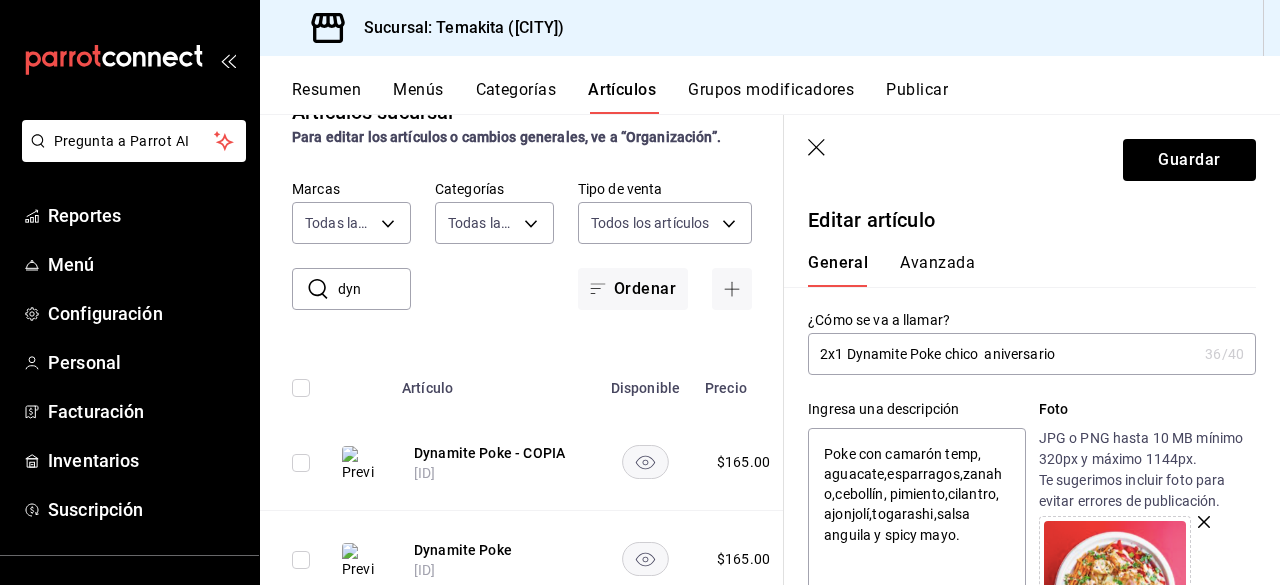 type on "2x1 Dynamite Poke chico a aniversario" 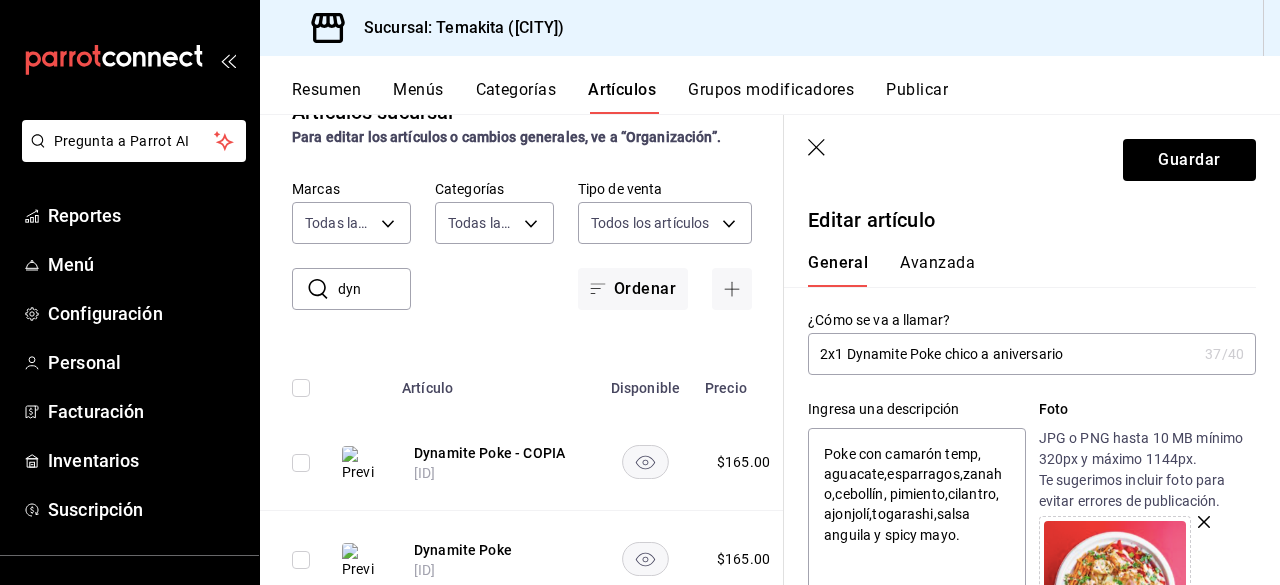 type on "2x1 Dynamite Poke chico ar aniversario" 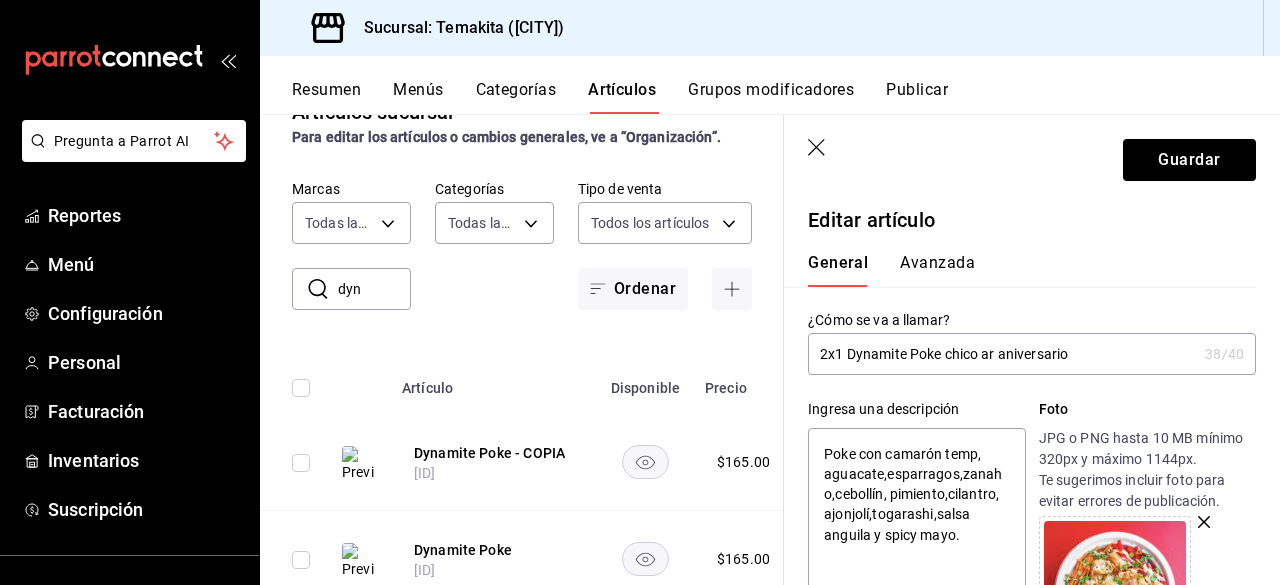 type on "2x1 Dynamite Poke chico arr aniversario" 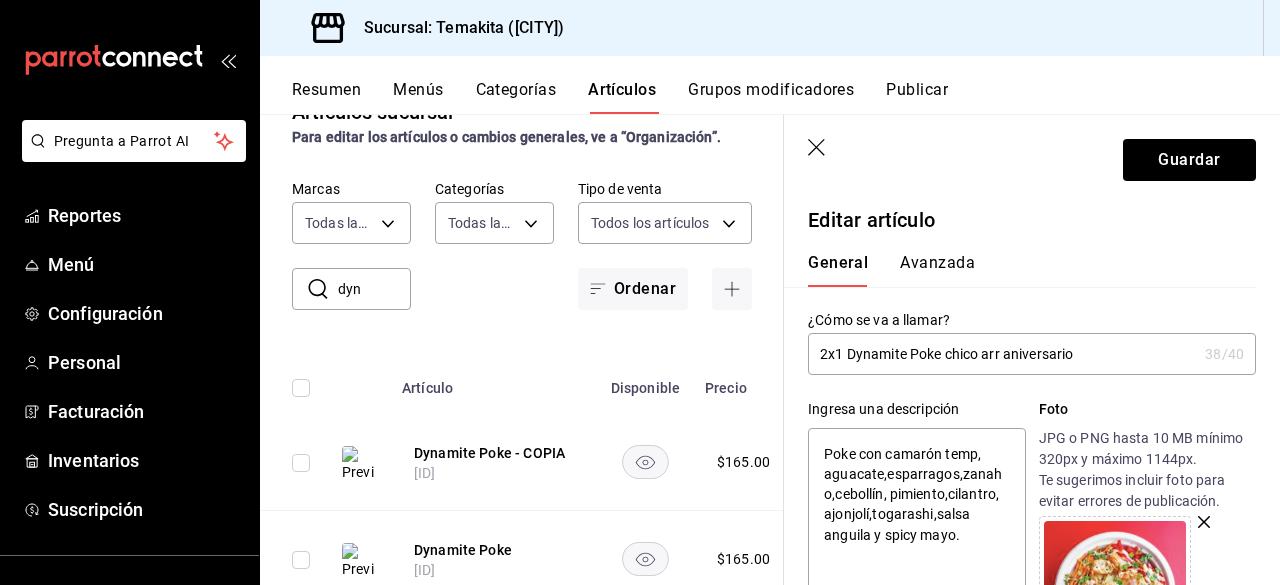 type on "x" 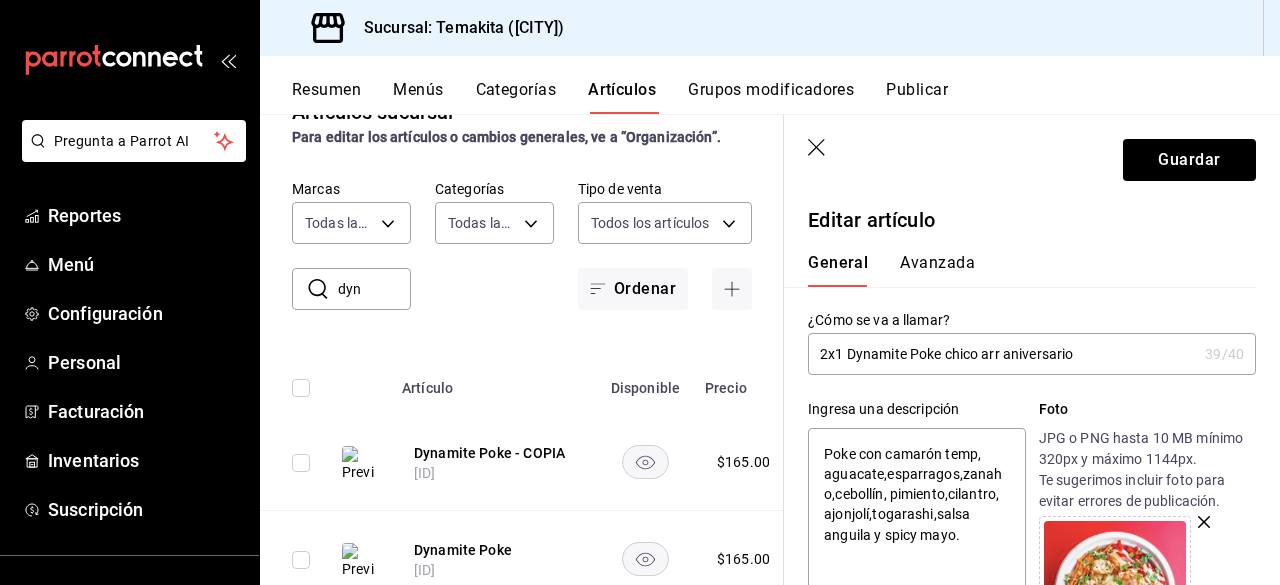 type on "2x1 Dynamite Poke chico arro aniversario" 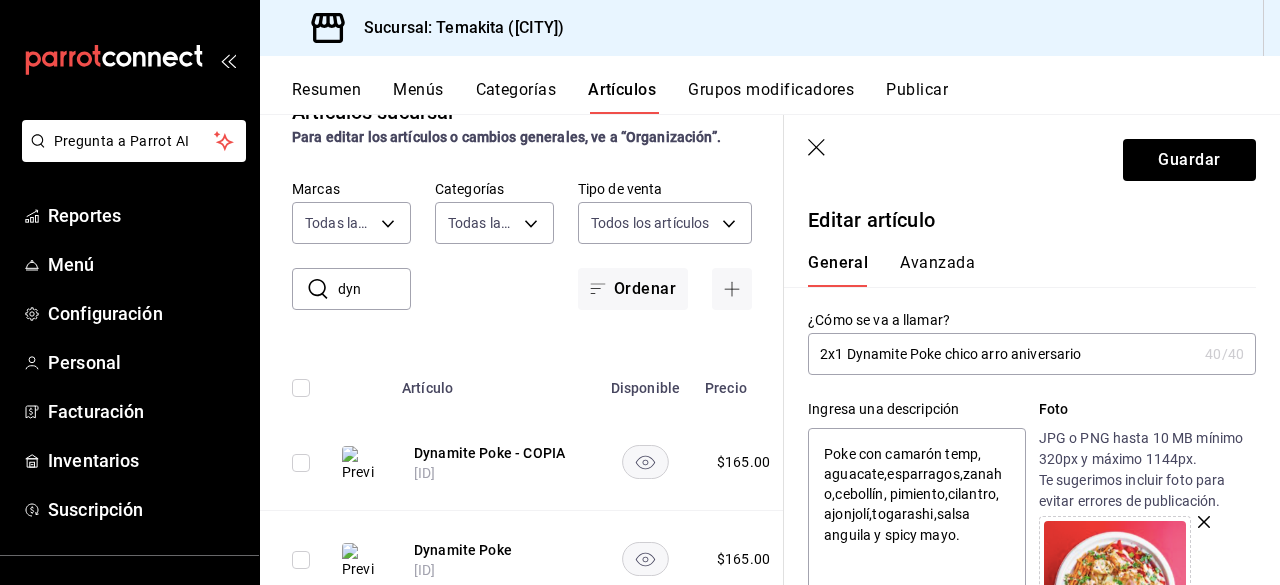 drag, startPoint x: 1010, startPoint y: 355, endPoint x: 980, endPoint y: 357, distance: 30.066593 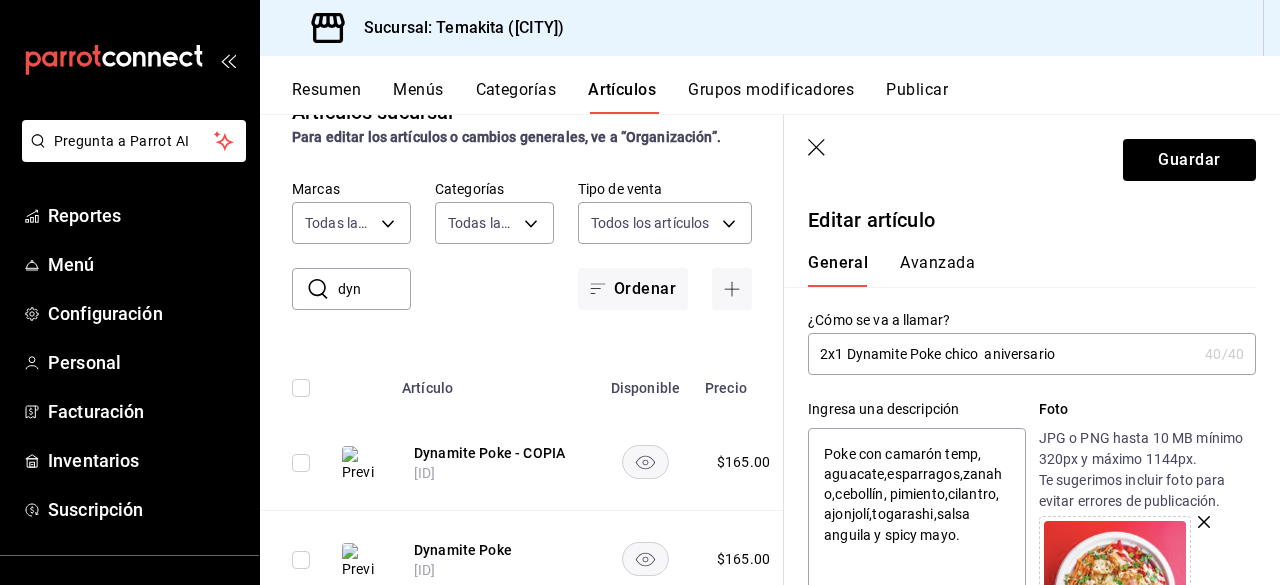 type on "x" 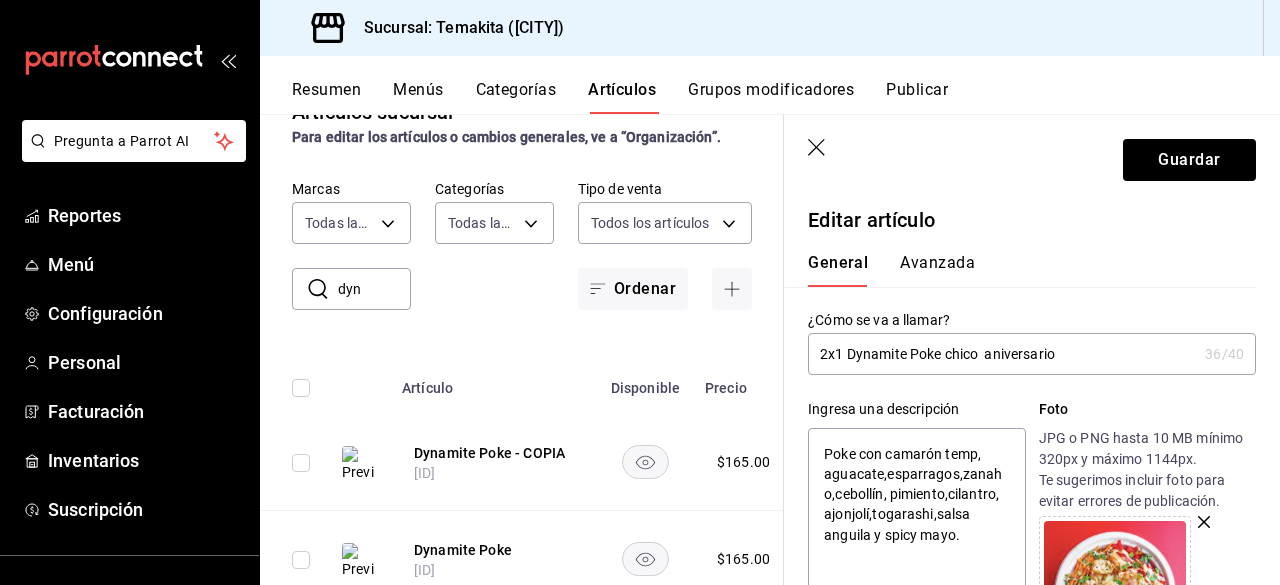 type on "2x1 Dynamite Poke chico aniversario" 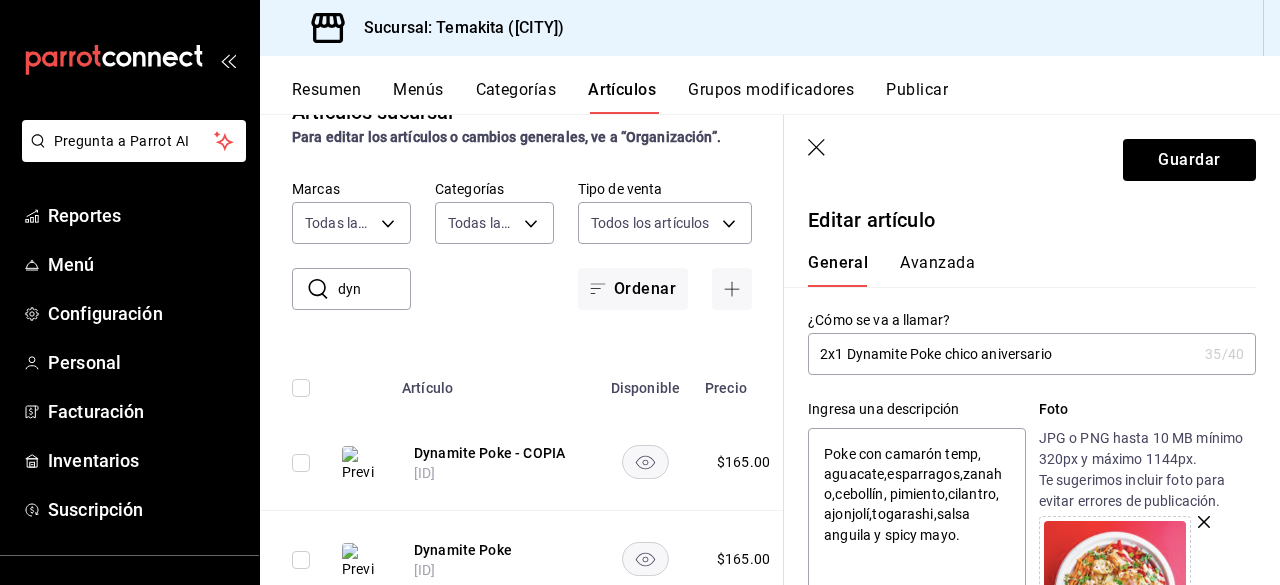 type on "2x1 Dynamite Poke chico  aniversario" 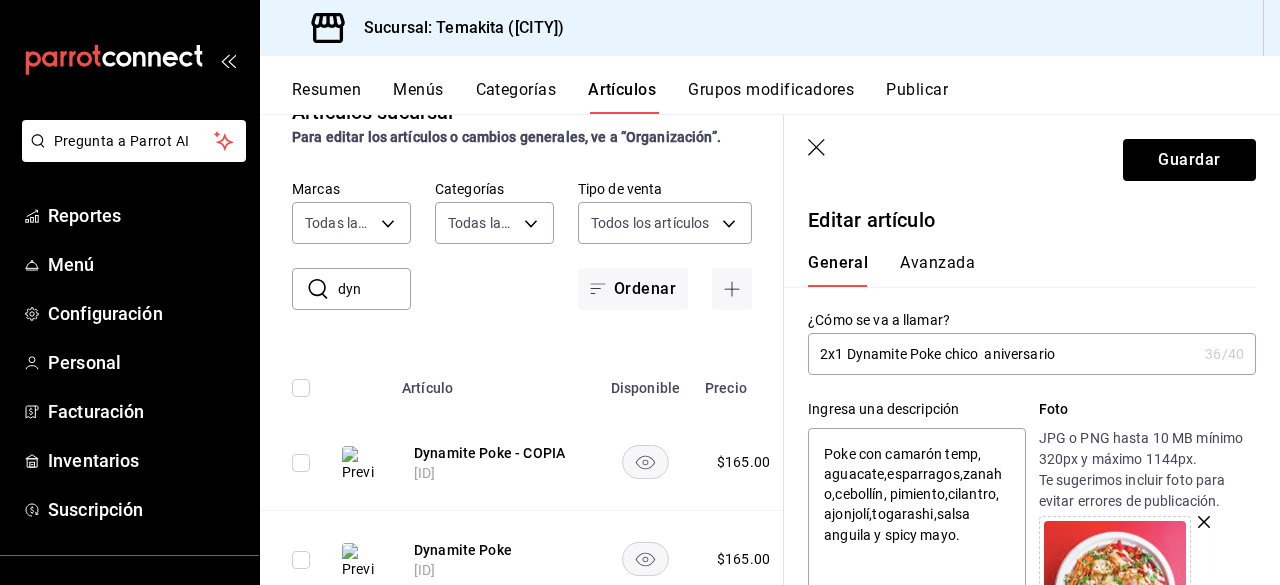 type on "2x1 Dynamite Poke chico a aniversario" 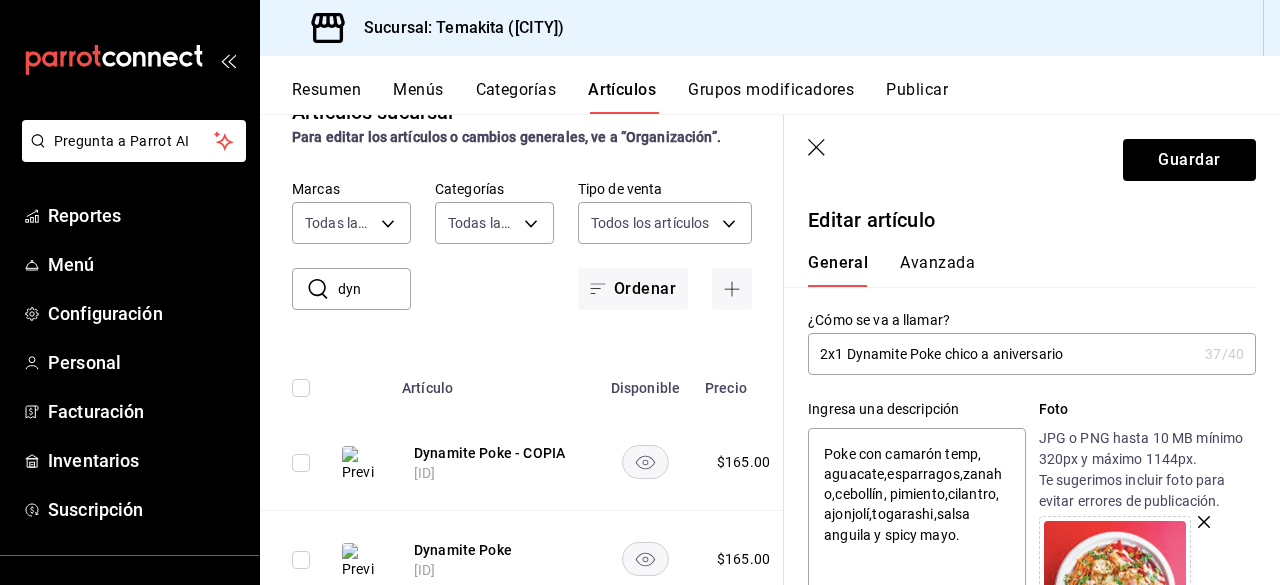 type on "2x1 Dynamite Poke chico ar aniversario" 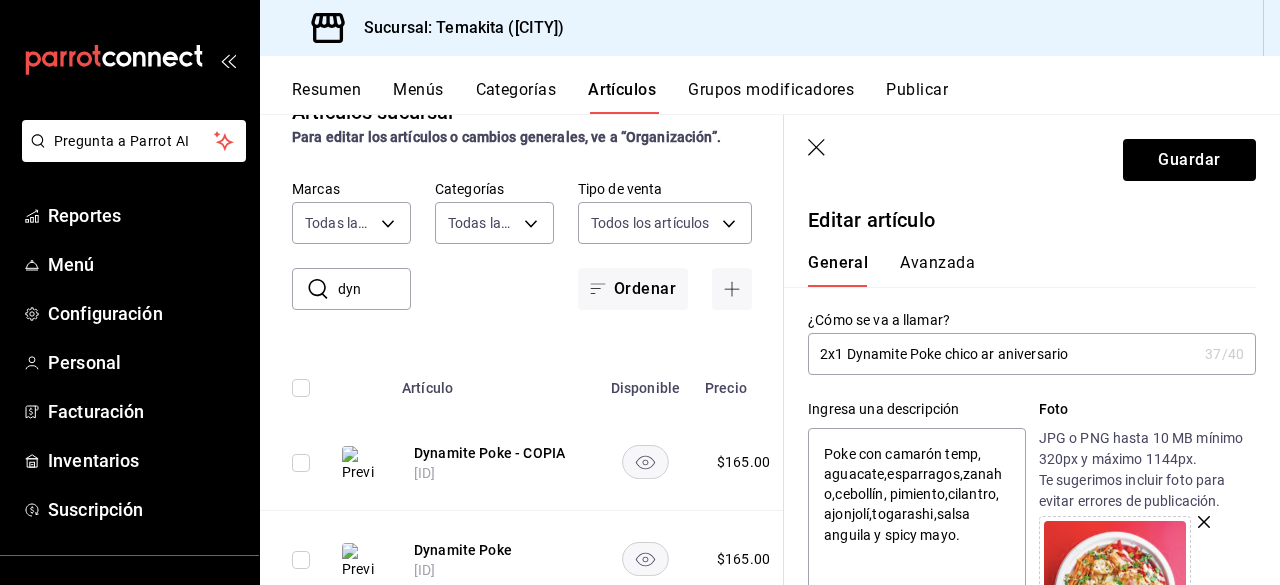 type on "x" 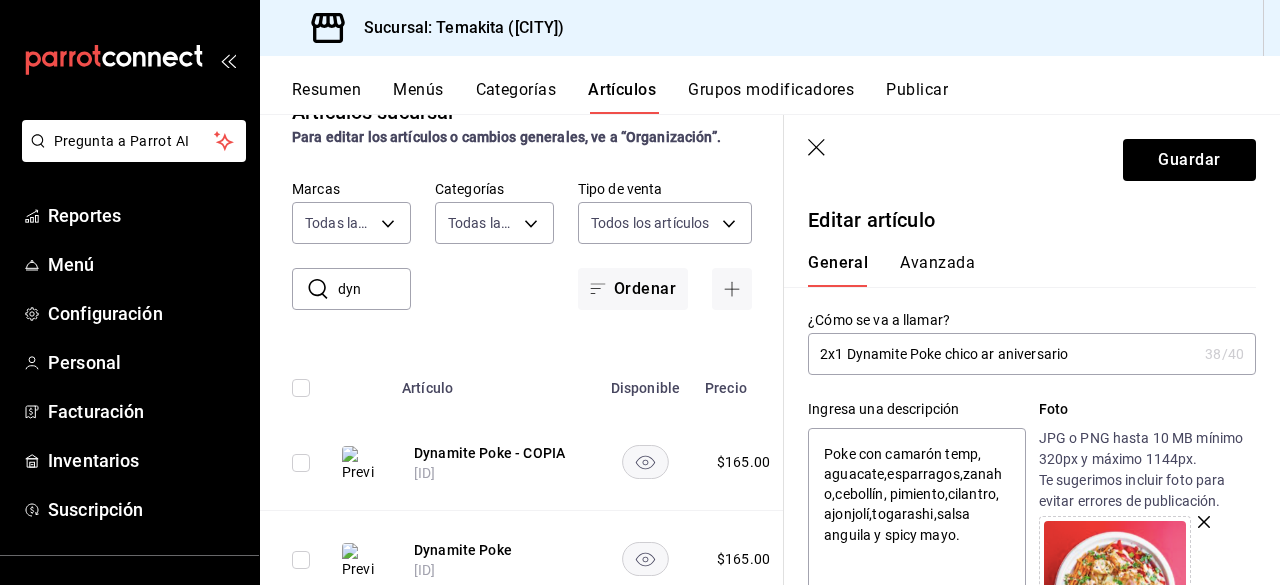 type on "2x1 Dynamite Poke chico a aniversario" 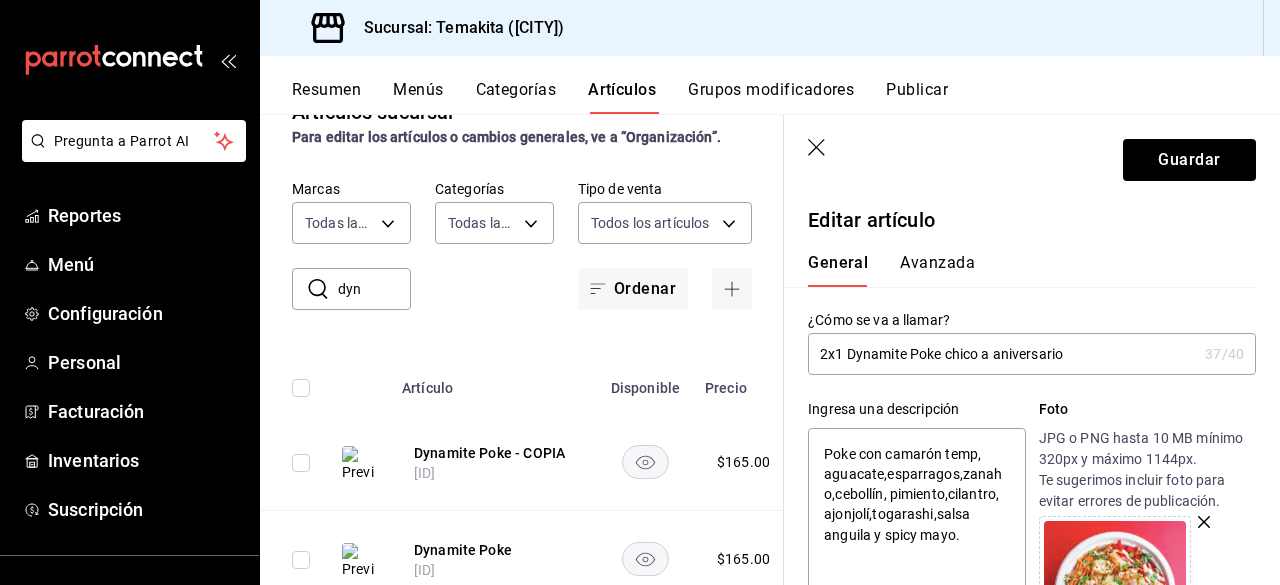 type on "2x1 Dynamite Poke chico  aniversario" 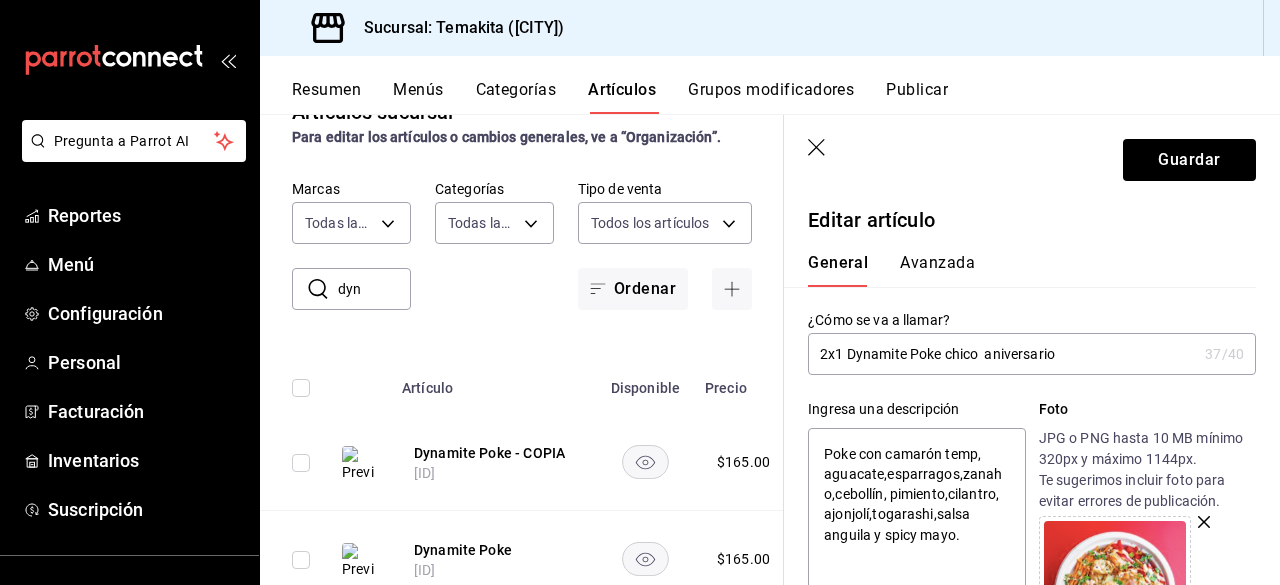 type on "x" 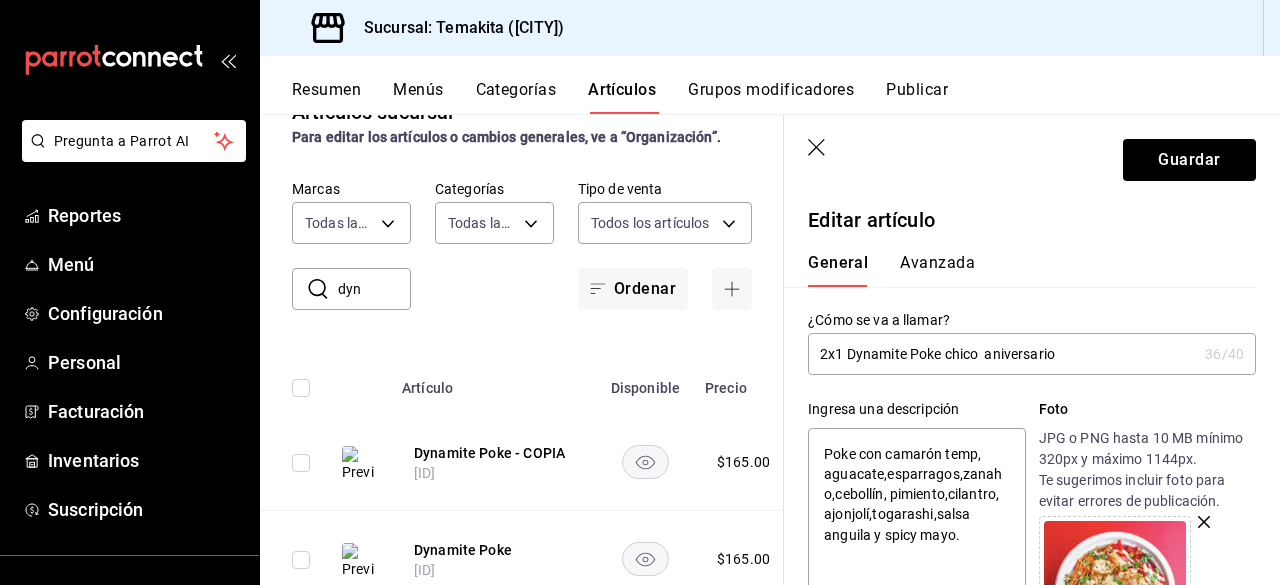 type on "2x1 Dynamite Poke chico aniversario" 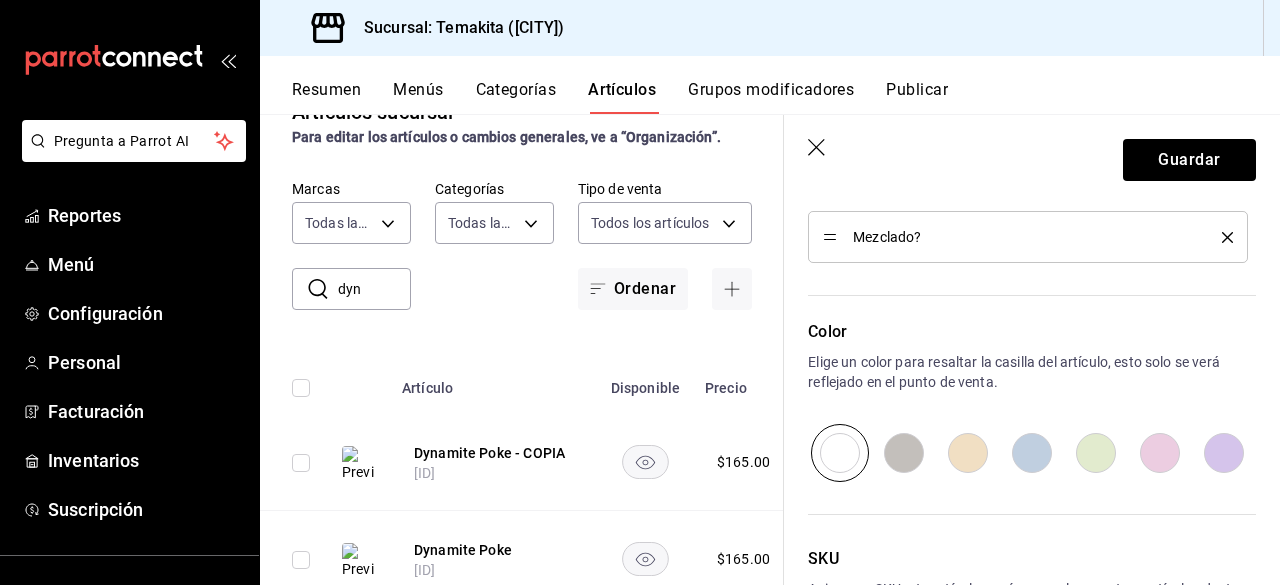 scroll, scrollTop: 1146, scrollLeft: 0, axis: vertical 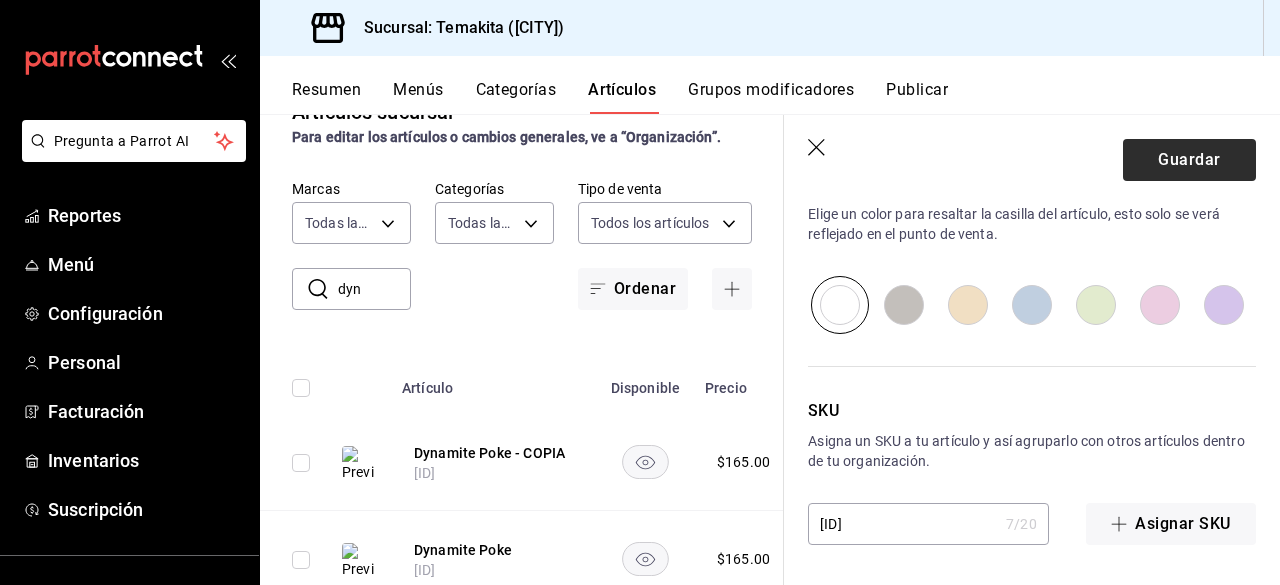 type on "2x1 Dynamite Poke chico aniversario" 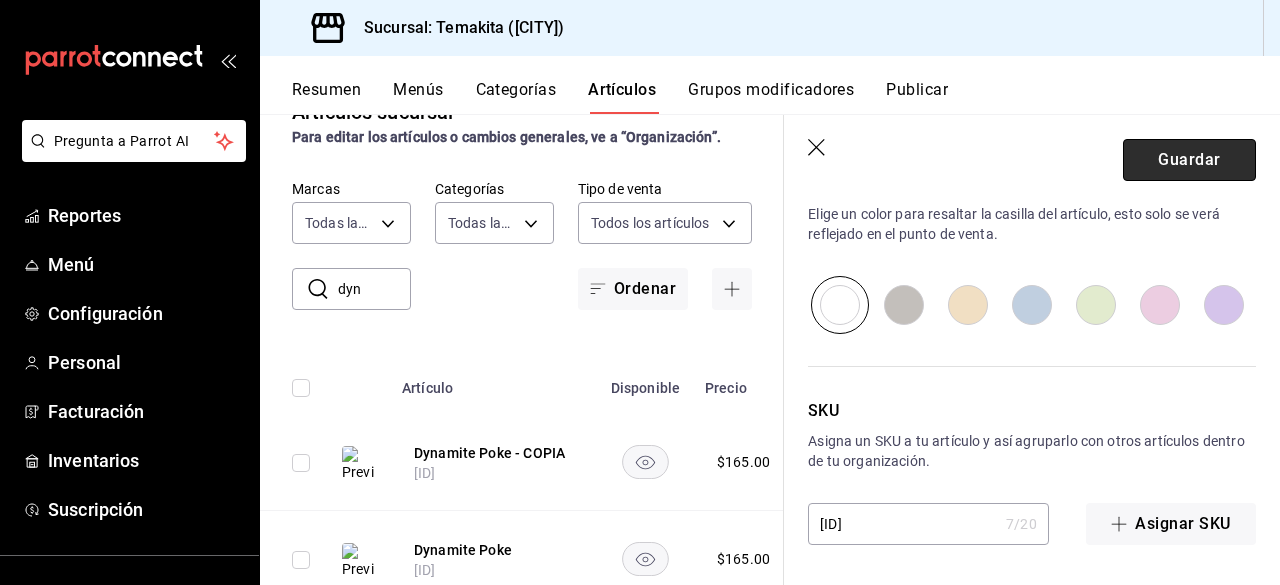 click on "Guardar" at bounding box center (1189, 160) 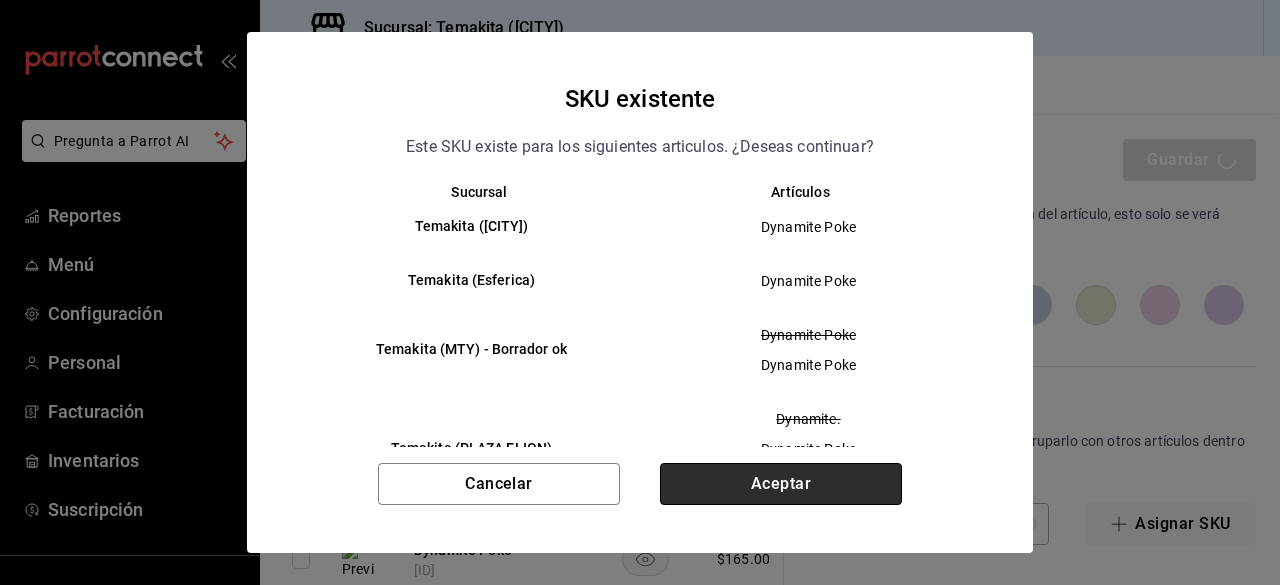 click on "Aceptar" at bounding box center (781, 484) 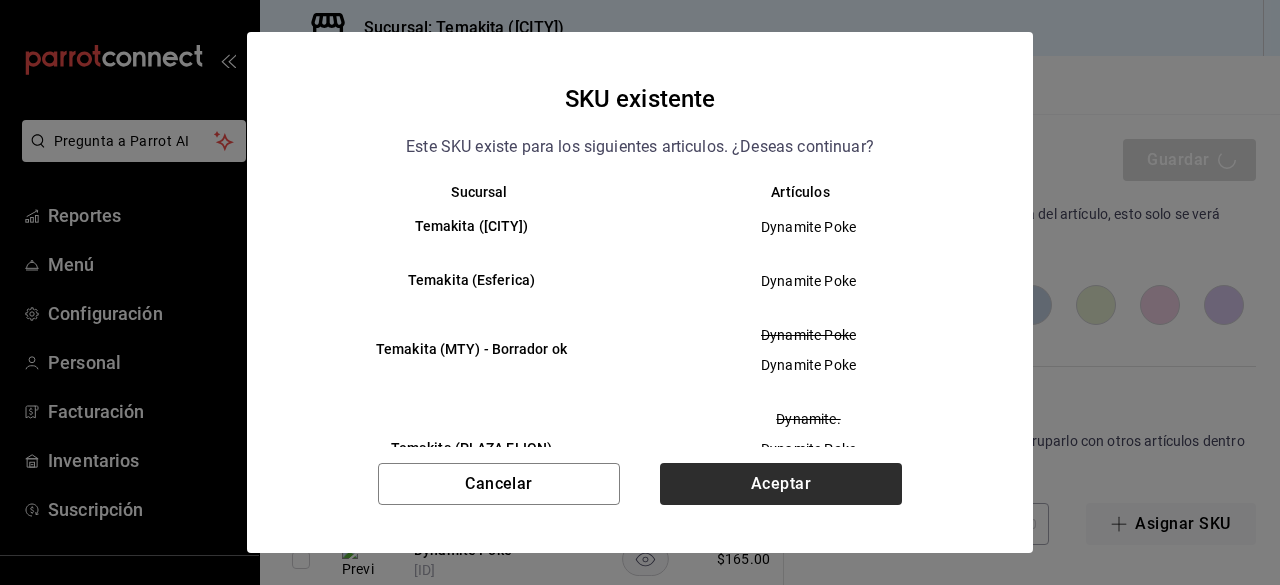 type on "x" 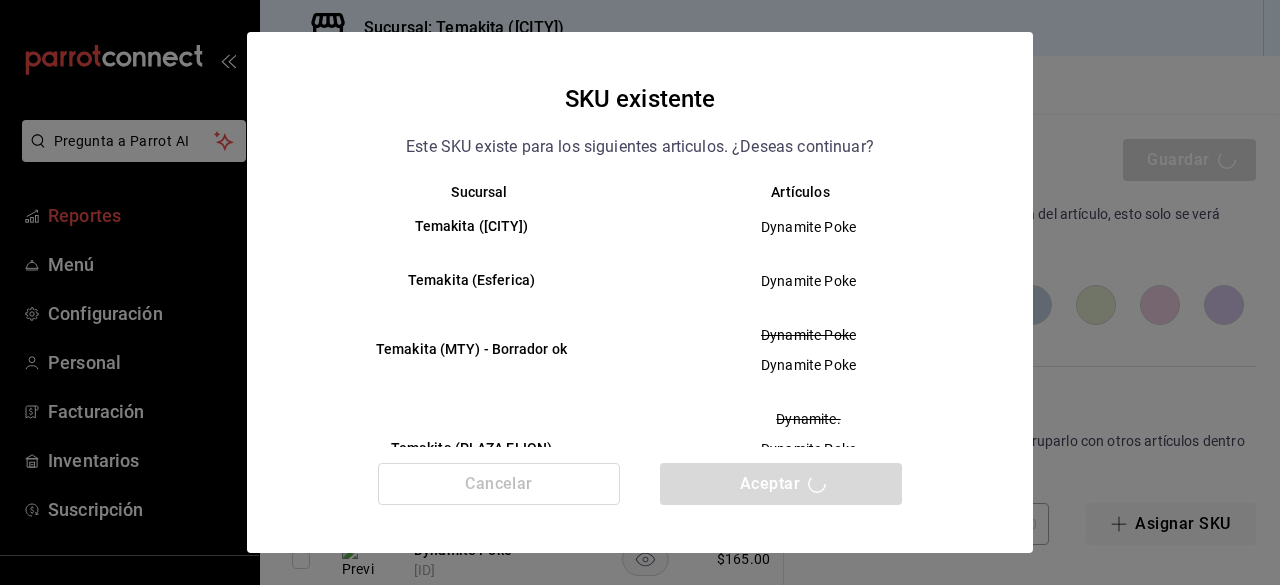 type 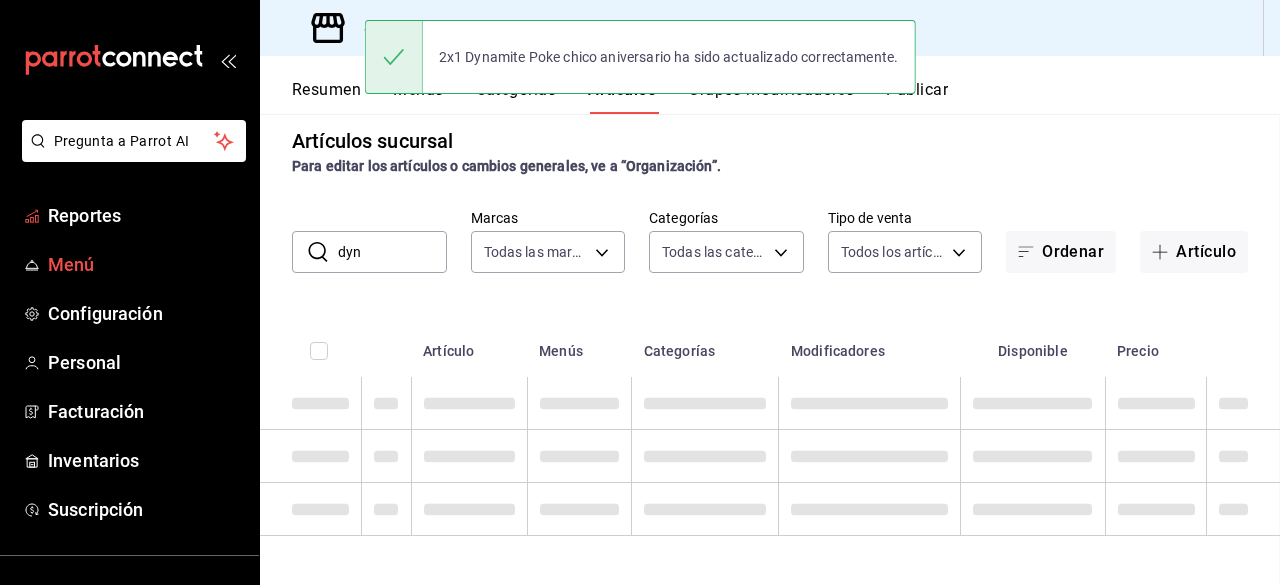 scroll, scrollTop: 0, scrollLeft: 0, axis: both 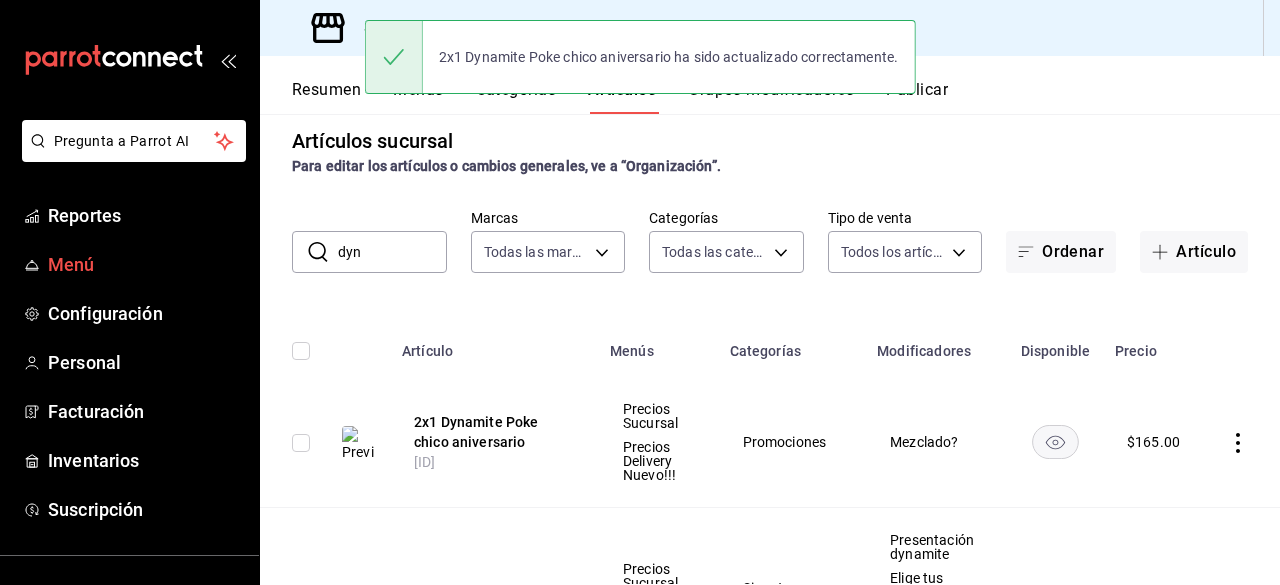 click on "Menú" at bounding box center (145, 264) 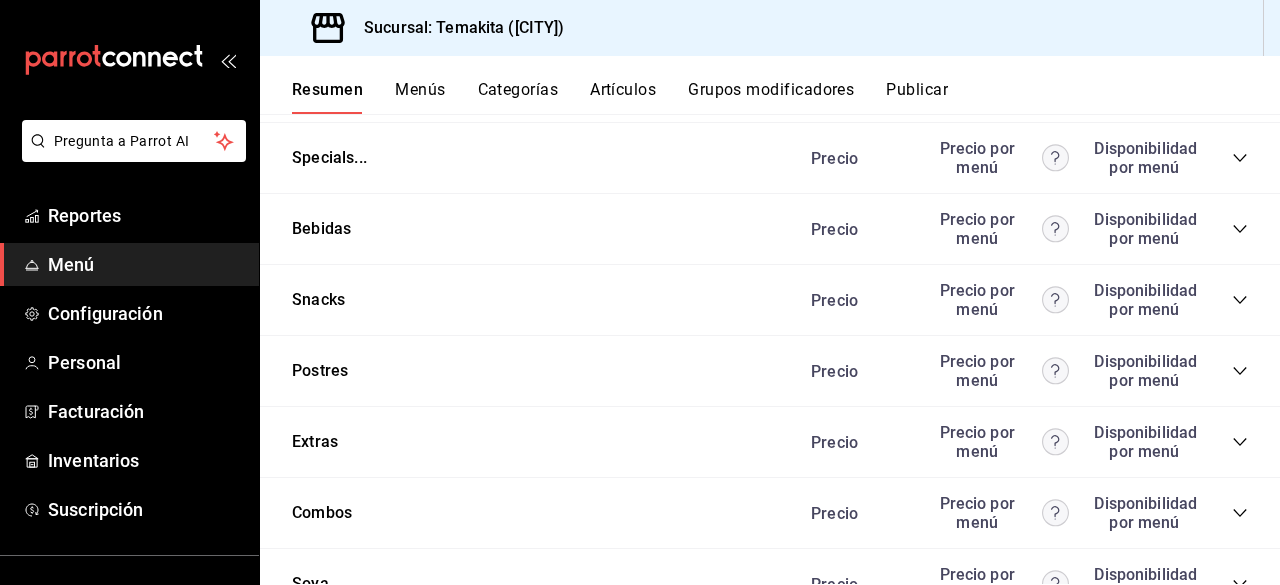 scroll, scrollTop: 2507, scrollLeft: 0, axis: vertical 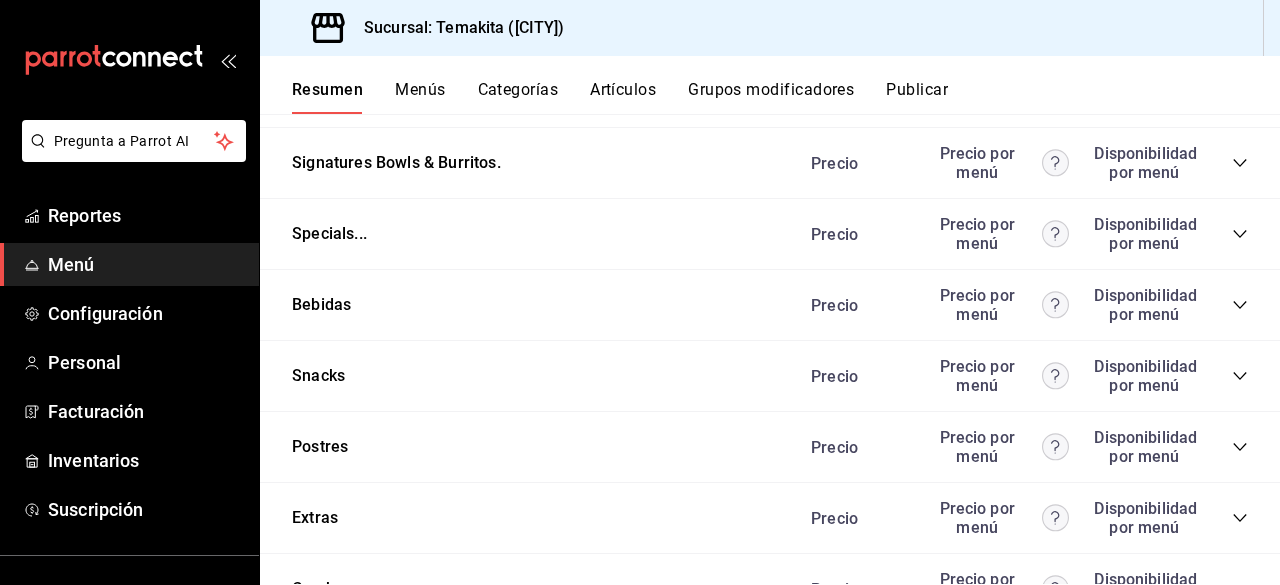 click 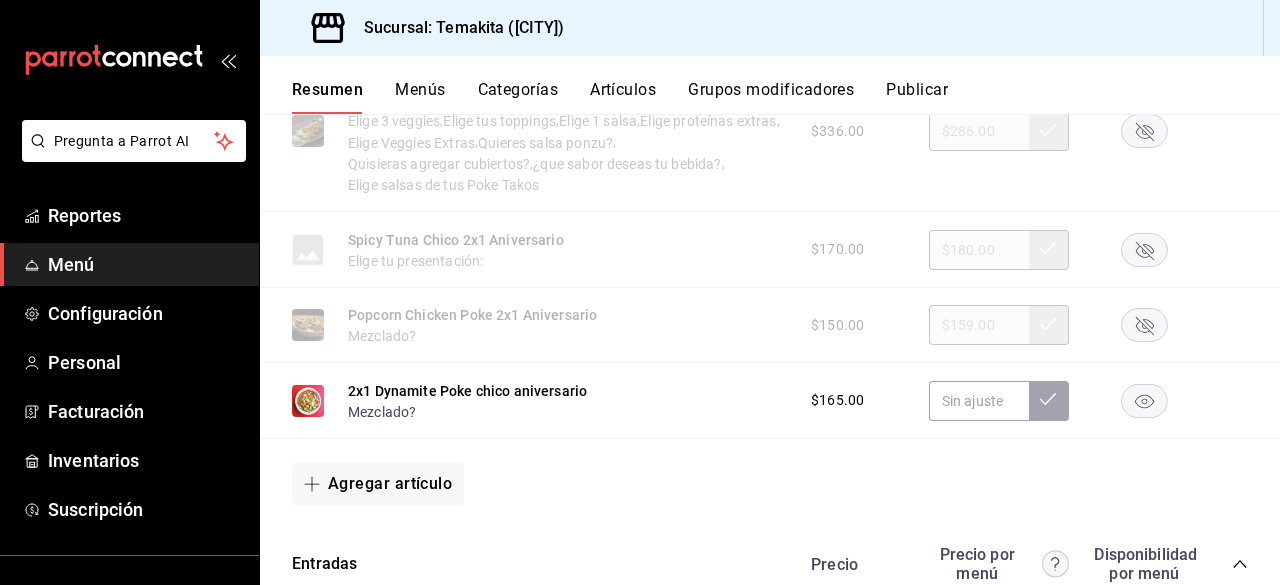 scroll, scrollTop: 840, scrollLeft: 0, axis: vertical 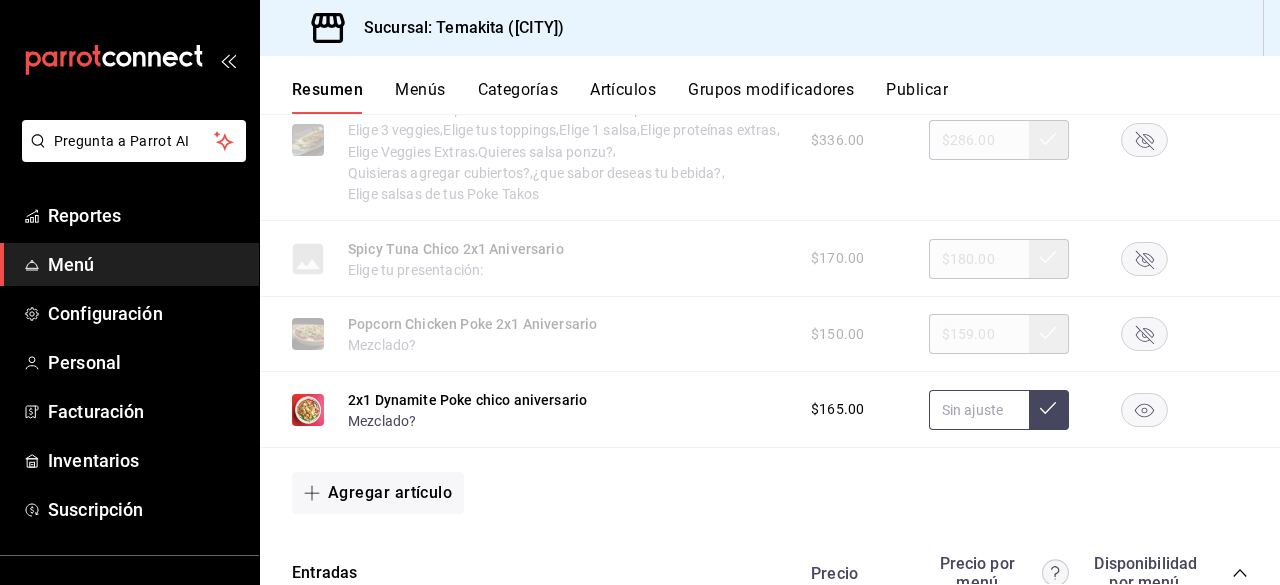 click at bounding box center [979, 410] 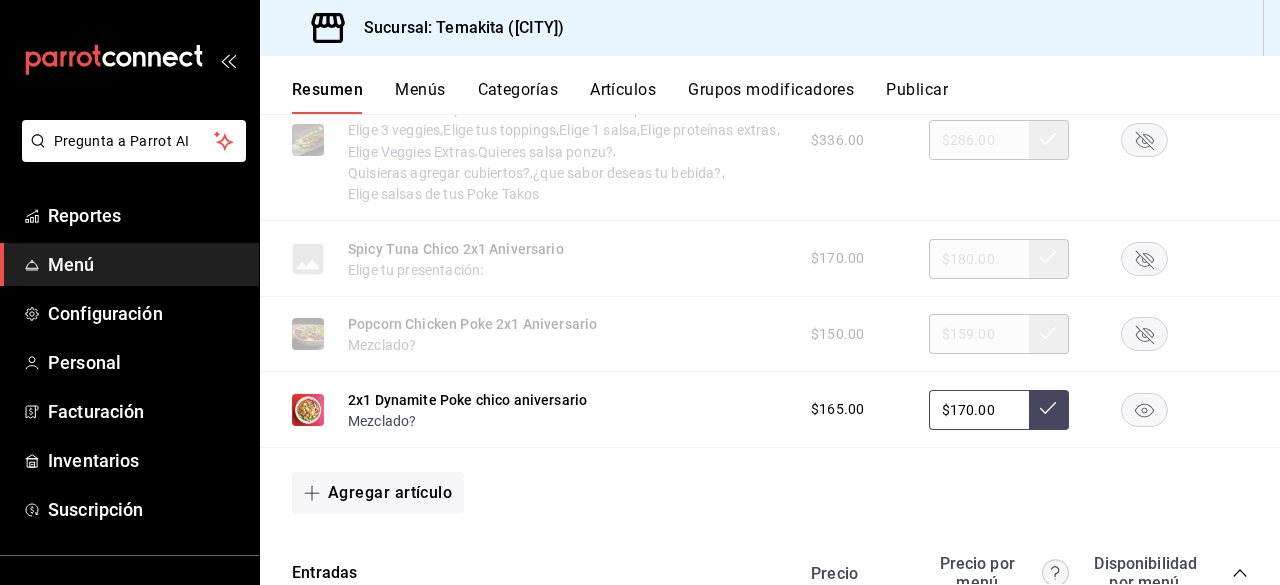 type on "$170.00" 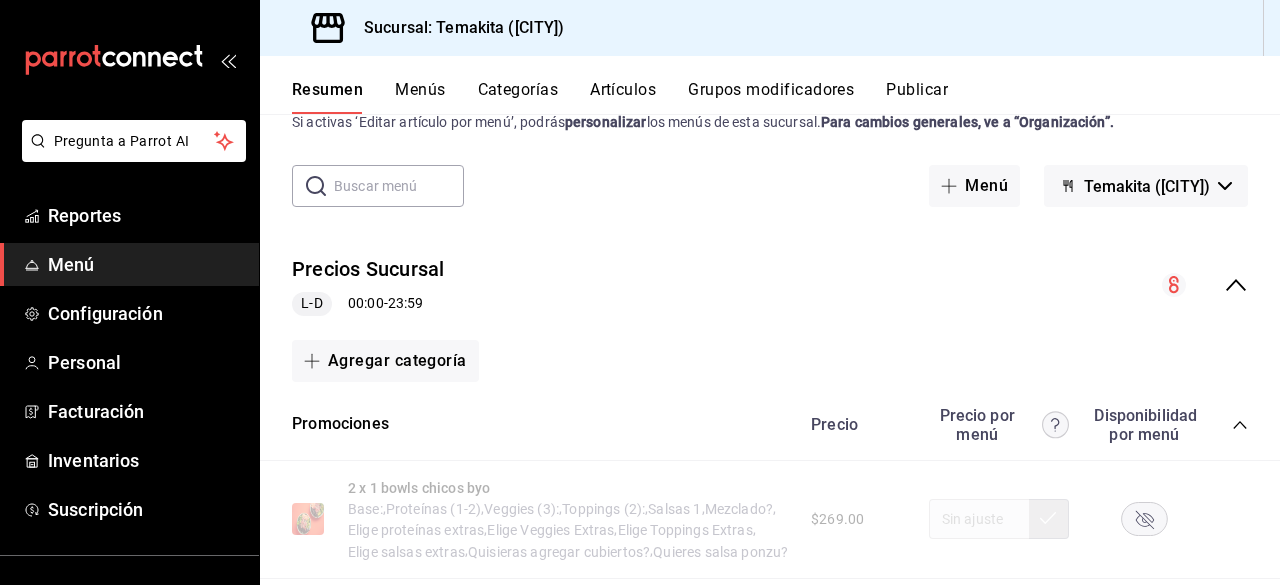 scroll, scrollTop: 0, scrollLeft: 0, axis: both 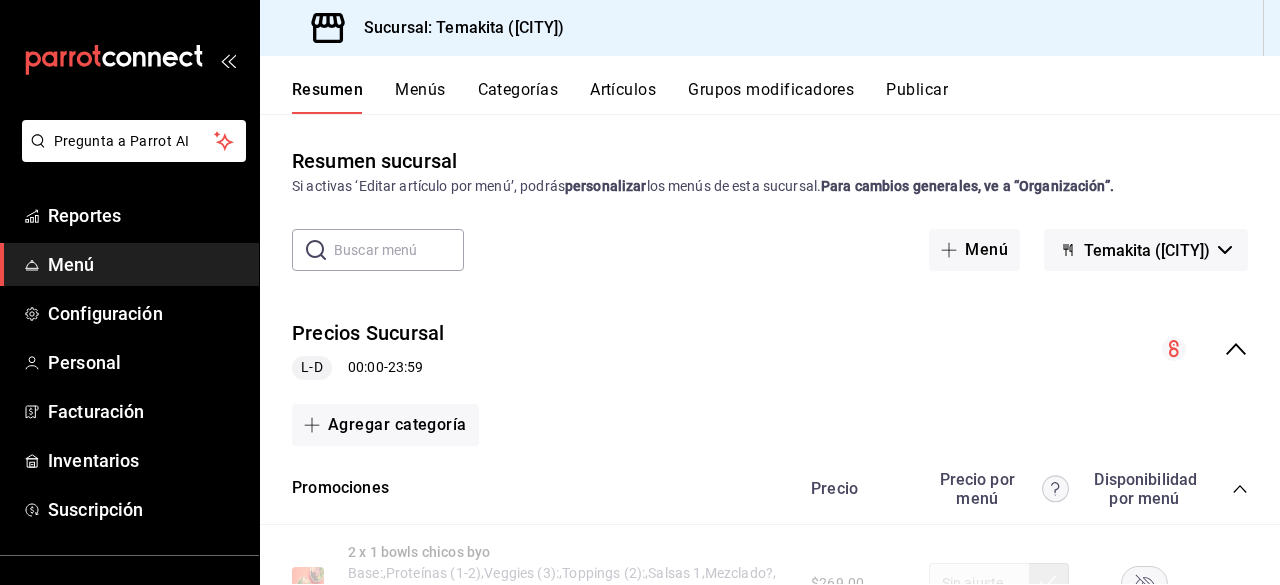 click on "Publicar" at bounding box center (917, 97) 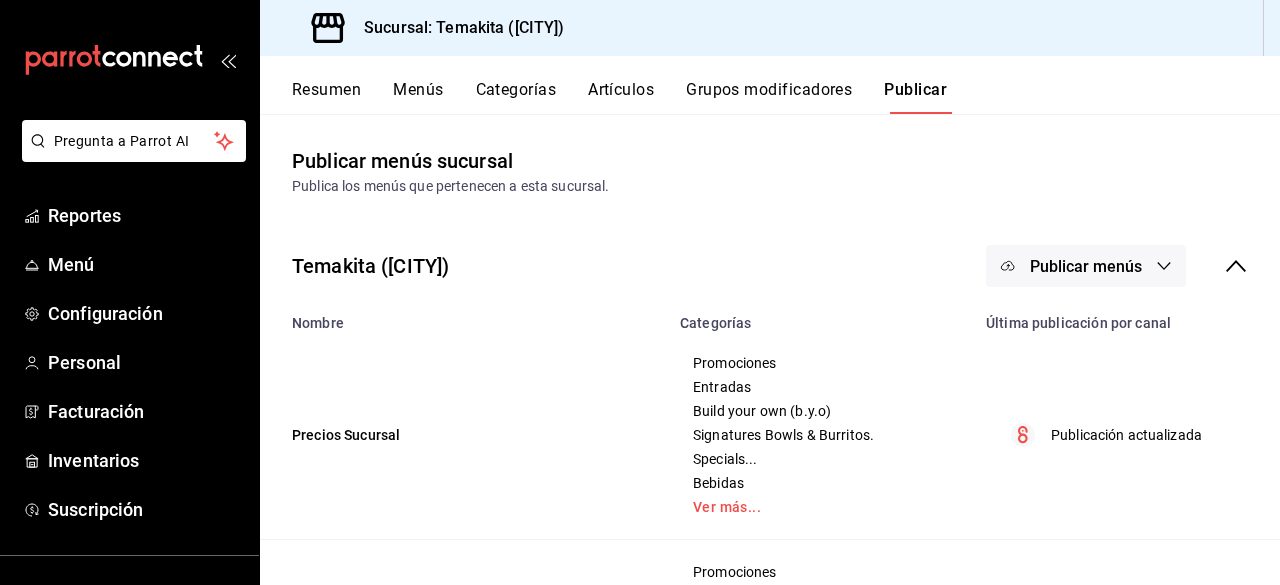 click on "Temakita (CHIHUAHUA) Publicar menús" at bounding box center [770, 266] 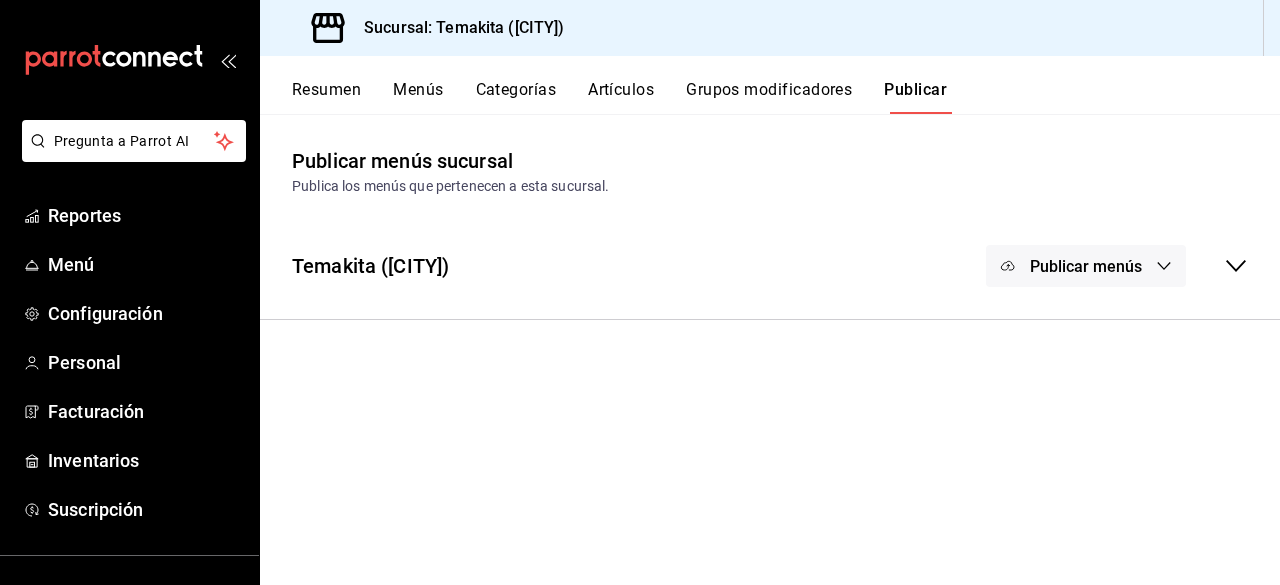 click on "Publicar menús" at bounding box center [1086, 266] 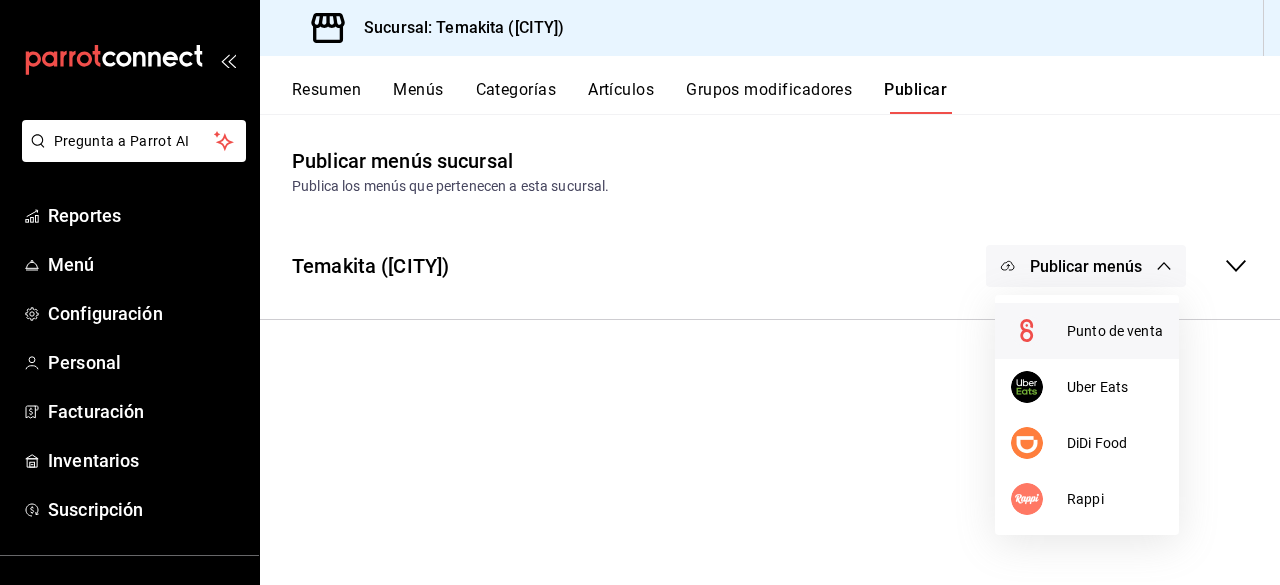 click on "Punto de venta" at bounding box center [1115, 331] 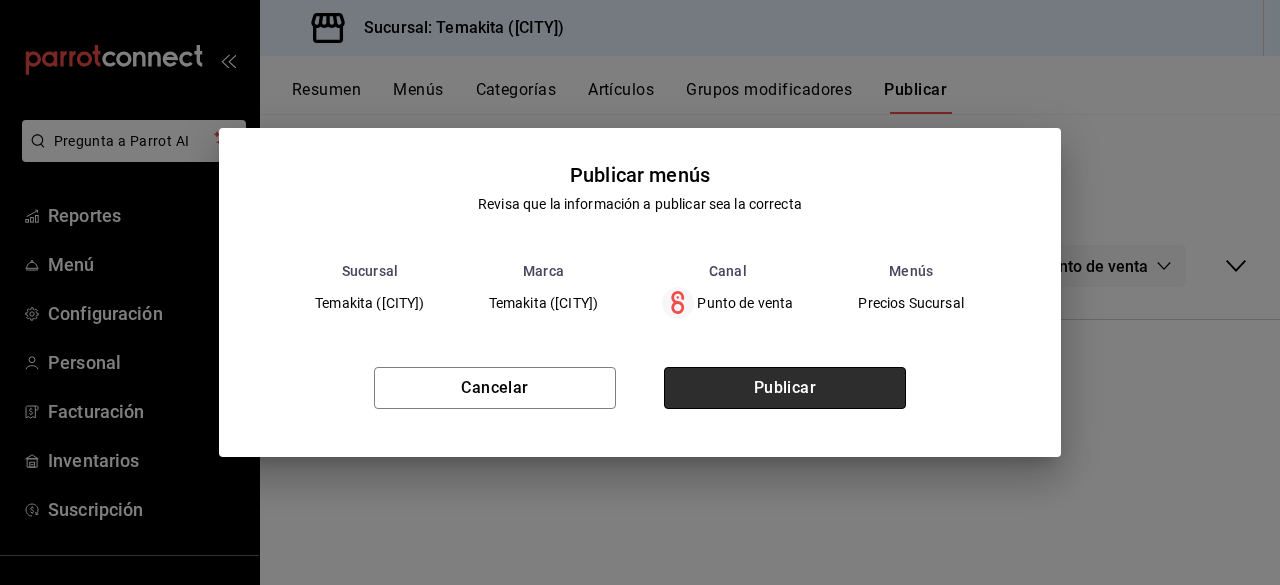 click on "Publicar" at bounding box center (785, 388) 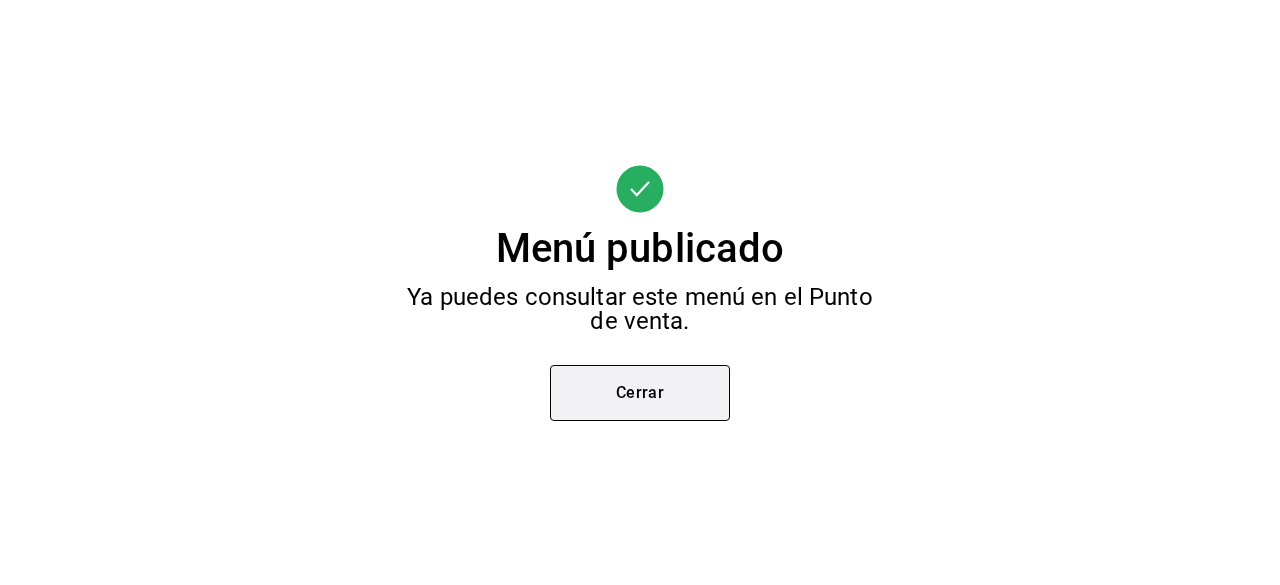 click on "Cerrar" at bounding box center (640, 393) 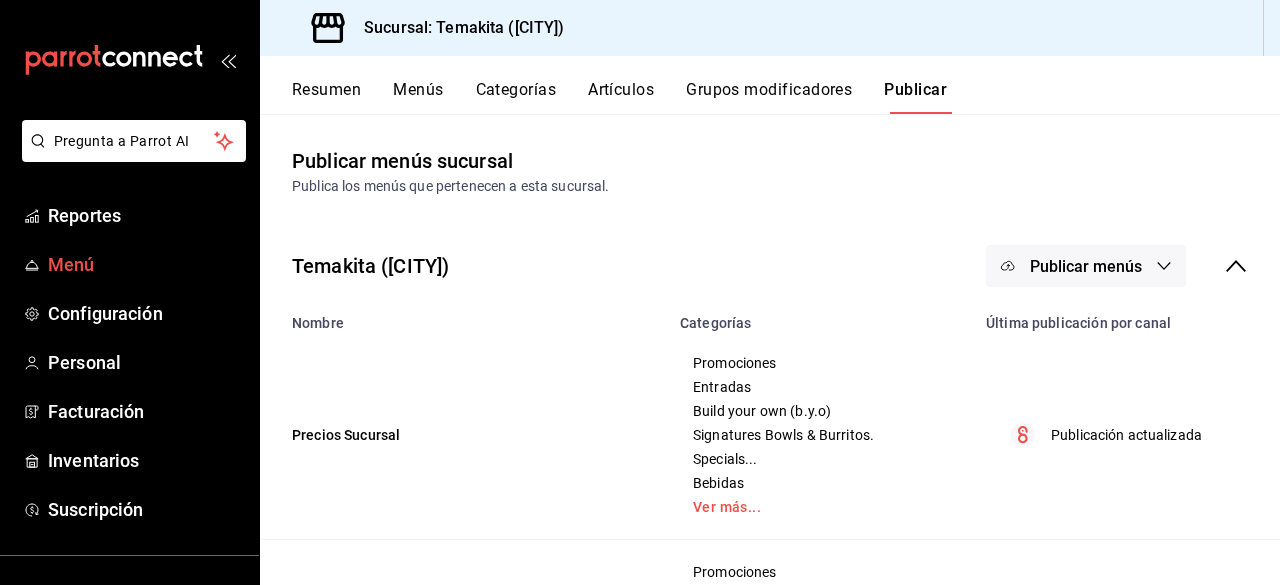 click on "Menú" at bounding box center [129, 264] 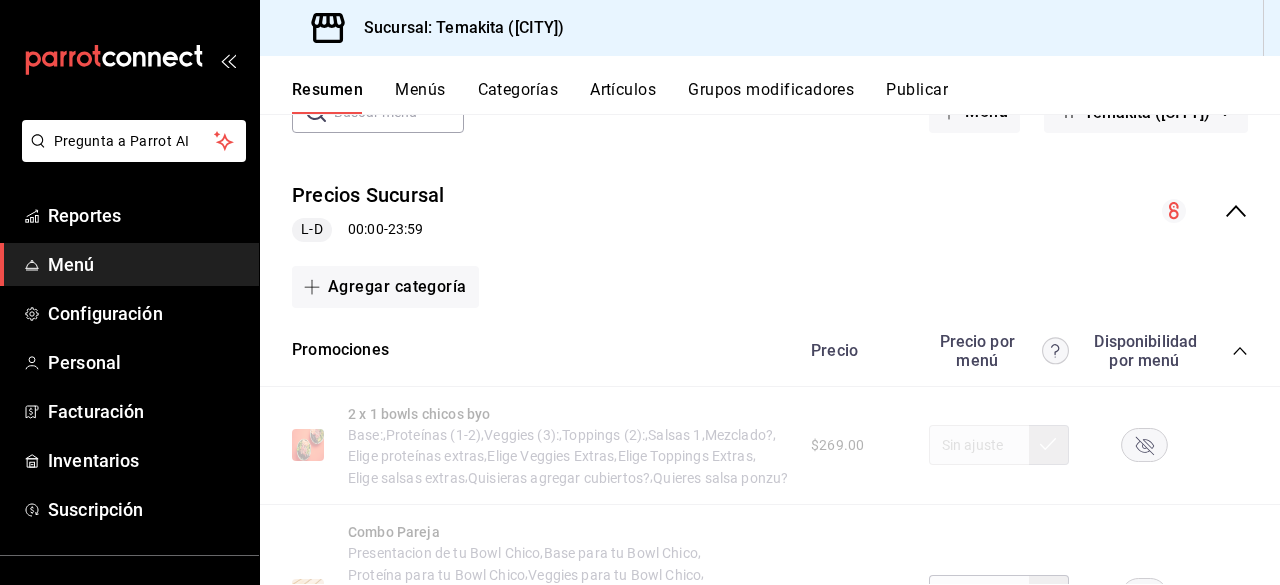 scroll, scrollTop: 70, scrollLeft: 0, axis: vertical 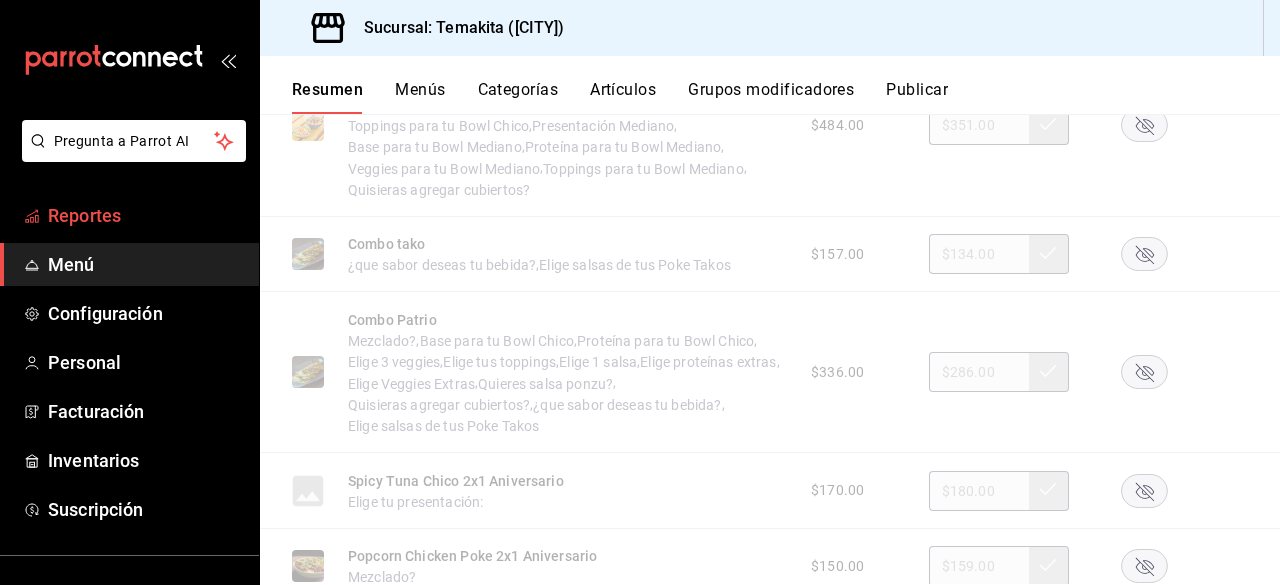 click on "Reportes" at bounding box center (145, 215) 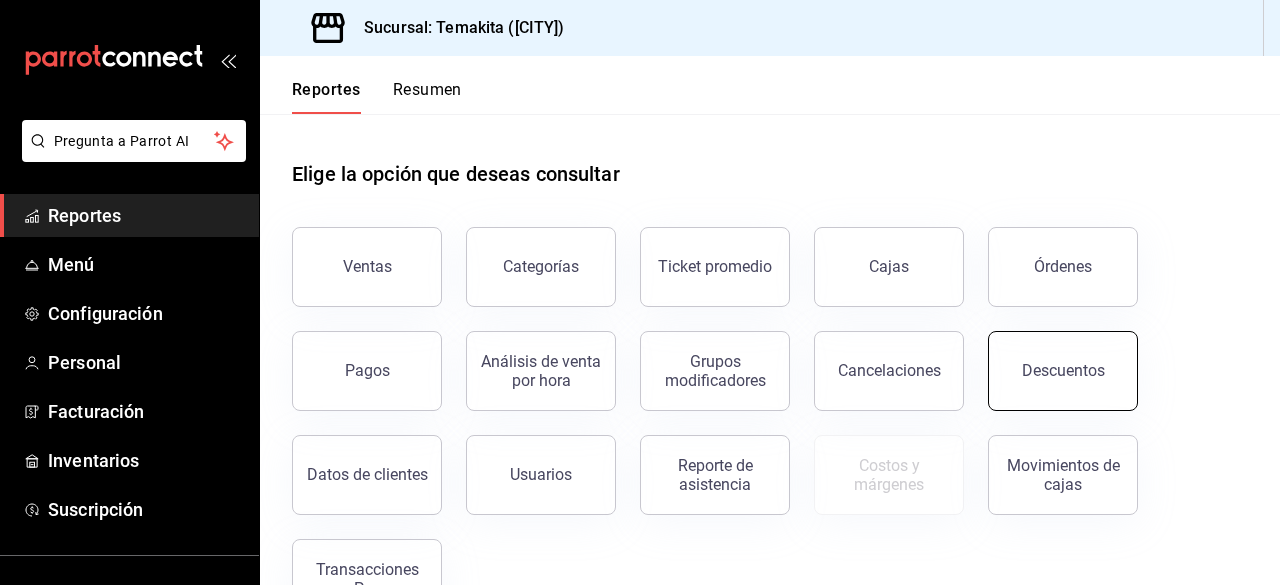 click on "Descuentos" at bounding box center (1063, 371) 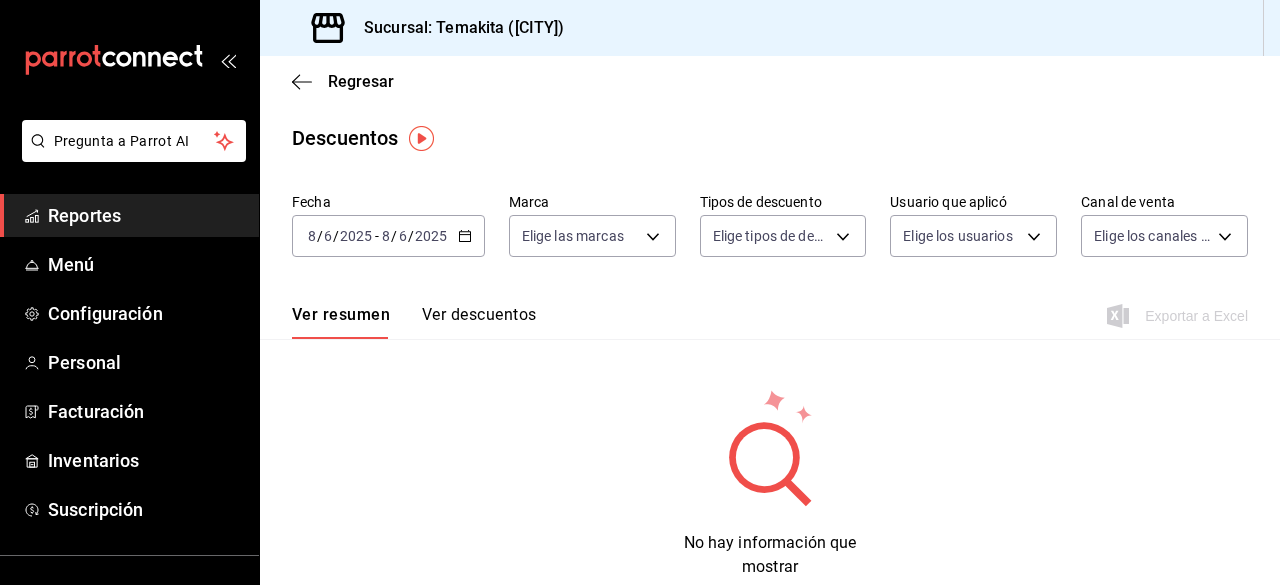click on "Ver resumen Ver descuentos Exportar a Excel" at bounding box center (770, 310) 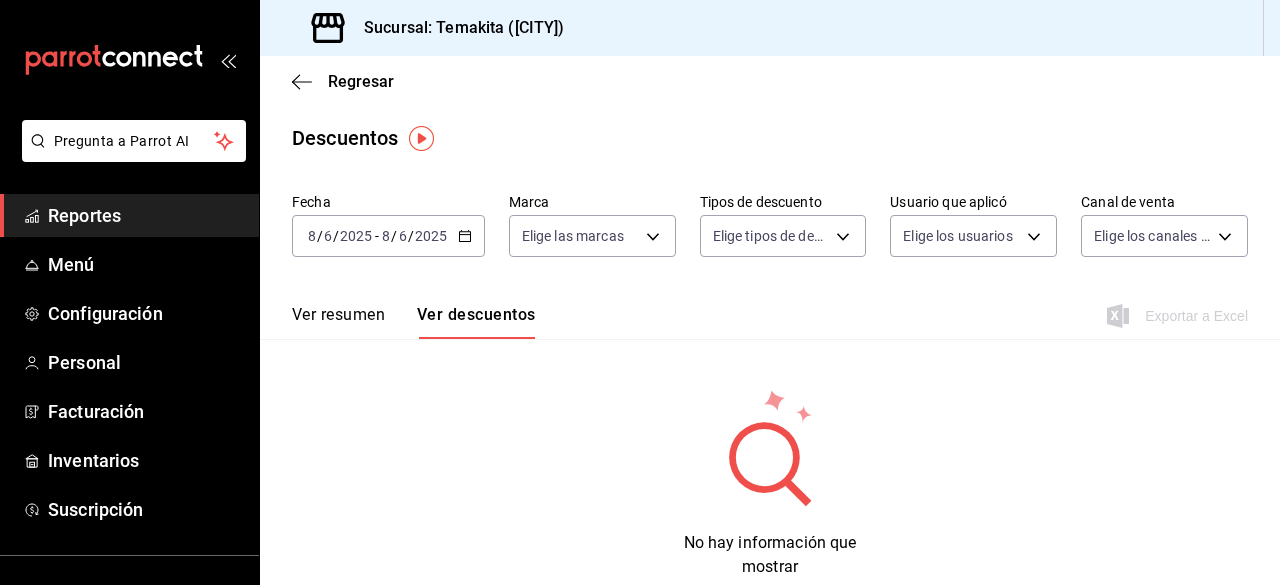 click on "[DATE] - [DATE]" at bounding box center [388, 236] 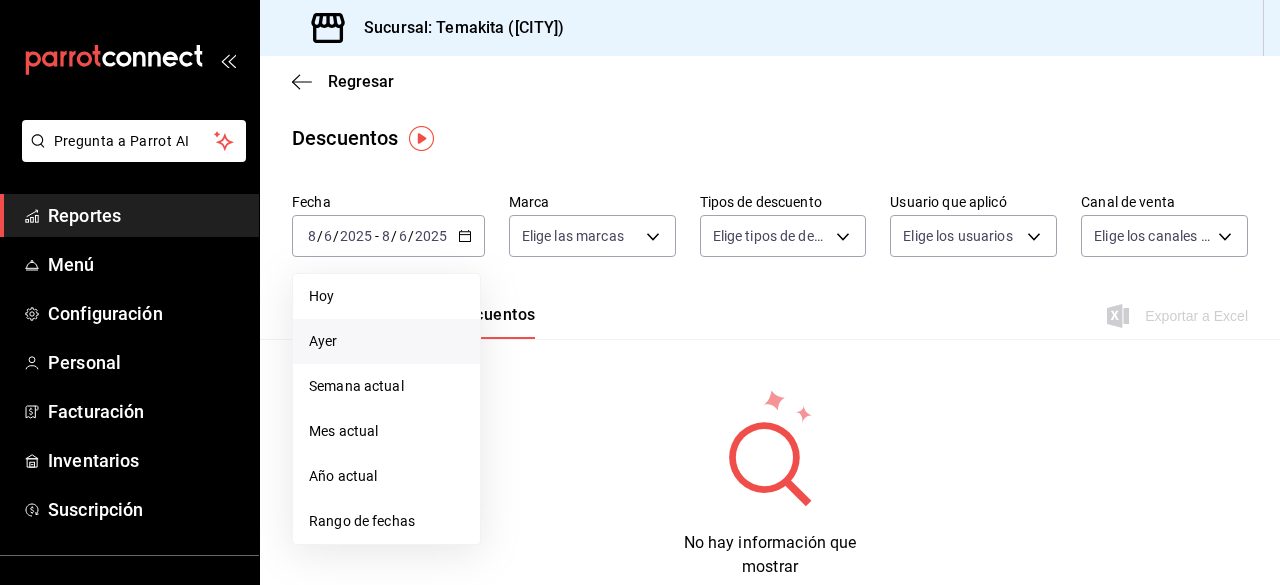 click on "Ayer" at bounding box center (386, 341) 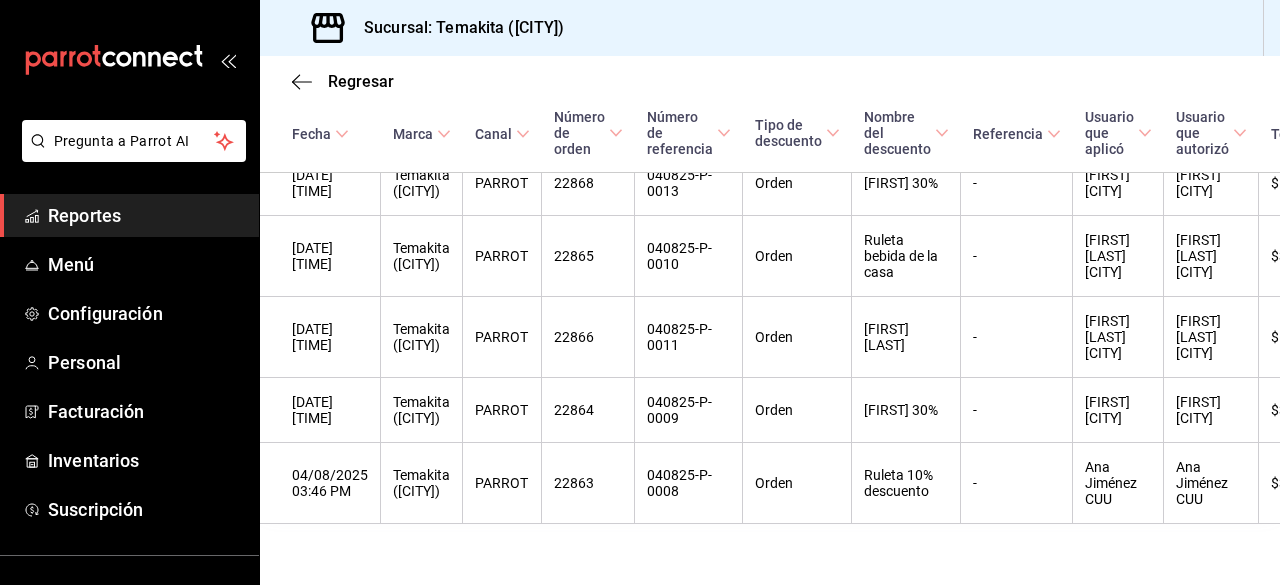 scroll, scrollTop: 1166, scrollLeft: 0, axis: vertical 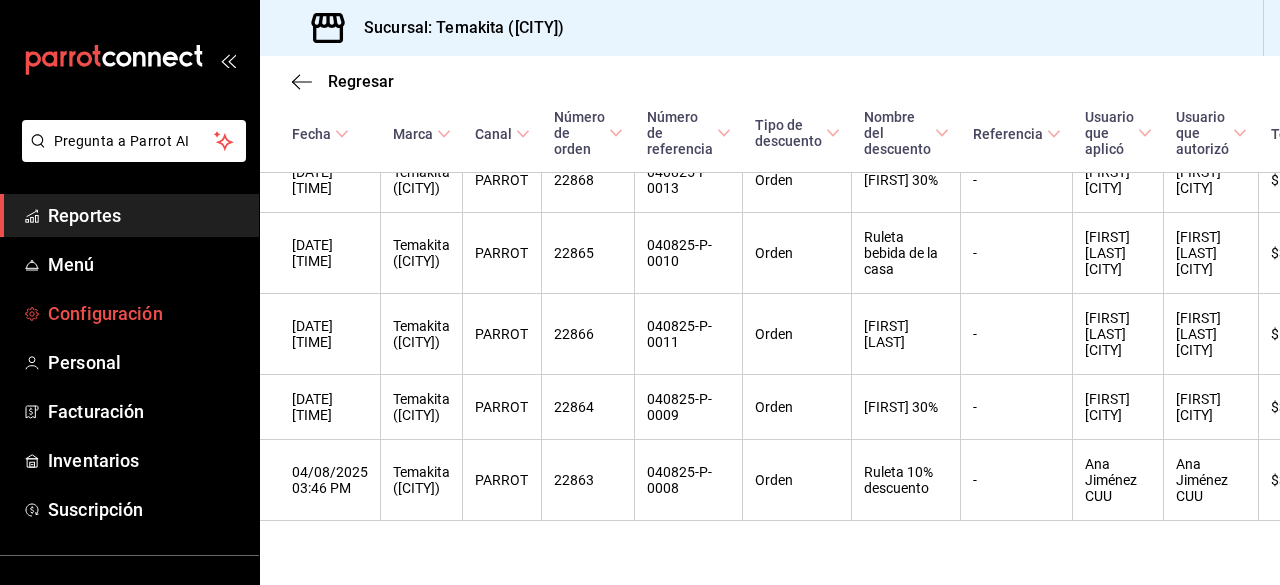 click on "Configuración" at bounding box center [145, 313] 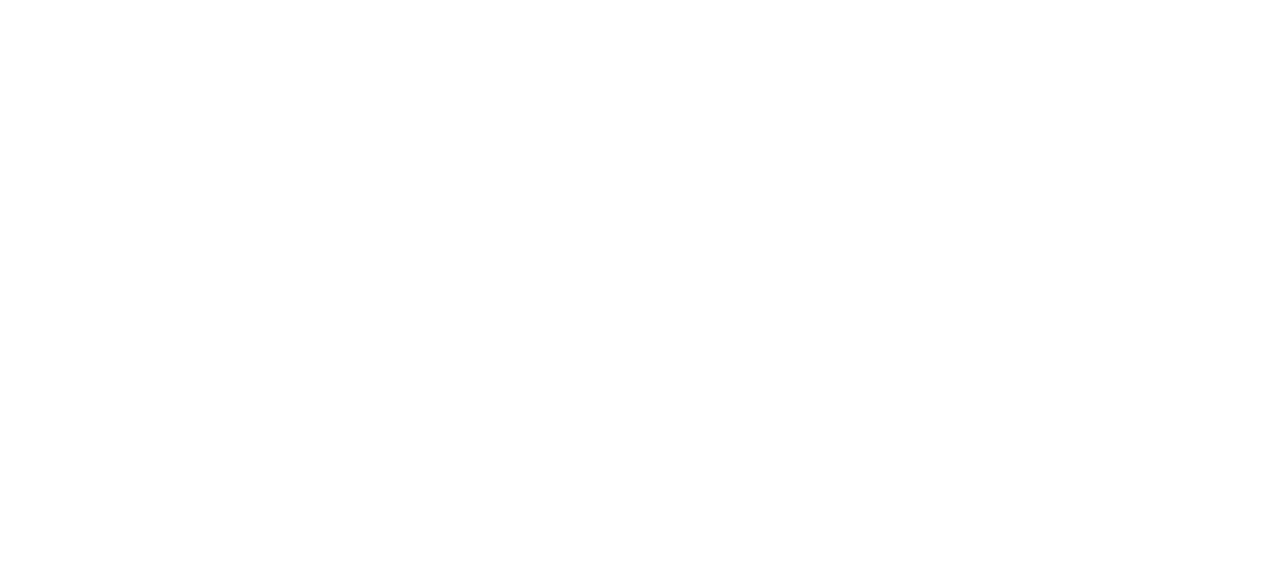 click at bounding box center [640, 4] 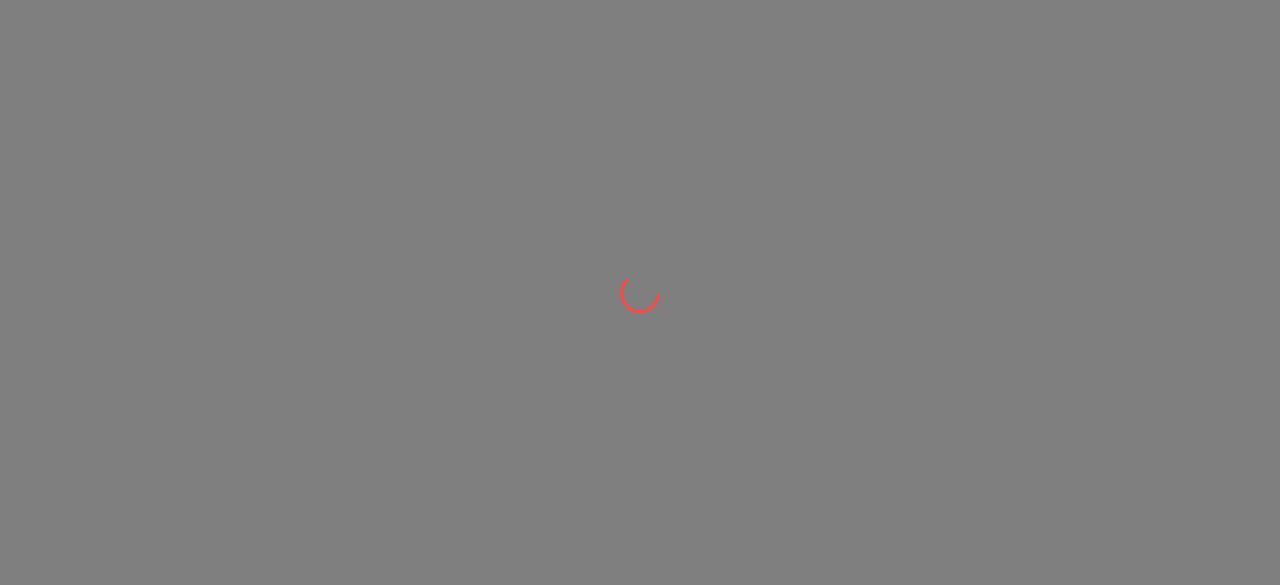 scroll, scrollTop: 0, scrollLeft: 0, axis: both 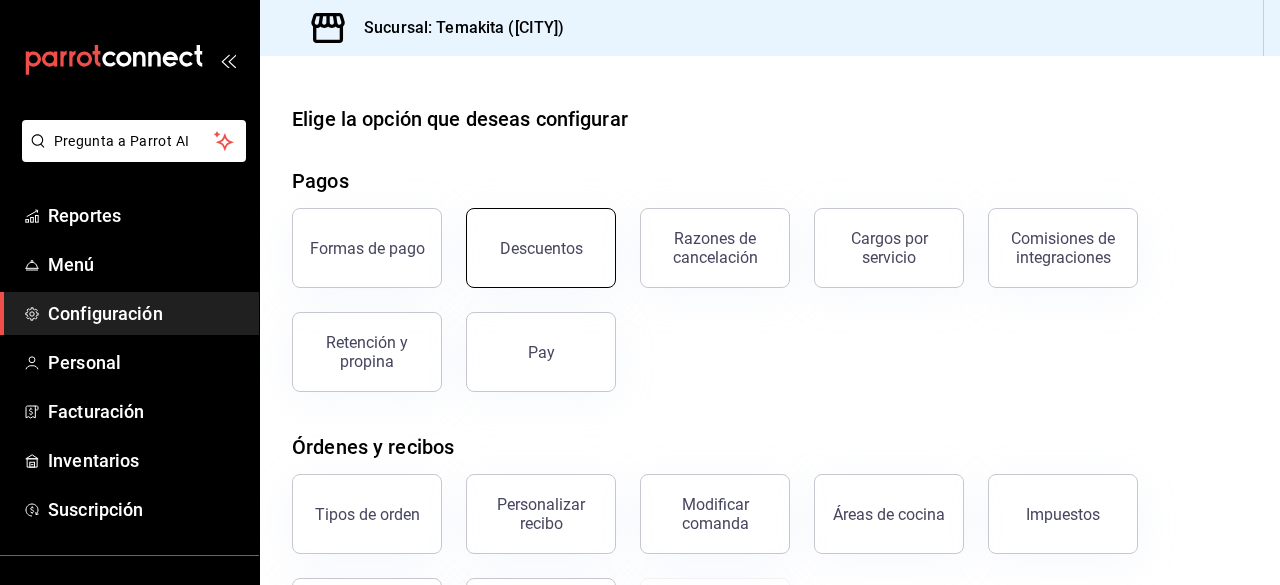 click on "Descuentos" at bounding box center [541, 248] 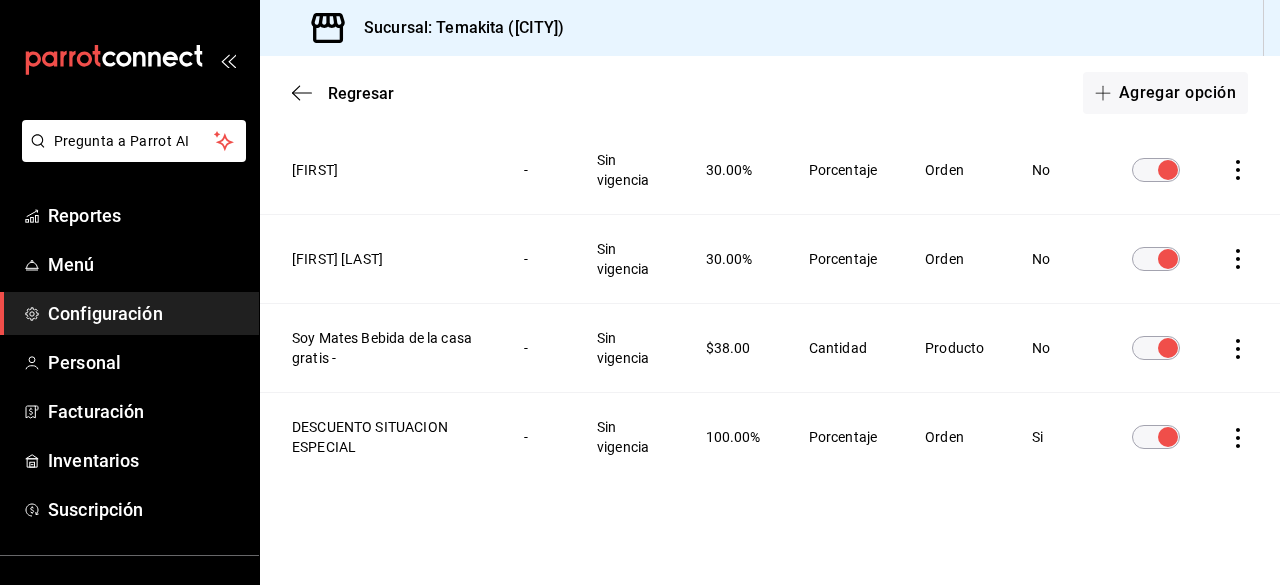 scroll, scrollTop: 1616, scrollLeft: 0, axis: vertical 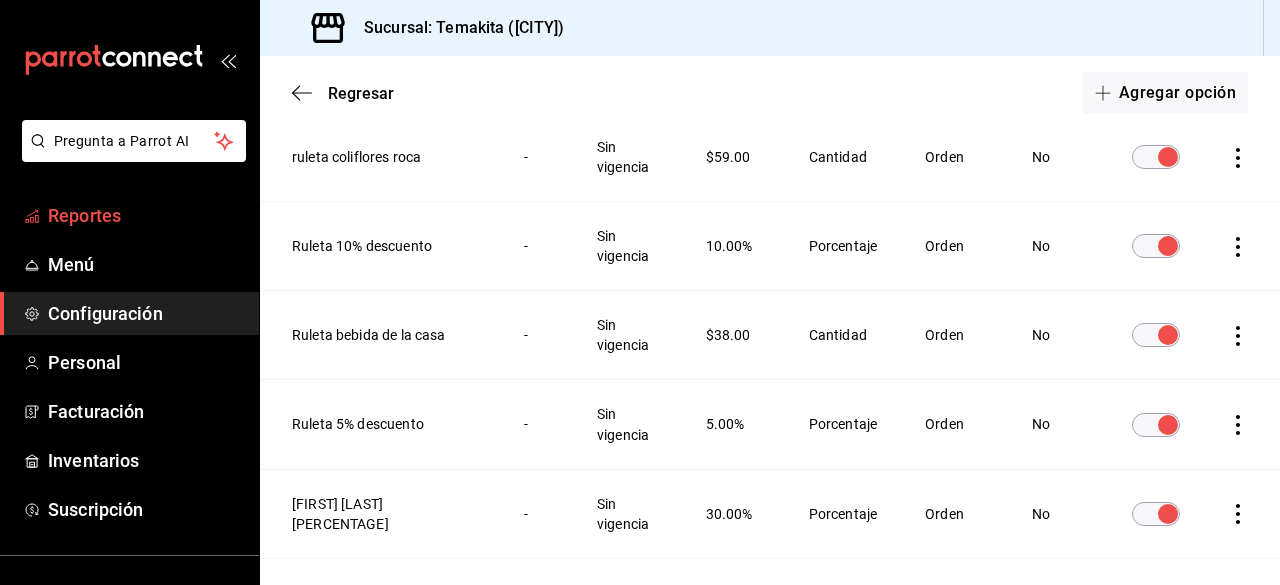 click on "Reportes" at bounding box center (145, 215) 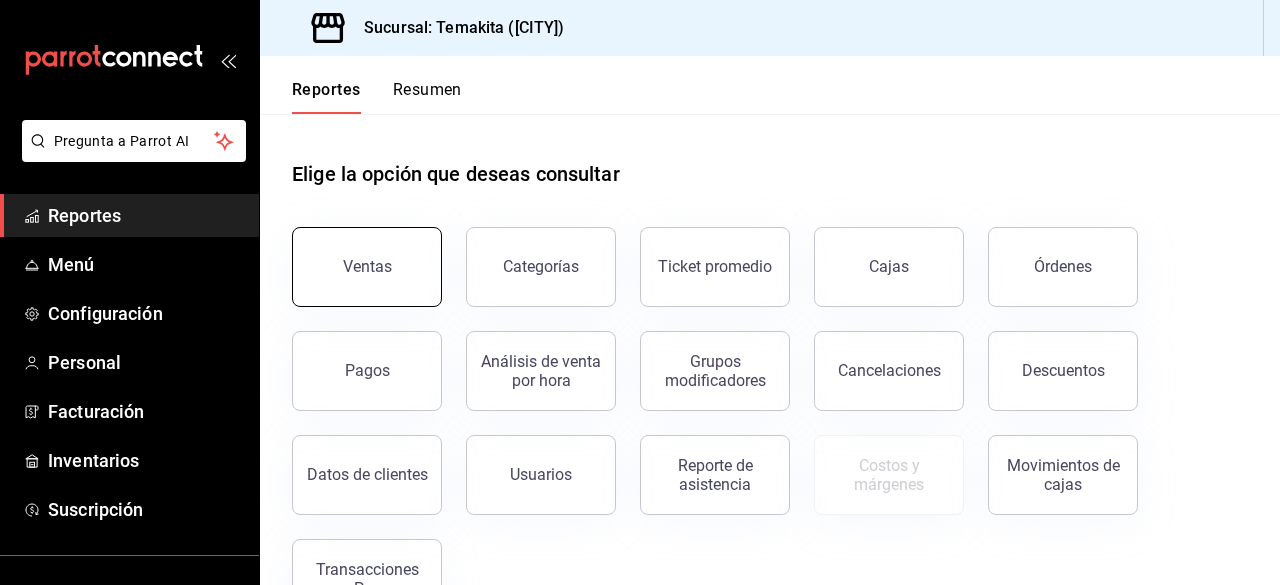 click on "Ventas" at bounding box center [367, 267] 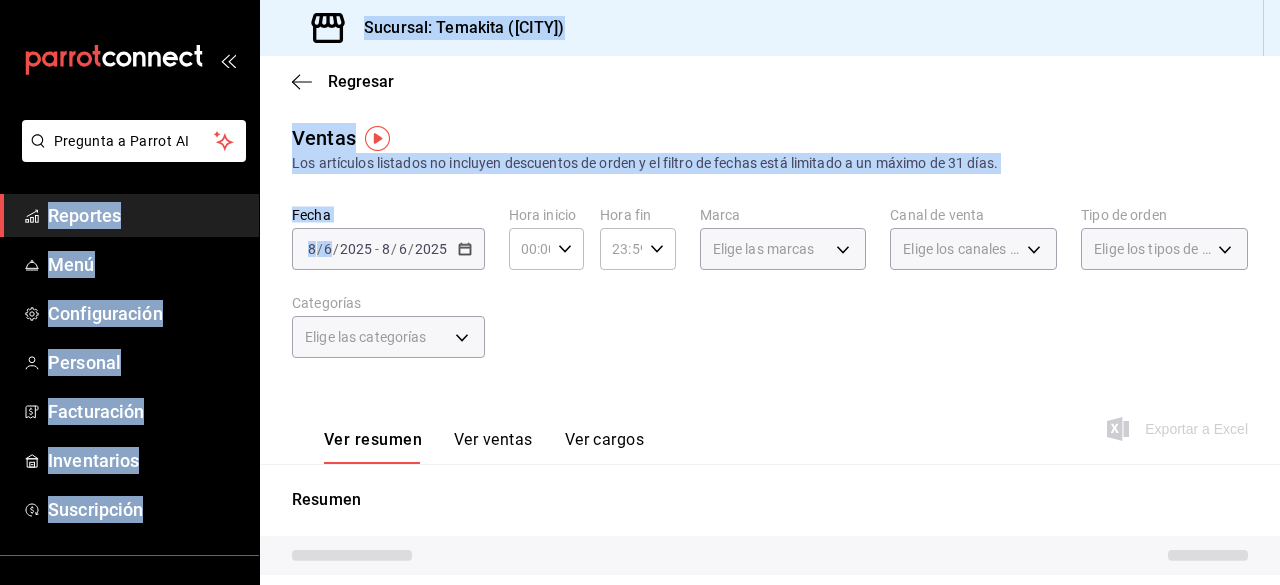 drag, startPoint x: 396, startPoint y: 263, endPoint x: 369, endPoint y: 260, distance: 27.166155 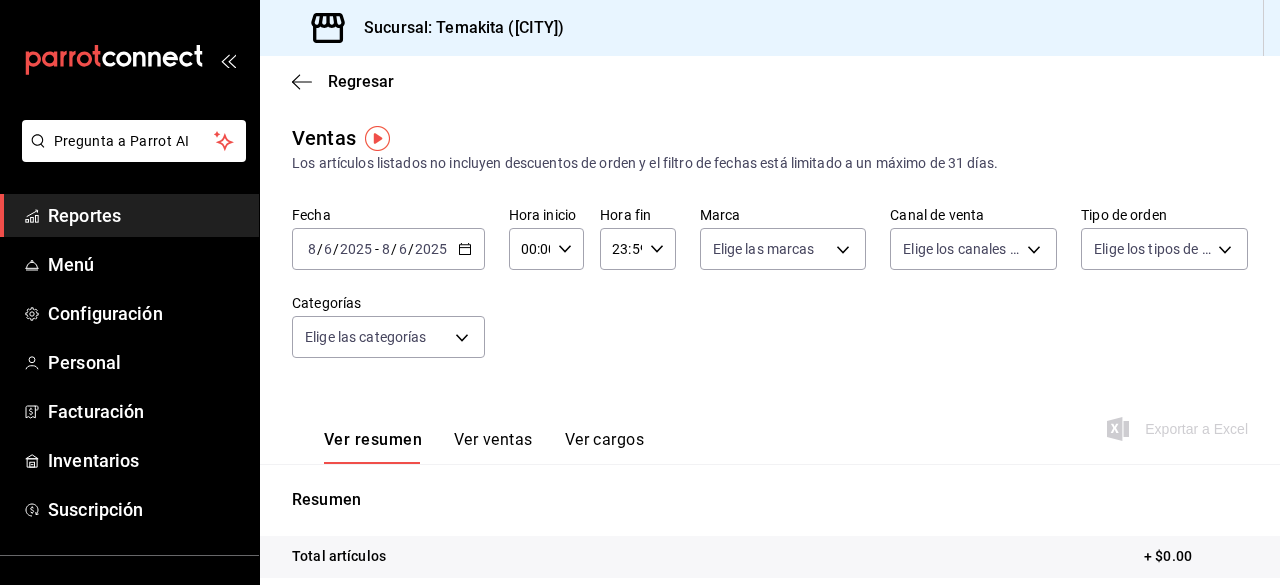 click on "Fecha 2025-08-06 8 / 6 / 2025 - 2025-08-06 8 / 6 / 2025 Hora inicio 00:00 Hora inicio Hora fin 23:59 Hora fin Marca Elige las marcas Canal de venta Elige los canales de venta Tipo de orden Elige los tipos de orden Categorías Elige las categorías" at bounding box center [770, 294] 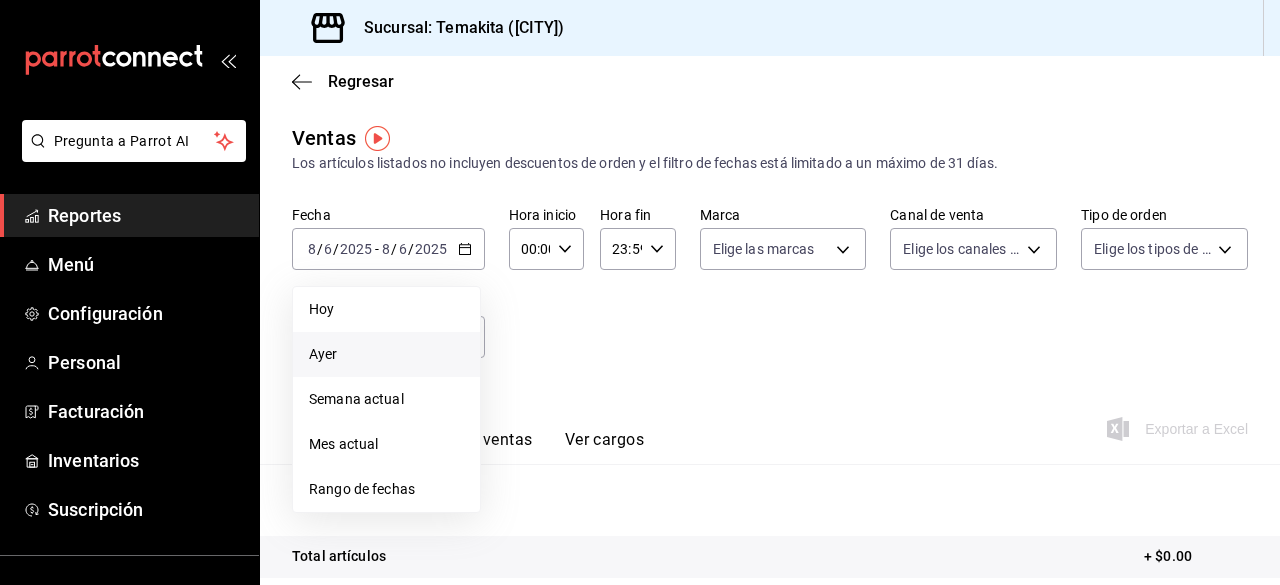 click on "Ayer" at bounding box center (386, 354) 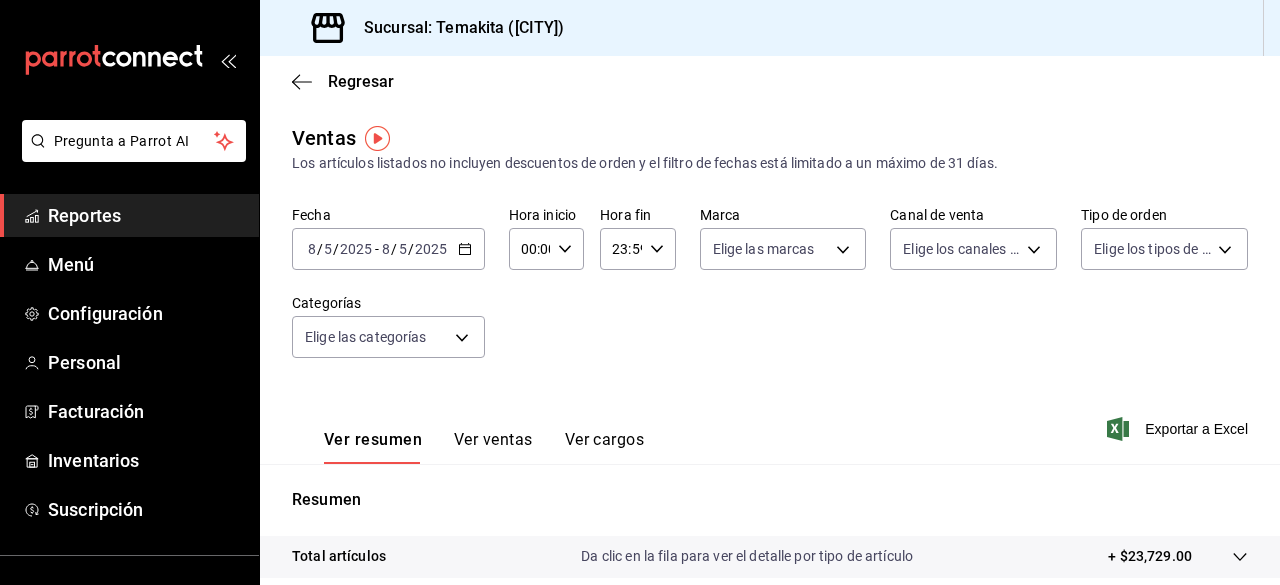 click on "Ver ventas" at bounding box center [493, 447] 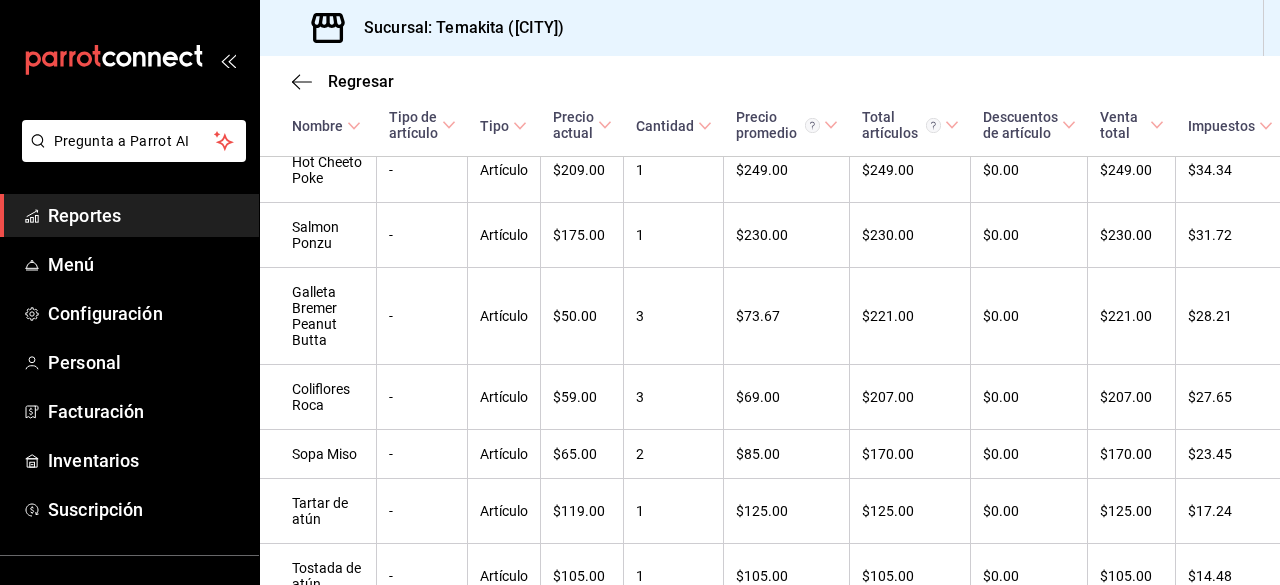 scroll, scrollTop: 1498, scrollLeft: 0, axis: vertical 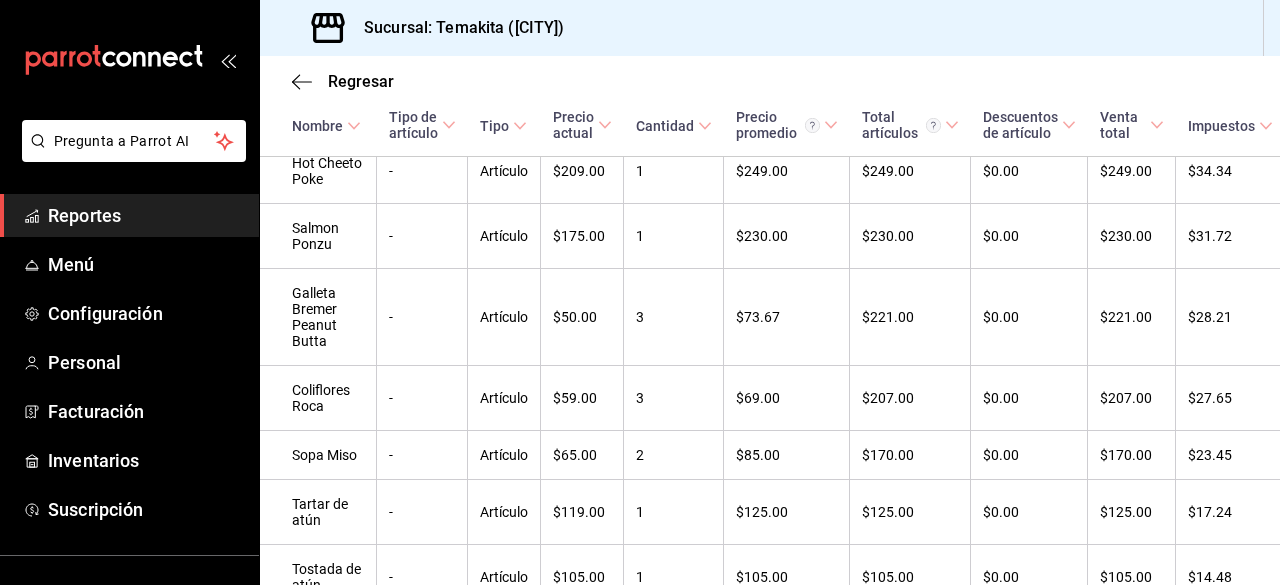 type 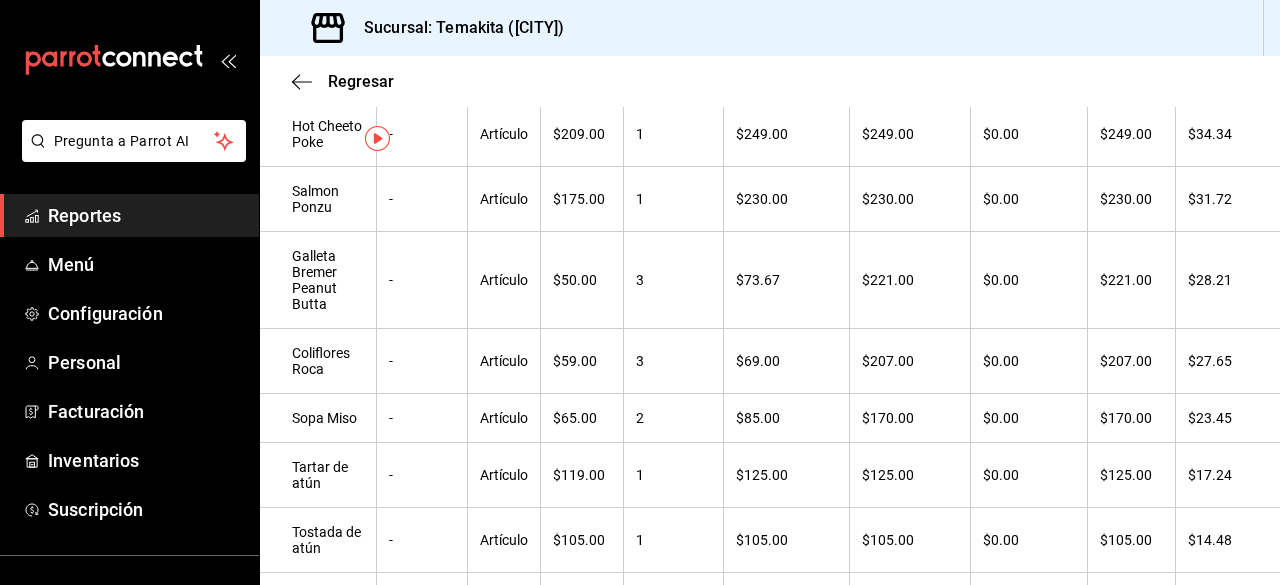 scroll, scrollTop: 0, scrollLeft: 0, axis: both 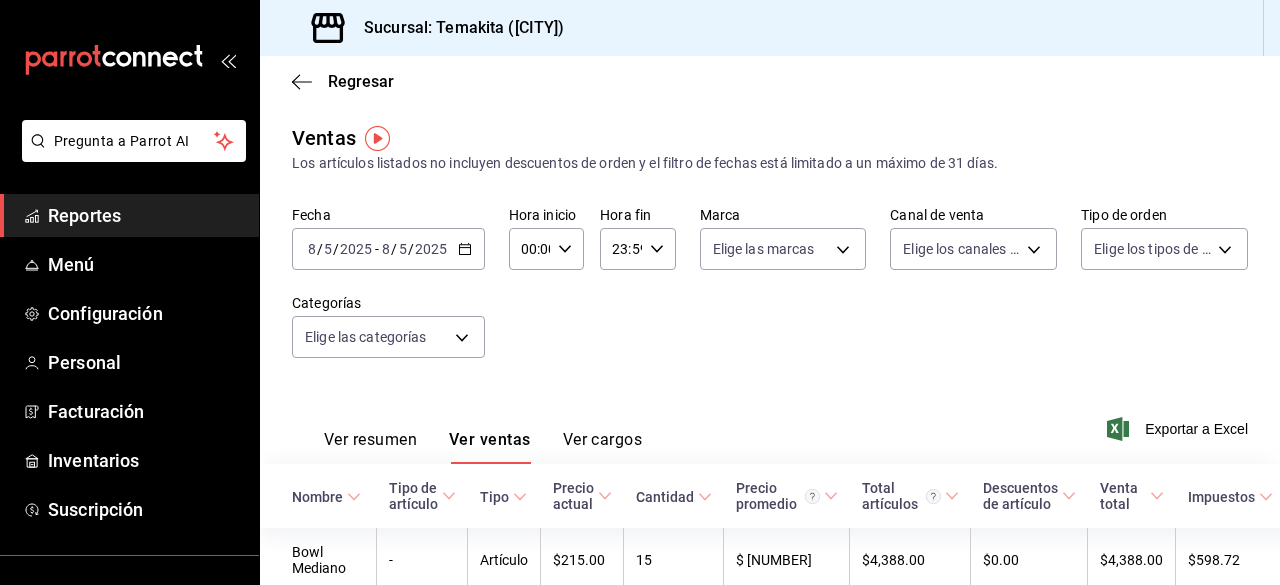 click on "[DATE] - [DATE]" at bounding box center (388, 249) 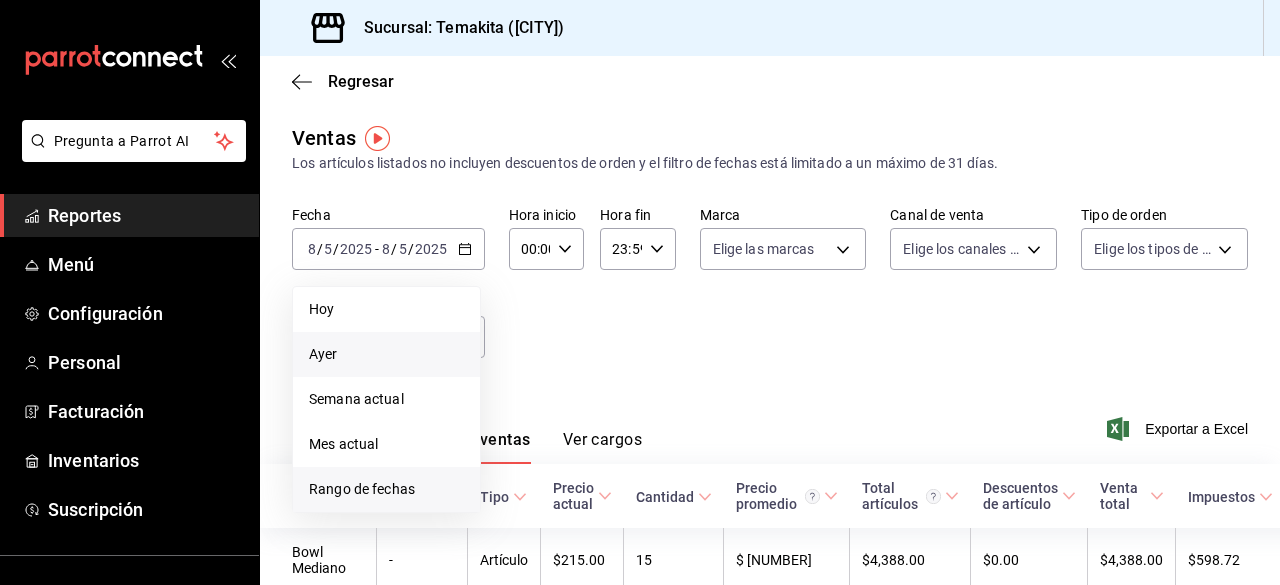 click on "Rango de fechas" at bounding box center [386, 489] 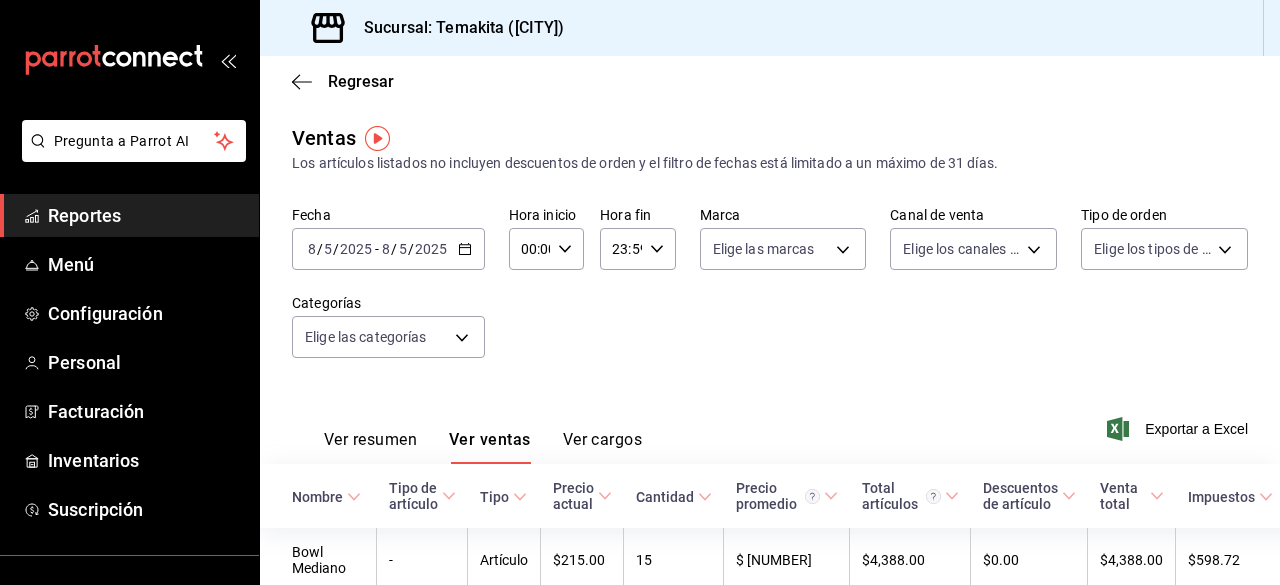 click on "Los artículos listados no incluyen descuentos de orden y el filtro de fechas está limitado a un máximo de 31 días." at bounding box center [770, 163] 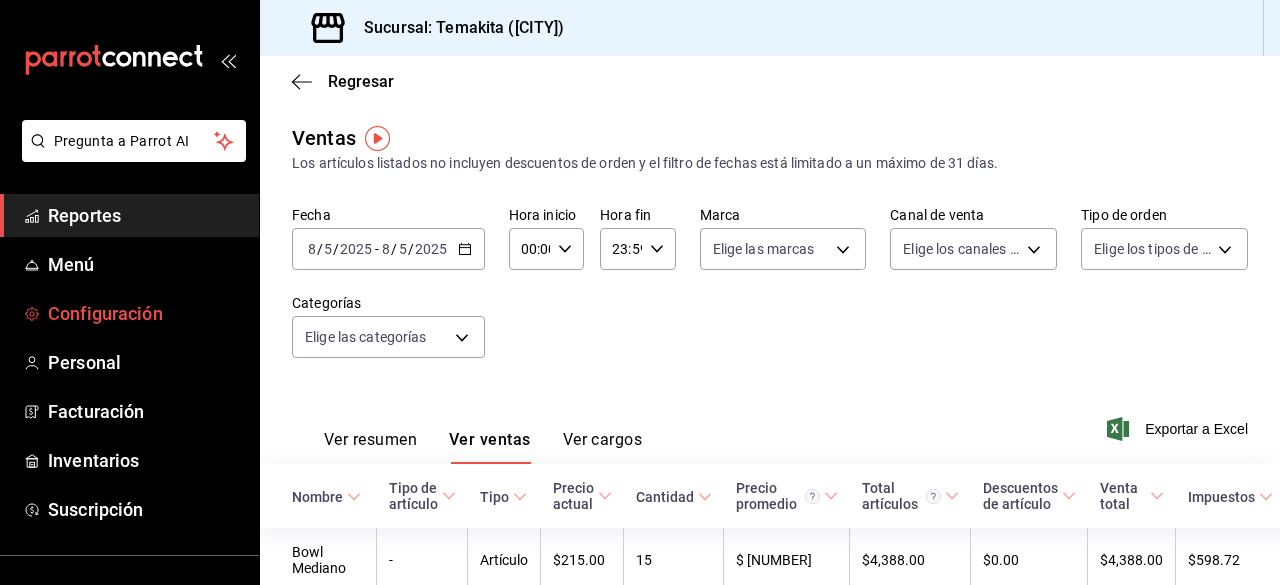click on "Configuración" at bounding box center (145, 313) 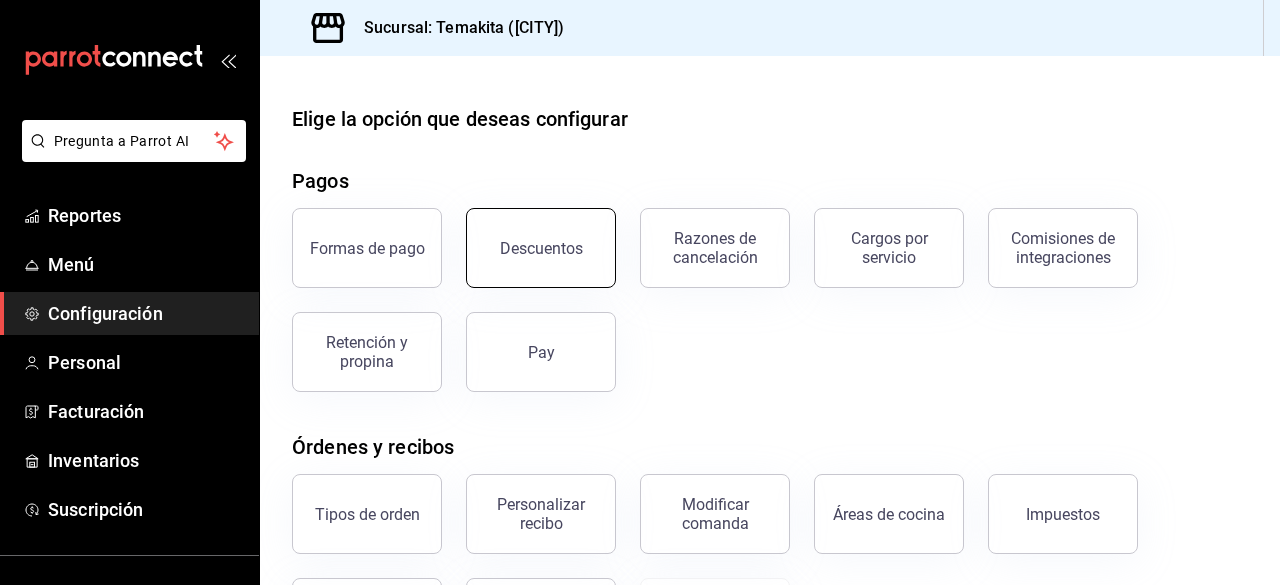 click on "Descuentos" at bounding box center [541, 248] 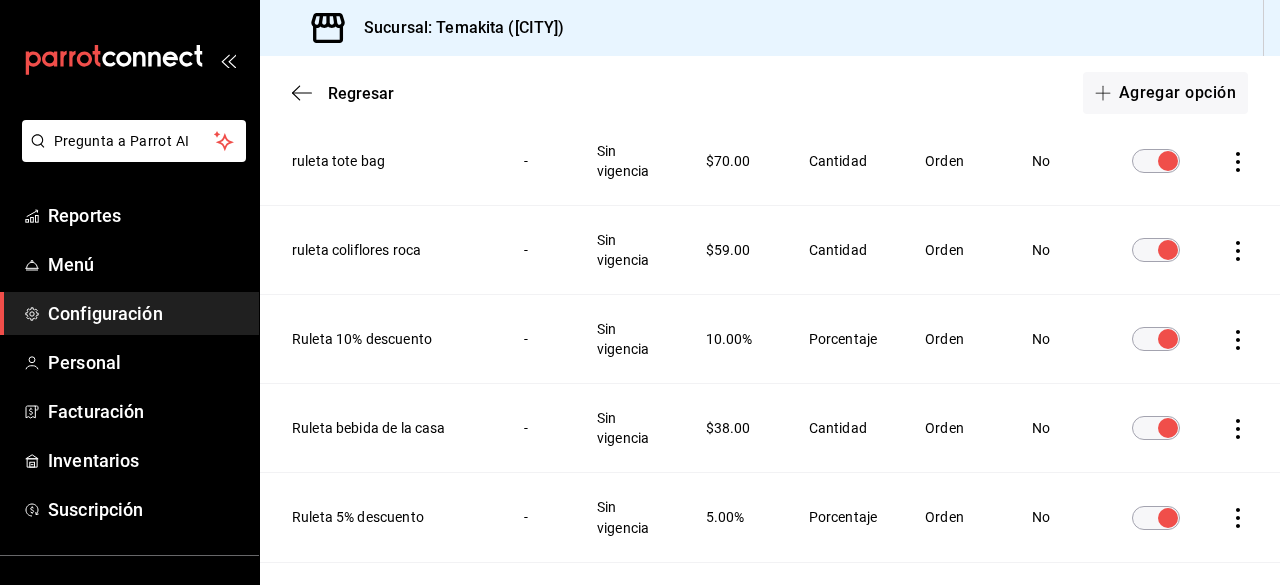 scroll, scrollTop: 0, scrollLeft: 0, axis: both 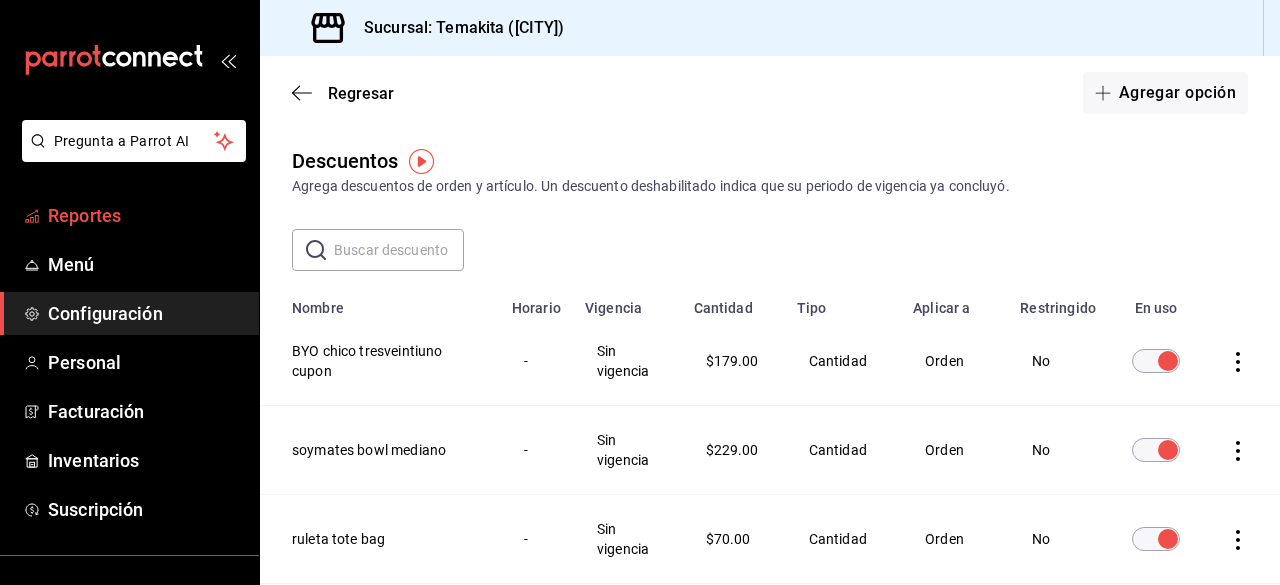 click on "Reportes" at bounding box center (145, 215) 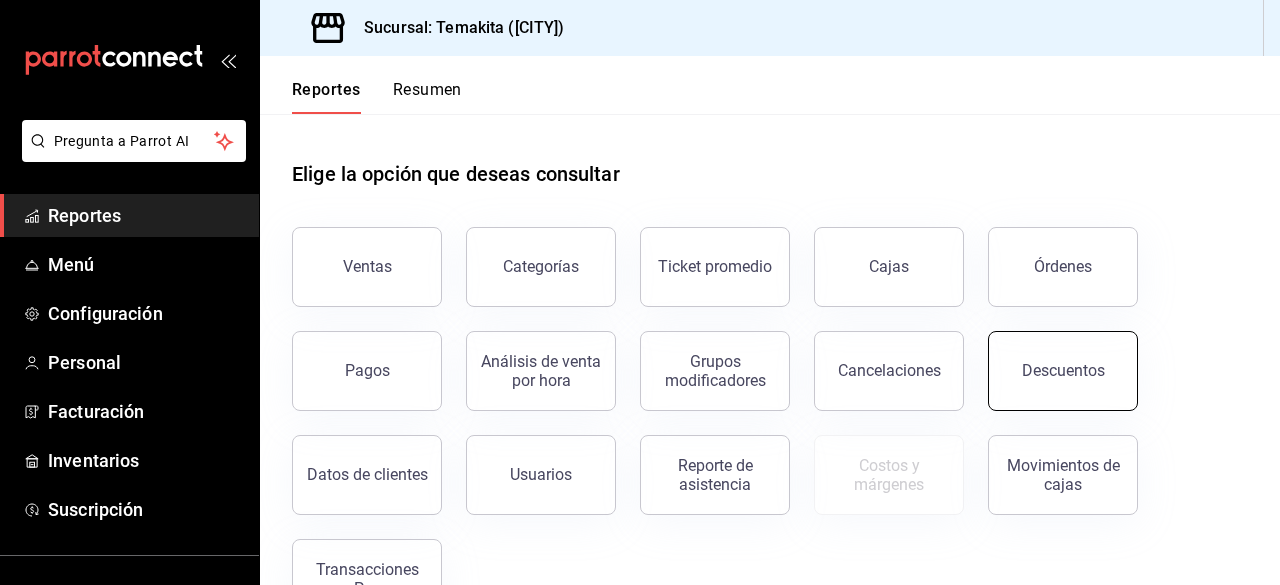 click on "Descuentos" at bounding box center [1063, 371] 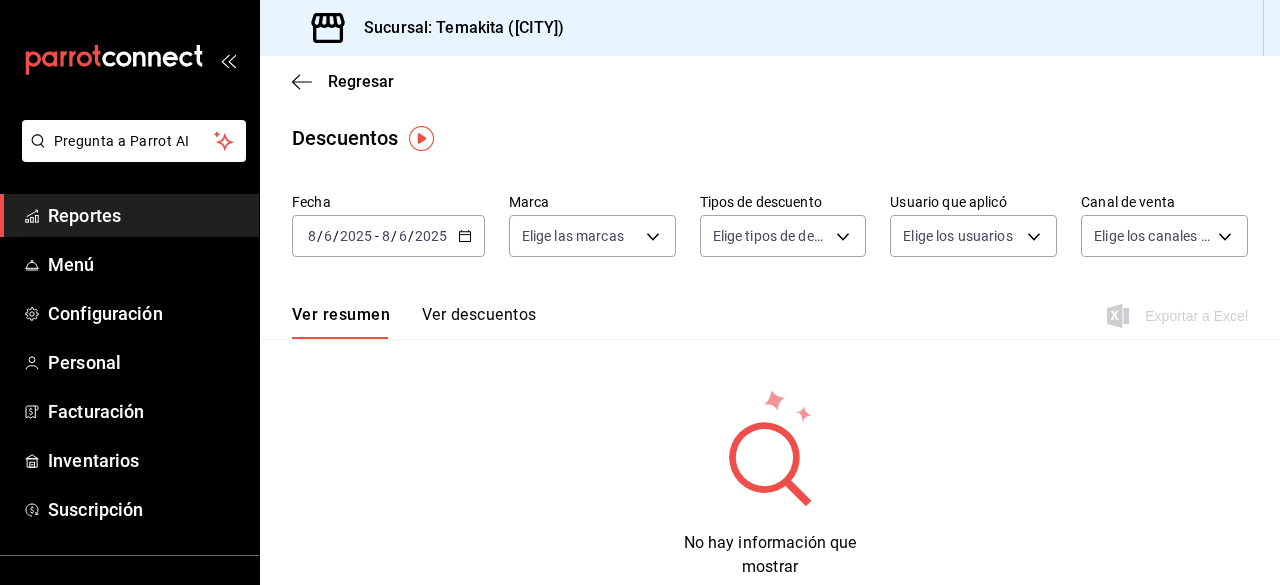 click on "2025" at bounding box center (431, 236) 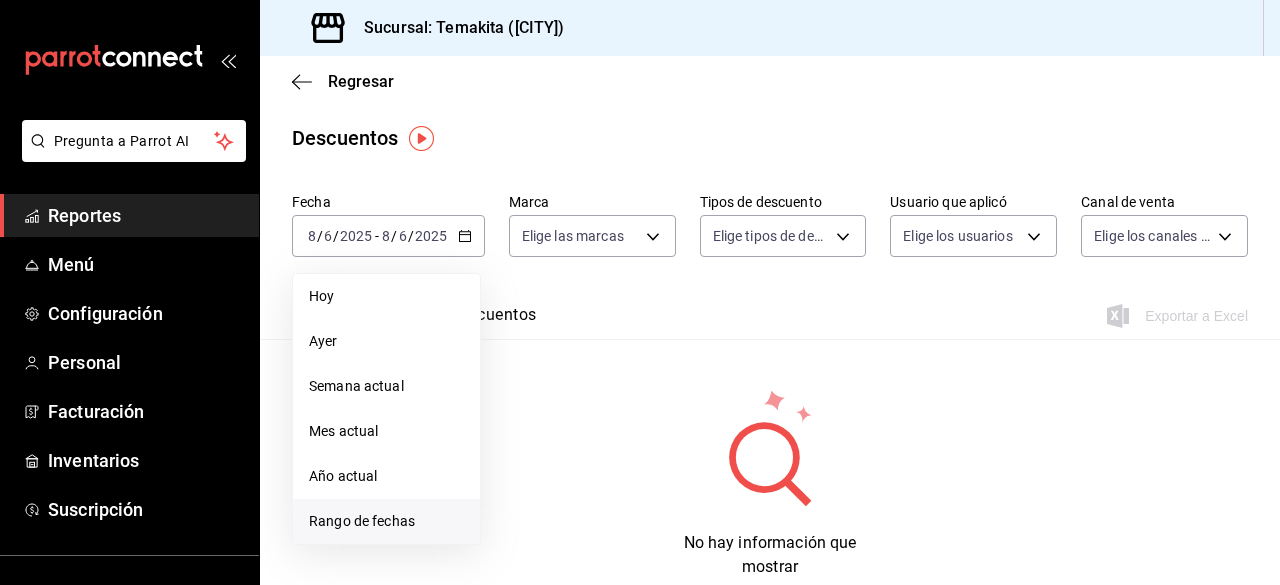 click on "Rango de fechas" at bounding box center (386, 521) 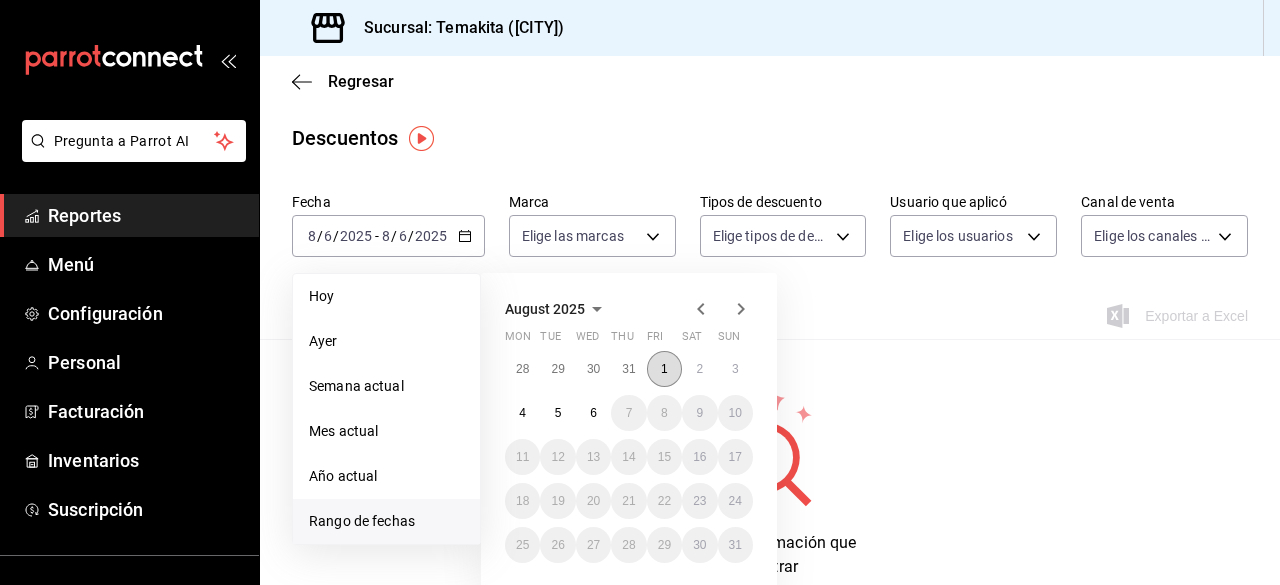 click on "1" at bounding box center [664, 369] 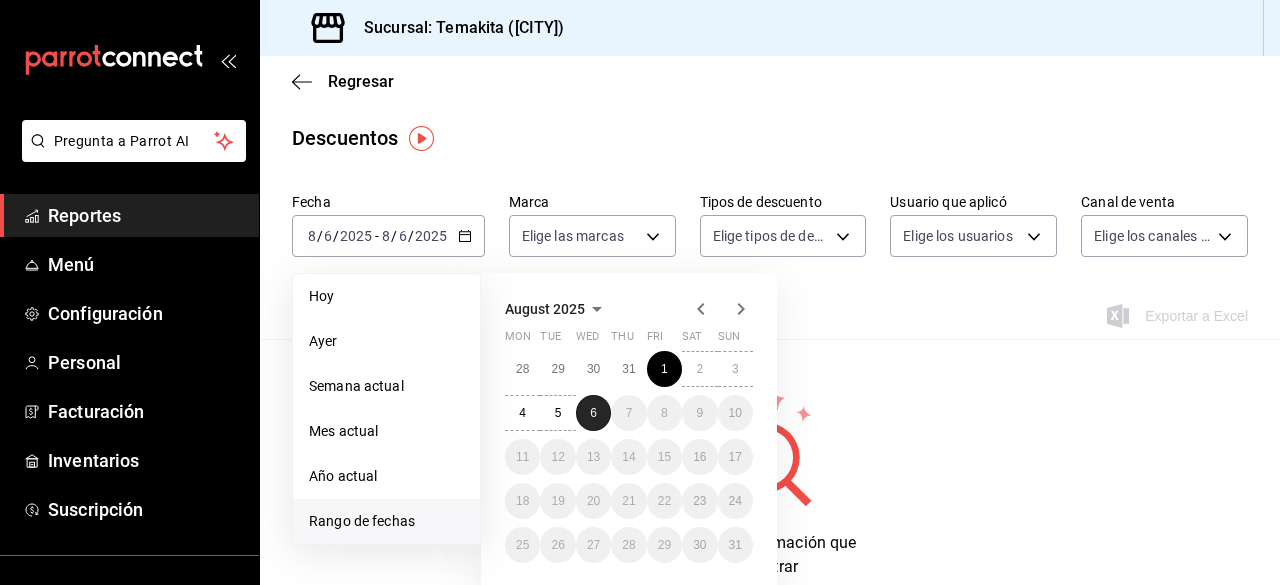 click on "6" at bounding box center (593, 413) 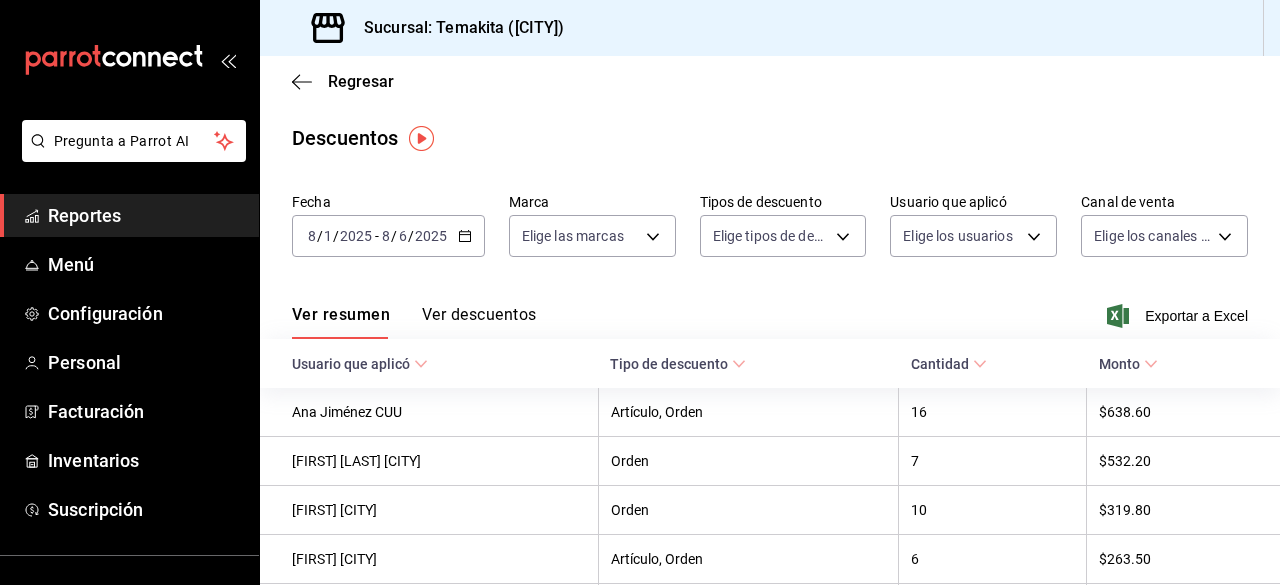 click on "Ver descuentos" at bounding box center (479, 322) 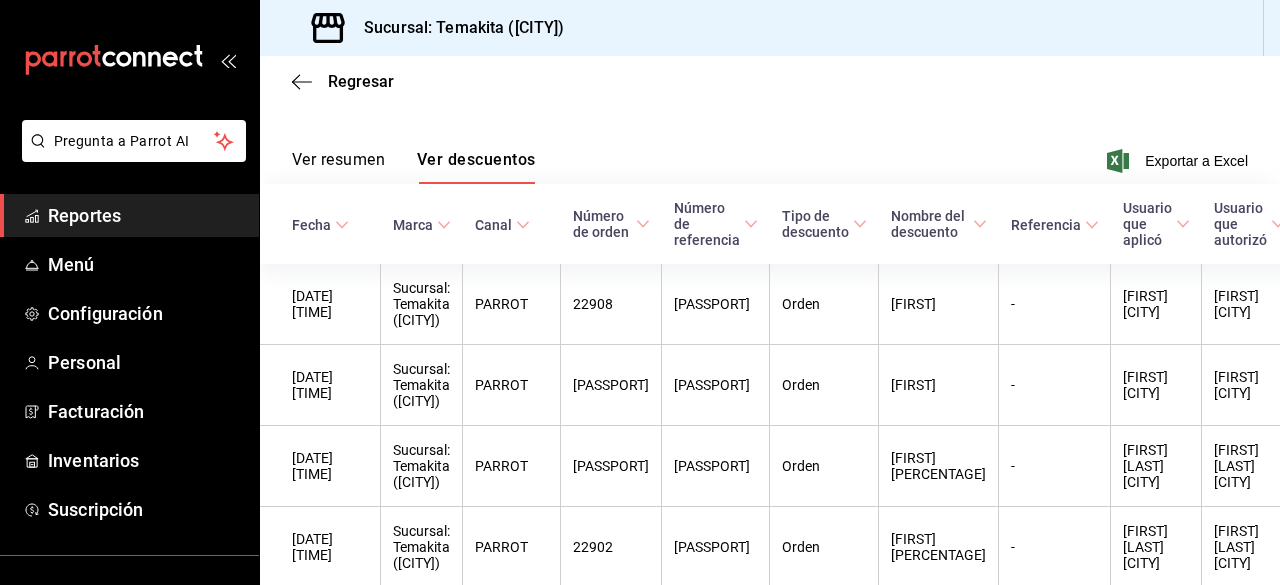 scroll, scrollTop: 160, scrollLeft: 0, axis: vertical 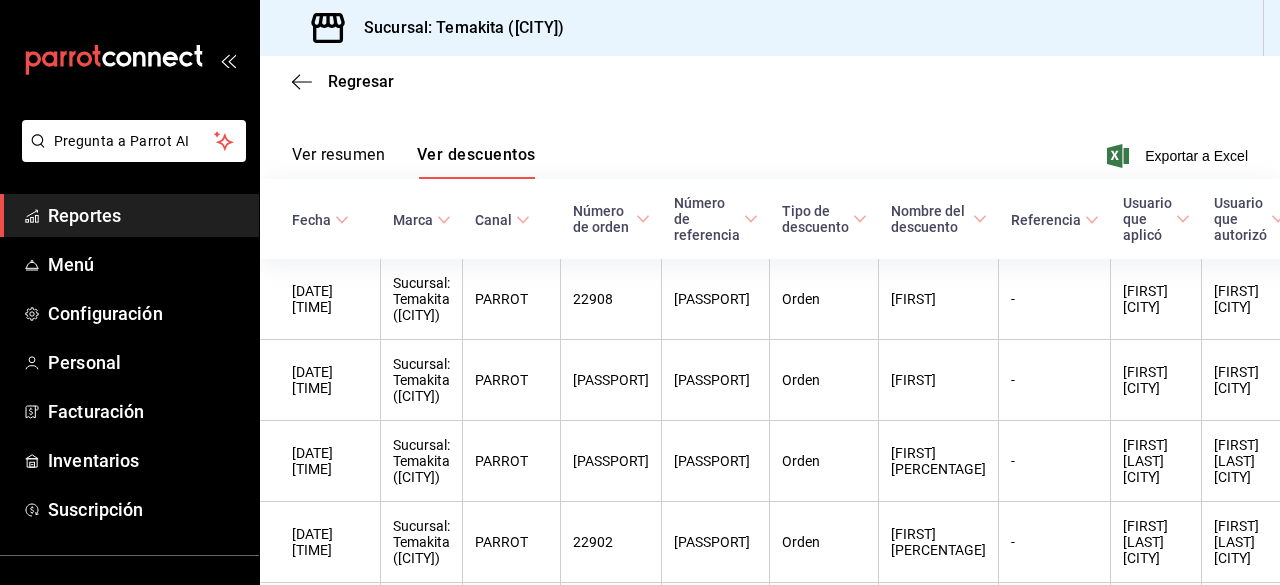 click on "Nombre del descuento" at bounding box center [939, 219] 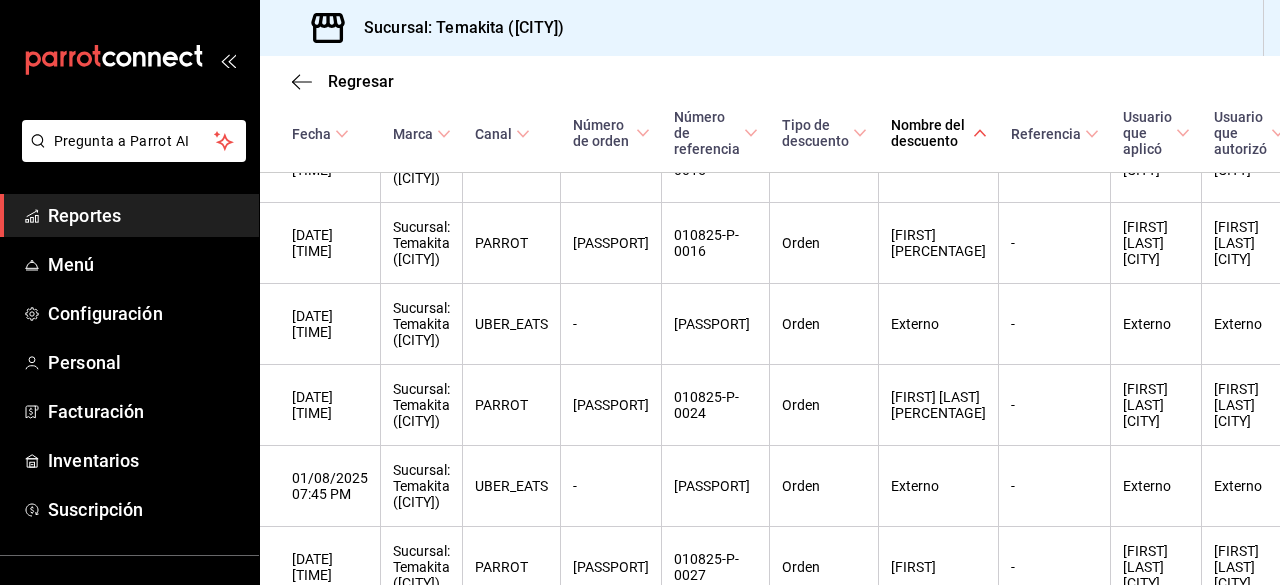 scroll, scrollTop: 0, scrollLeft: 0, axis: both 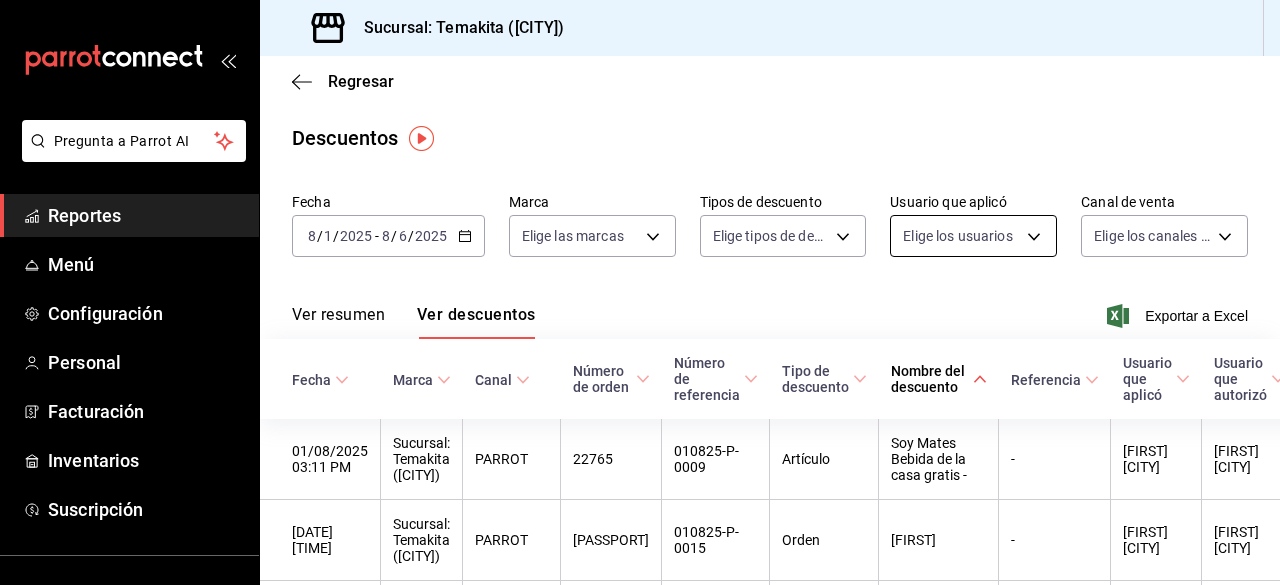 click on "Pregunta a Parrot AI Reportes   Menú   Configuración   Personal   Facturación   Inventarios   Suscripción   Ayuda Recomienda Parrot   Navil Yorba [CITY]   Sugerir nueva función   Sucursal: Temakita ([CITY]) Regresar Descuentos Fecha 2025-08-01 8 / 1 / 2025 - 2025-08-06 8 / 6 / 2025 Marca Elige las marcas Tipos de descuento Elige tipos de descuento Usuario que aplicó Elige los usuarios Canal de venta Elige los canales de venta Ver resumen Ver descuentos Exportar a Excel Fecha Marca Canal Número de orden Número de referencia Tipo de descuento Nombre del descuento Referencia Usuario que aplicó Usuario que autorizó Total 01/08/2025 03:11 PM Temakita ([CITY]) PARROT 22765 010825-P-0009 Artículo Soy Mates Bebida de la casa gratis - - Victor cUU Victor cUU $ [NUMBER] 01/08/2025 03:55 PM Temakita ([CITY]) PARROT 22771 010825-P-0015 Orden Enrique - Victor cUU Victor cUU $ [NUMBER] 01/08/2025 05:20 PM Temakita ([CITY]) PARROT 22772 010825-P-0016 Orden Regina 30% - Axel Villa [CITY] Axel Villa [CITY] $ [NUMBER] - - -" at bounding box center [640, 292] 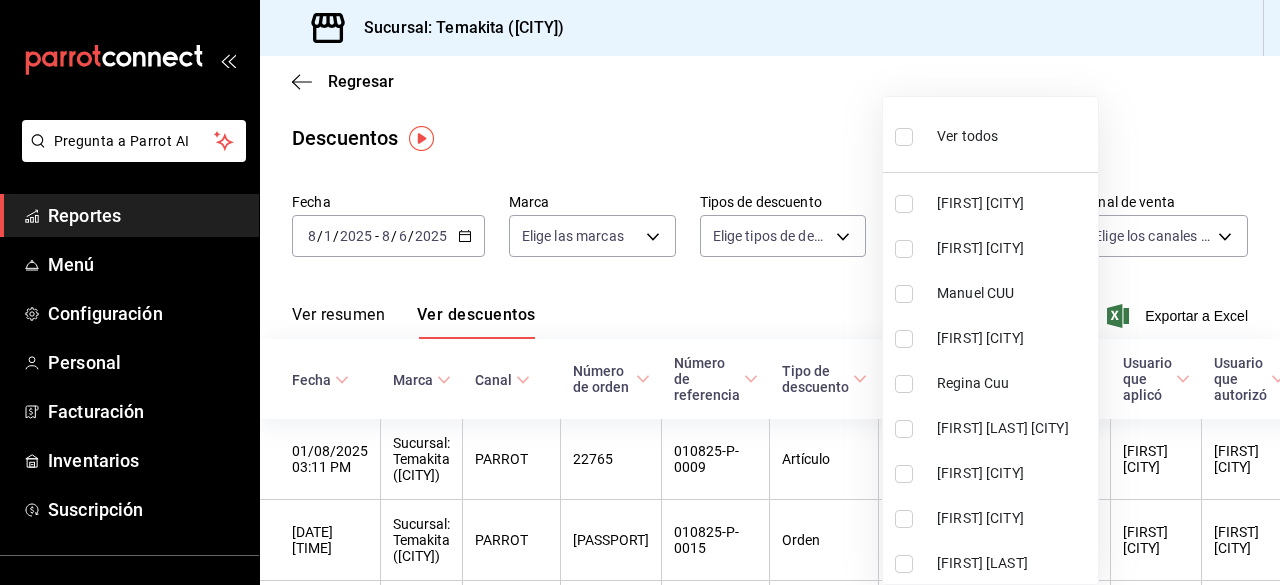click at bounding box center (640, 292) 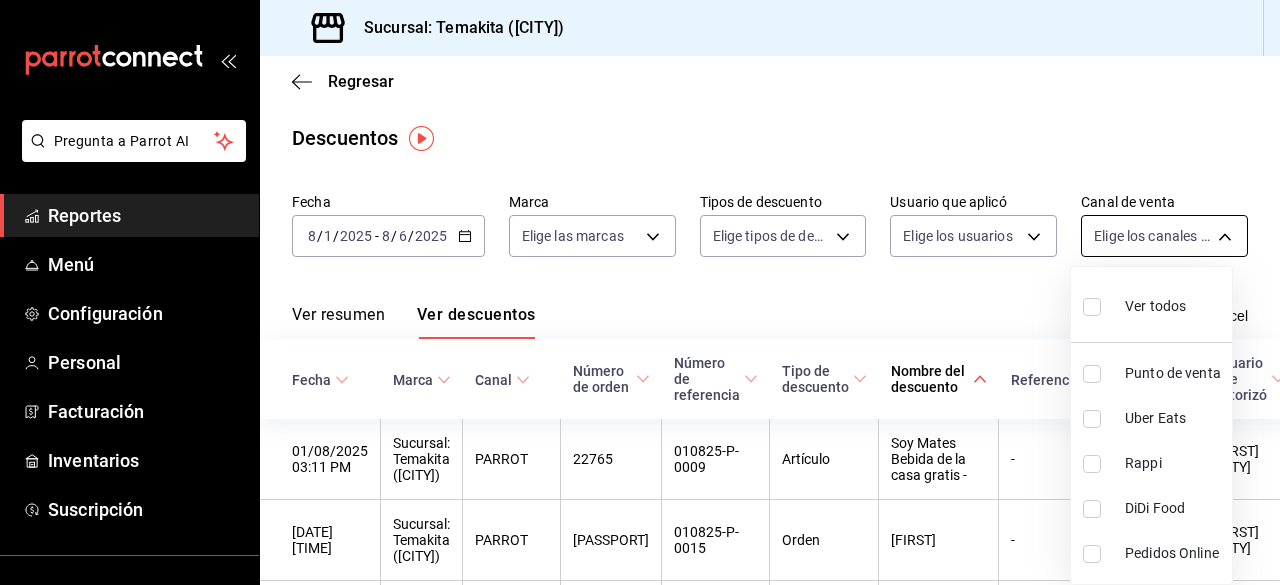 click on "Pregunta a Parrot AI Reportes   Menú   Configuración   Personal   Facturación   Inventarios   Suscripción   Ayuda Recomienda Parrot   Navil Yorba [CITY]   Sugerir nueva función   Sucursal: Temakita ([CITY]) Regresar Descuentos Fecha 2025-08-01 8 / 1 / 2025 - 2025-08-06 8 / 6 / 2025 Marca Elige las marcas Tipos de descuento Elige tipos de descuento Usuario que aplicó Elige los usuarios Canal de venta Elige los canales de venta Ver resumen Ver descuentos Exportar a Excel Fecha Marca Canal Número de orden Número de referencia Tipo de descuento Nombre del descuento Referencia Usuario que aplicó Usuario que autorizó Total 01/08/2025 03:11 PM Temakita ([CITY]) PARROT 22765 010825-P-0009 Artículo Soy Mates Bebida de la casa gratis - - Victor cUU Victor cUU $ [NUMBER] 01/08/2025 03:55 PM Temakita ([CITY]) PARROT 22771 010825-P-0015 Orden Enrique - Victor cUU Victor cUU $ [NUMBER] 01/08/2025 05:20 PM Temakita ([CITY]) PARROT 22772 010825-P-0016 Orden Regina 30% - Axel Villa [CITY] Axel Villa [CITY] $ [NUMBER] - - -" at bounding box center [640, 292] 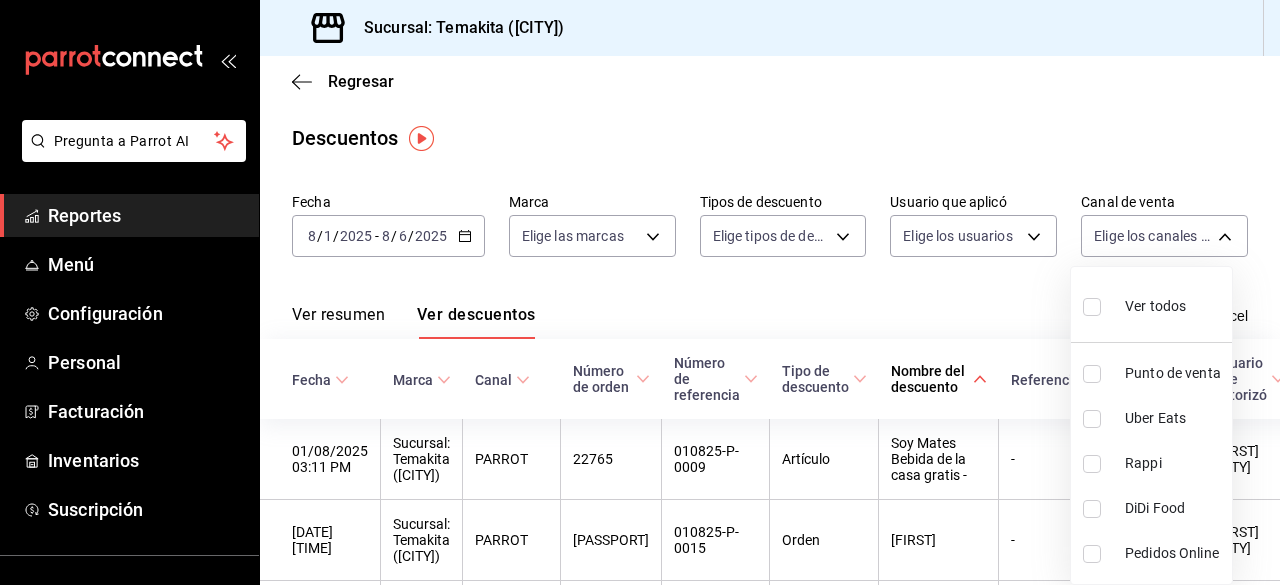 click on "Punto de venta" at bounding box center [1151, 373] 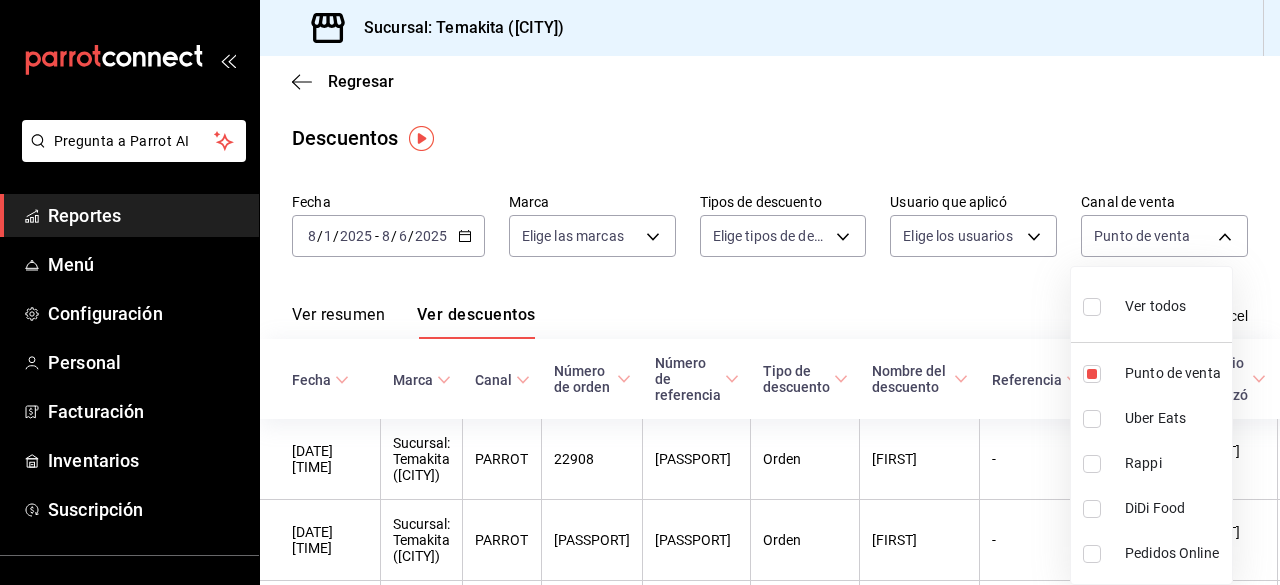 click at bounding box center [640, 292] 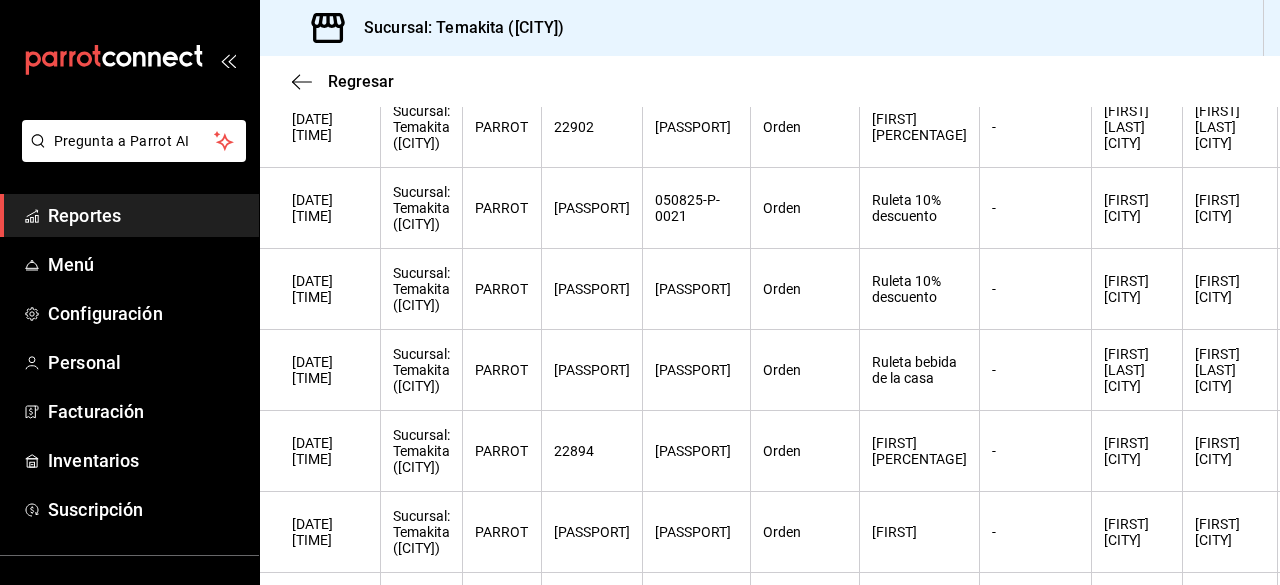scroll, scrollTop: 0, scrollLeft: 0, axis: both 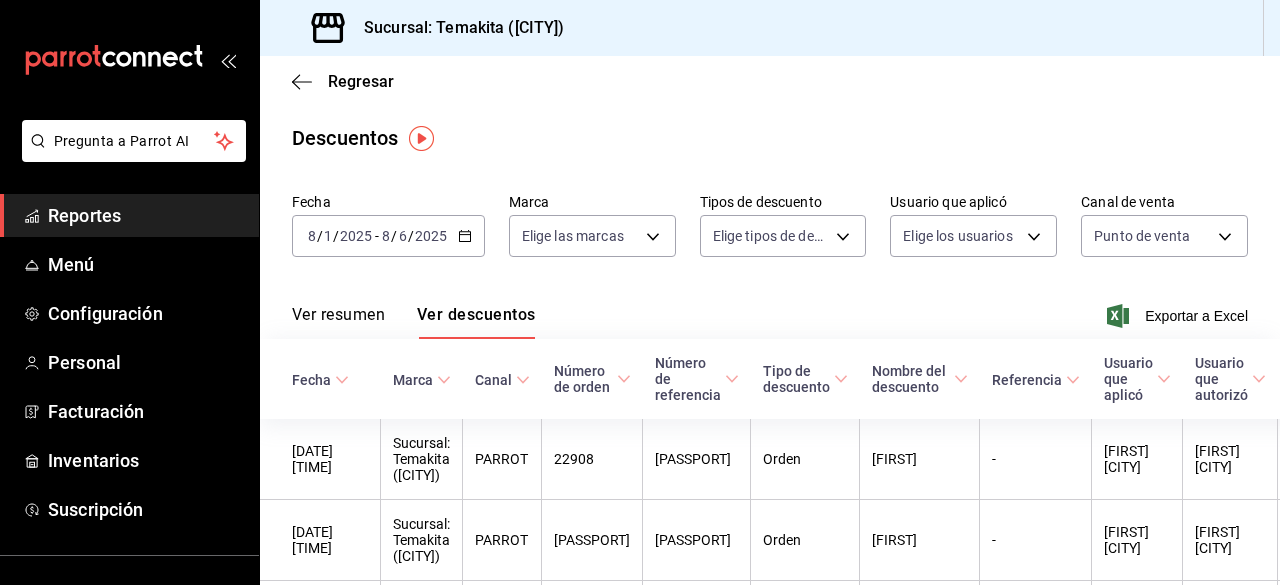 click on "Nombre del descuento" at bounding box center [920, 379] 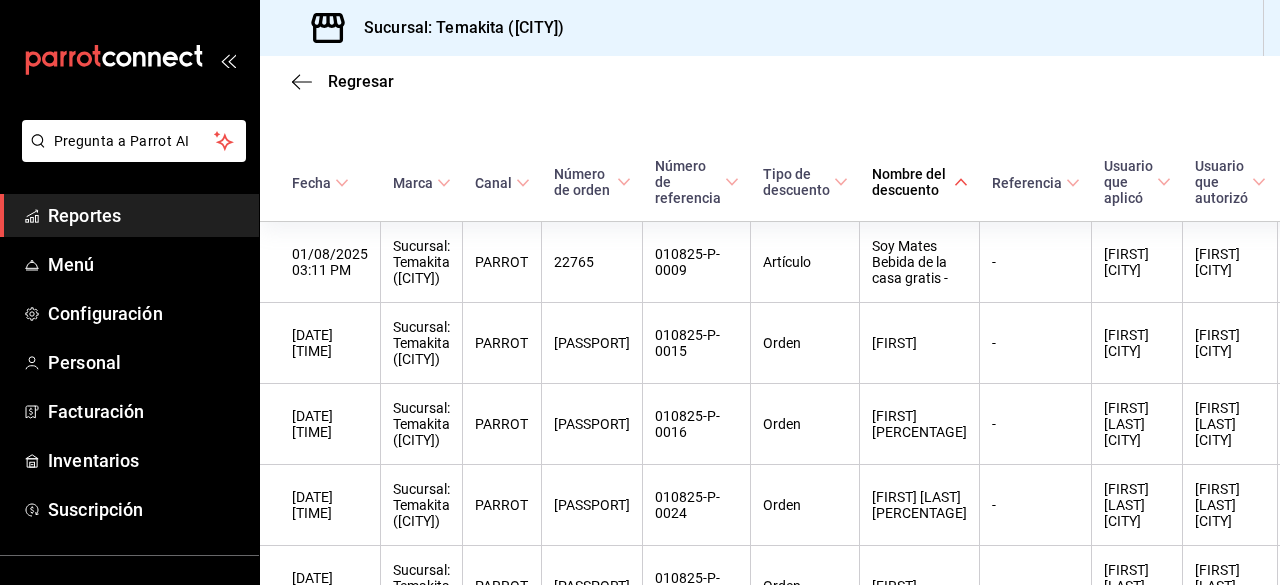 scroll, scrollTop: 0, scrollLeft: 0, axis: both 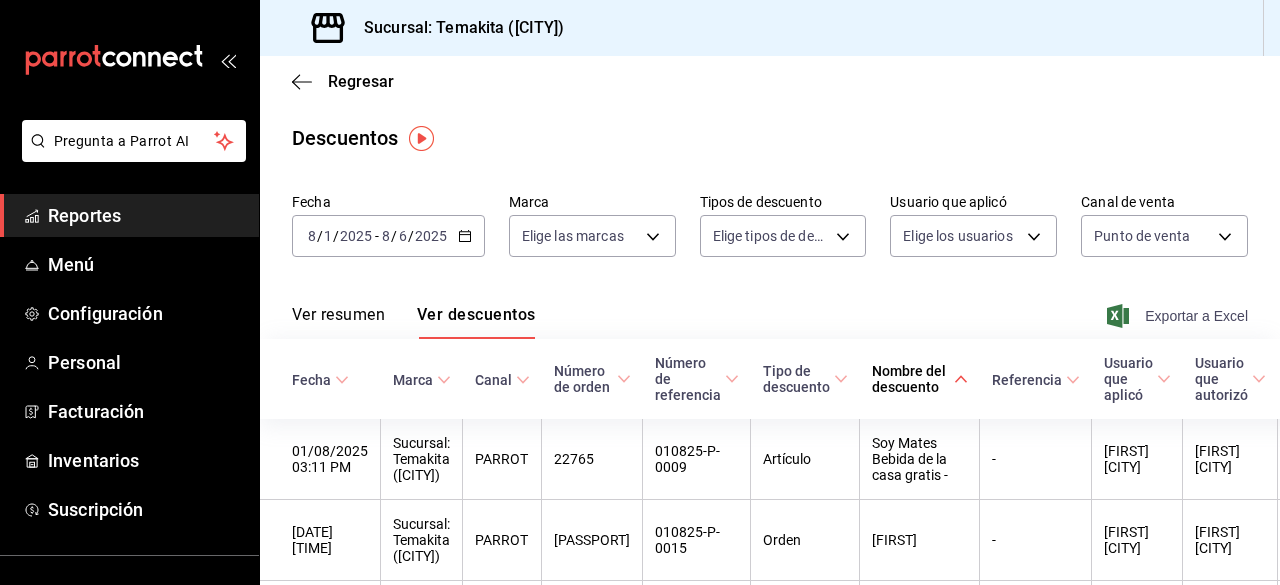 click on "Exportar a Excel" at bounding box center [1179, 316] 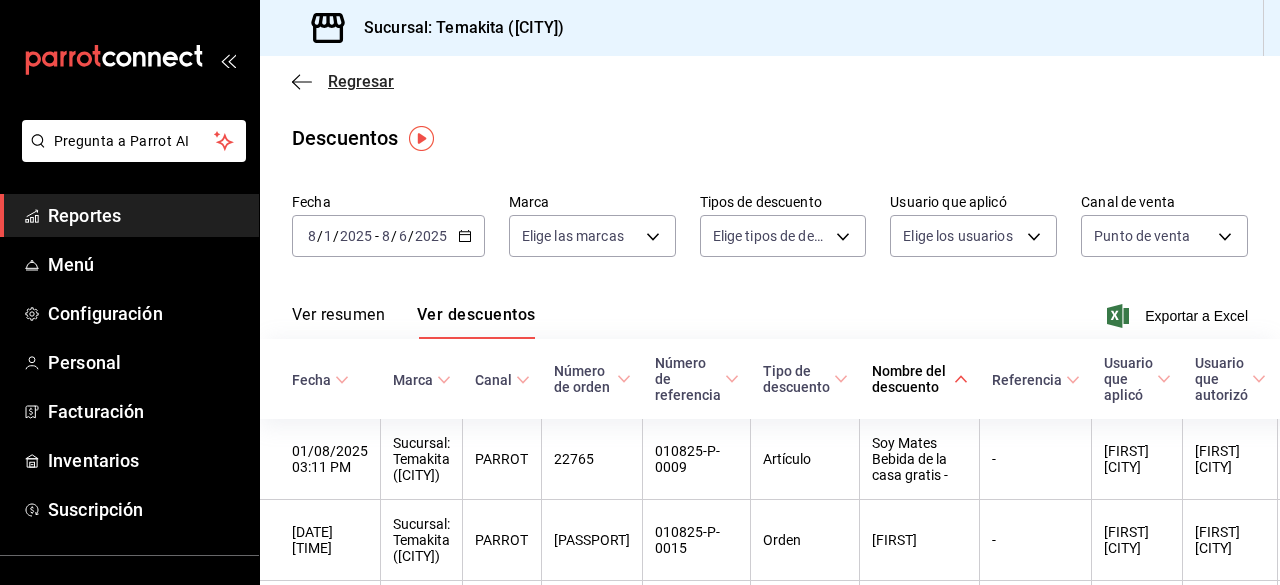 click 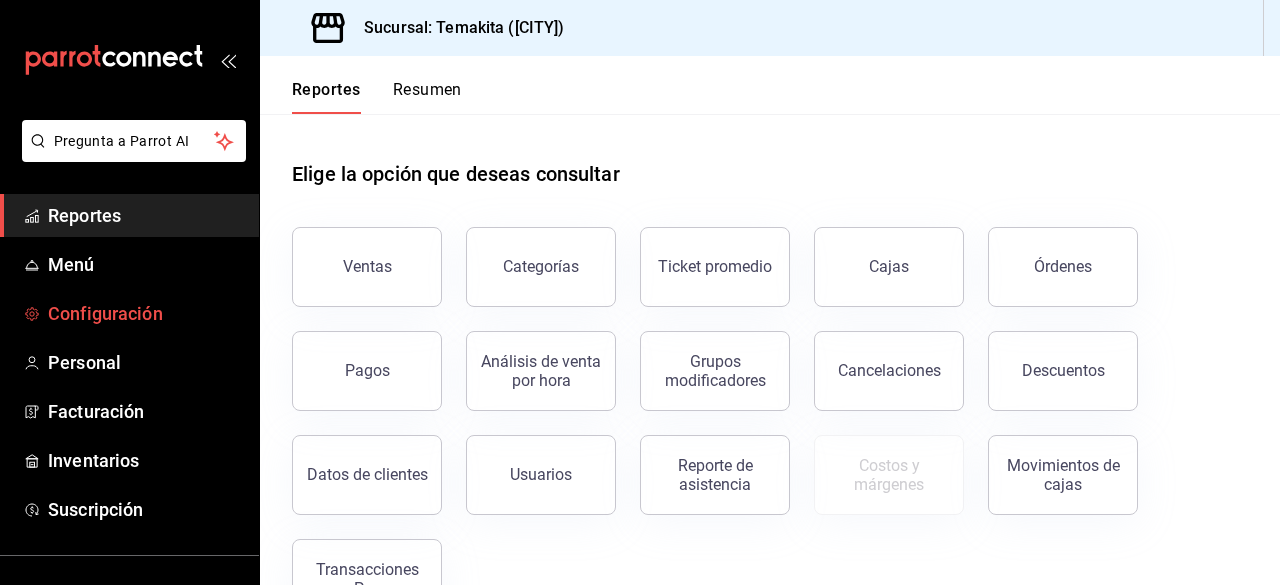 click on "Configuración" at bounding box center [145, 313] 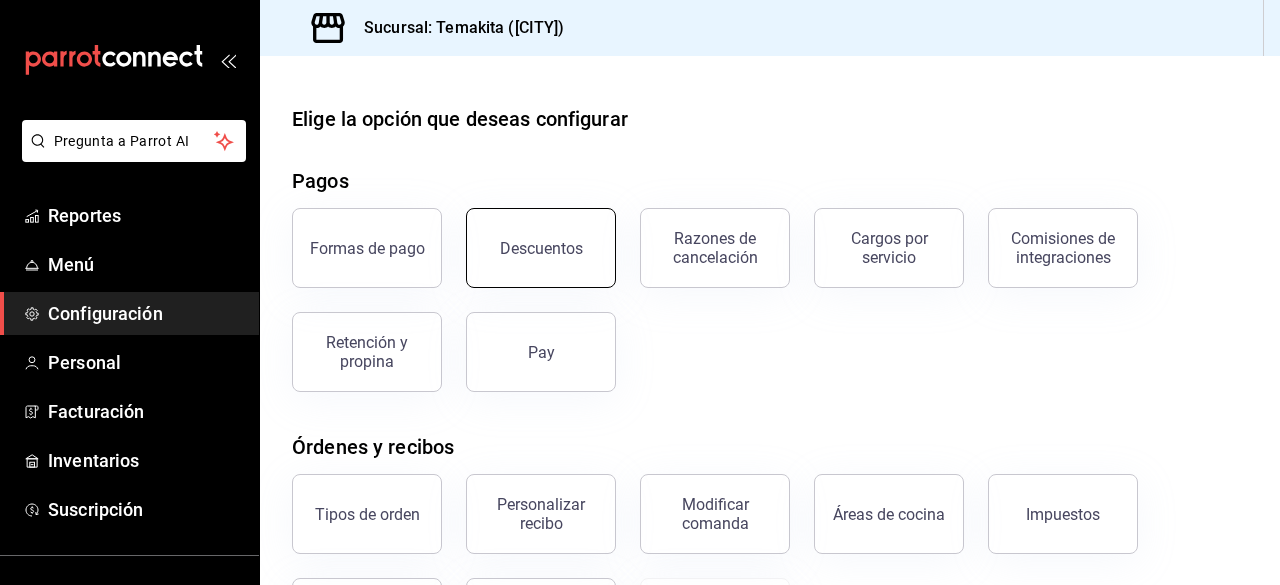 click on "Descuentos" at bounding box center [541, 248] 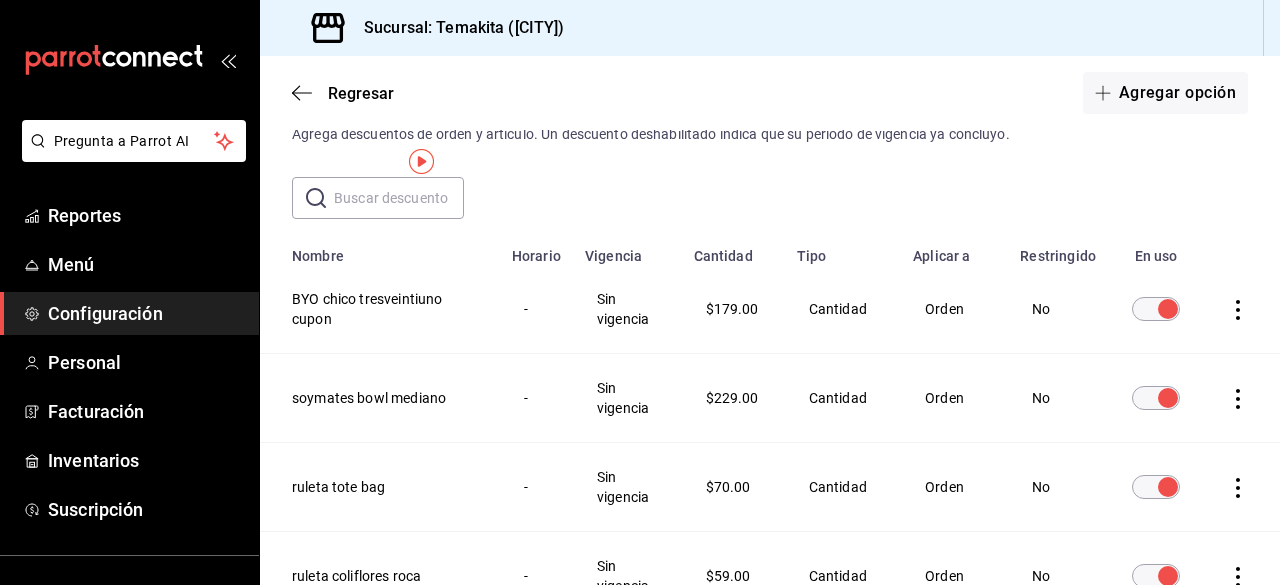 scroll, scrollTop: 0, scrollLeft: 0, axis: both 